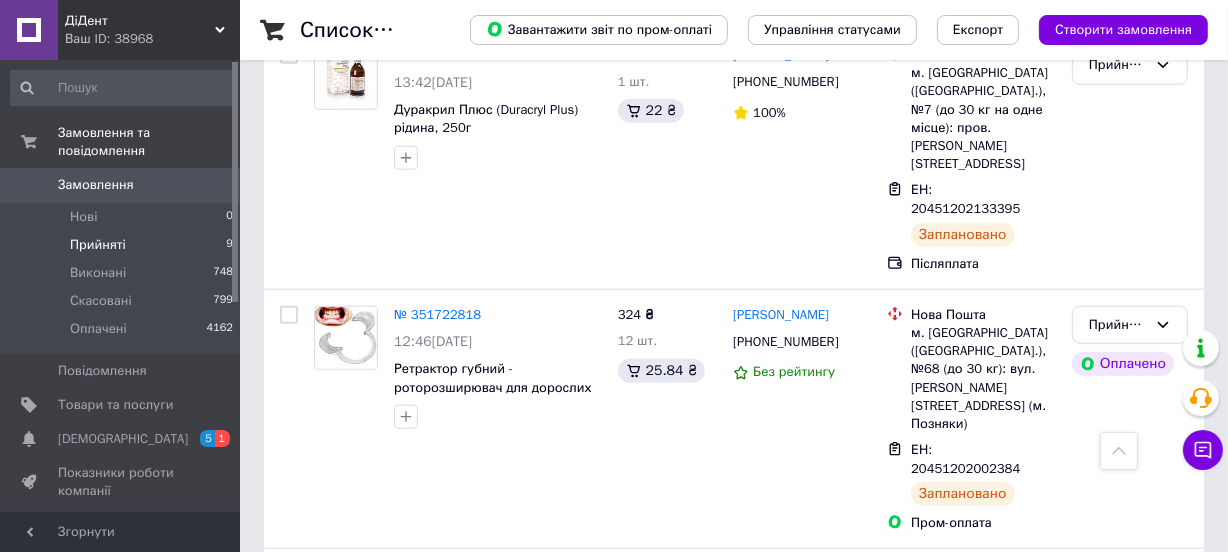 scroll, scrollTop: 1628, scrollLeft: 0, axis: vertical 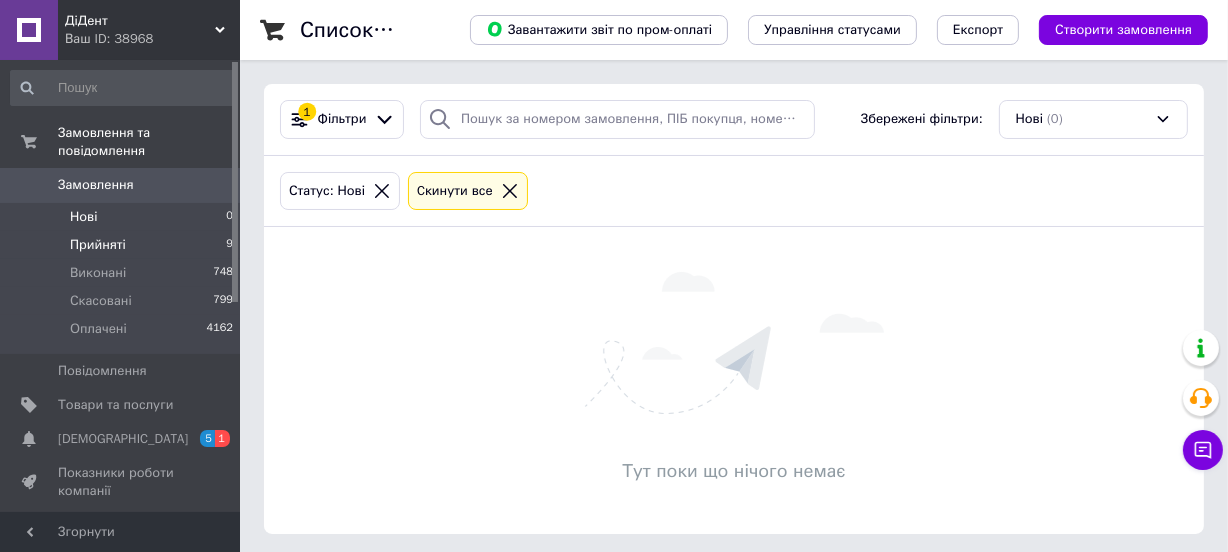 click on "Прийняті" at bounding box center [98, 245] 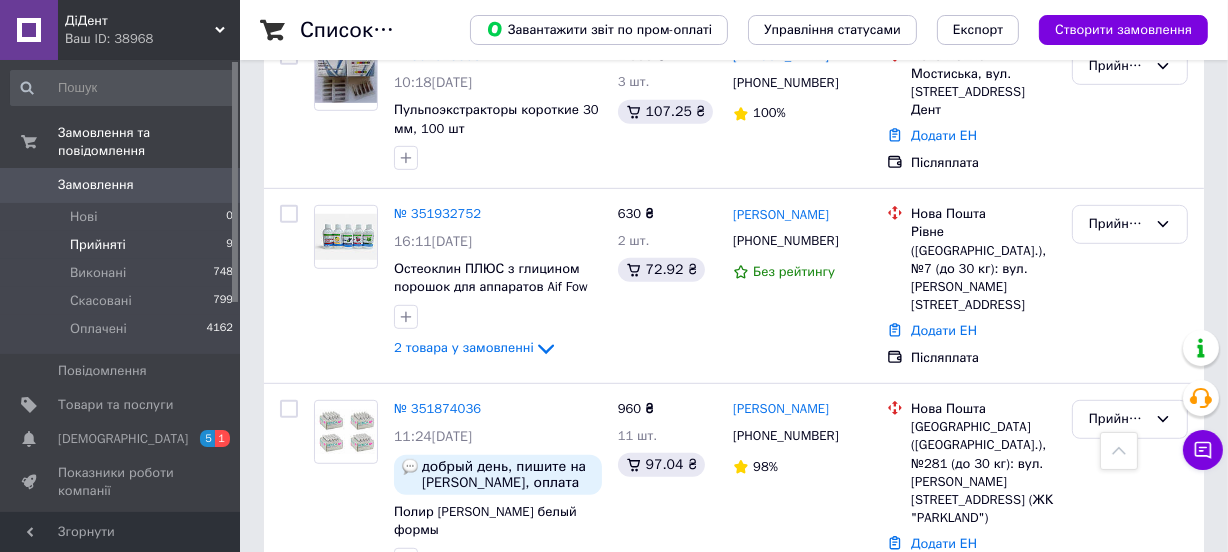 scroll, scrollTop: 997, scrollLeft: 0, axis: vertical 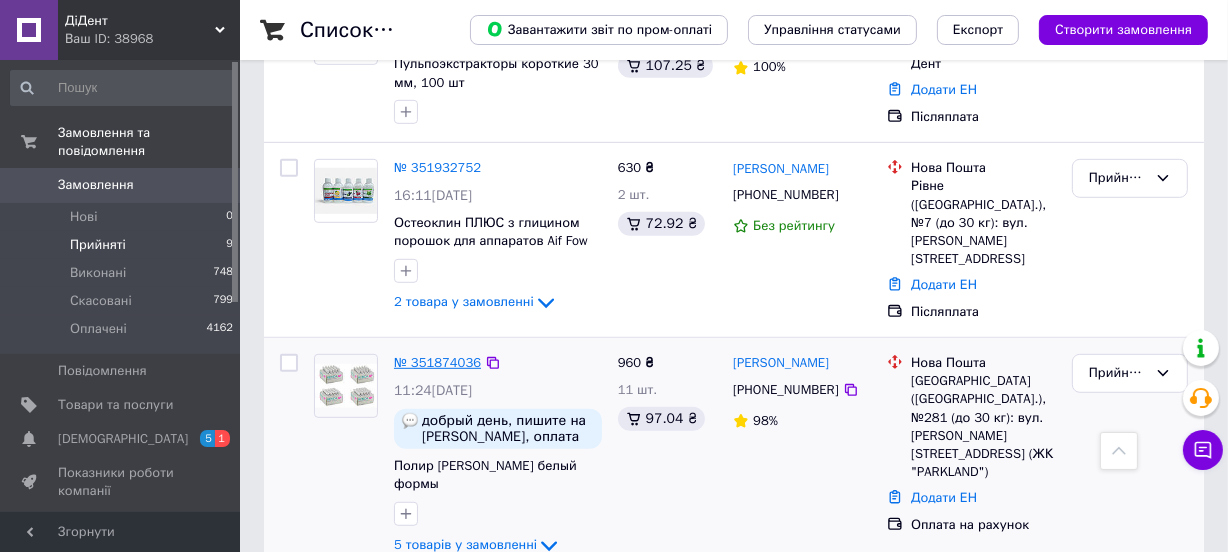 click on "№ 351874036" at bounding box center (437, 362) 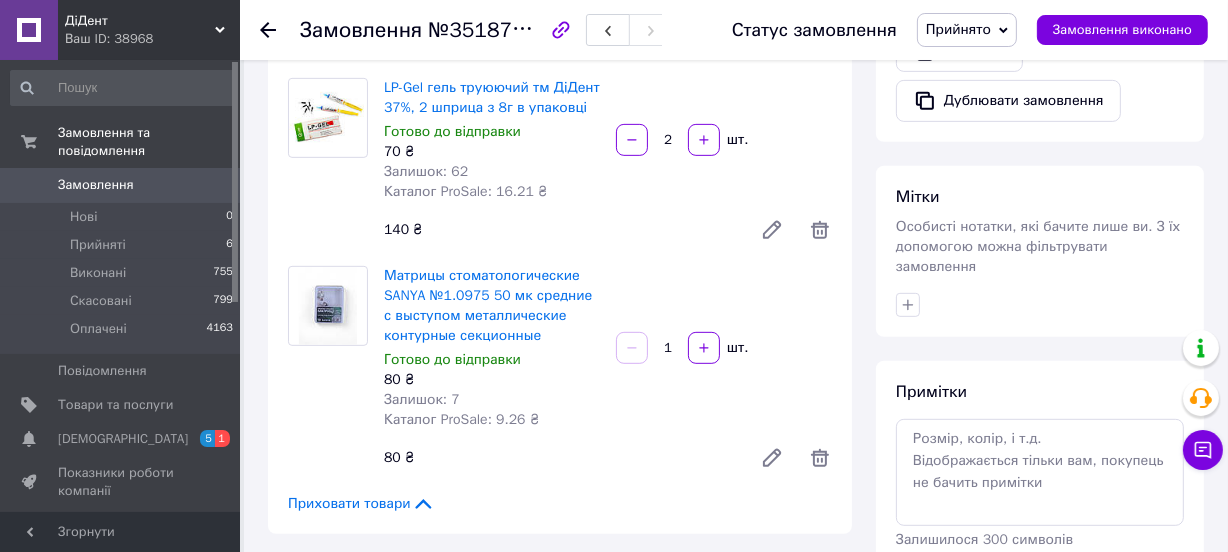 scroll, scrollTop: 1090, scrollLeft: 0, axis: vertical 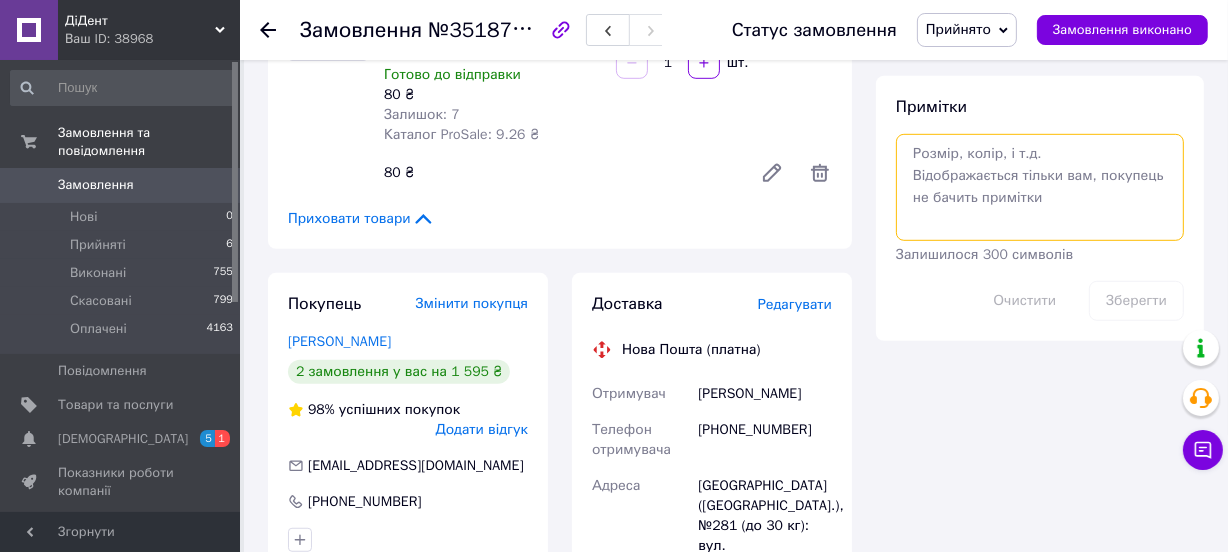 click at bounding box center (1040, 187) 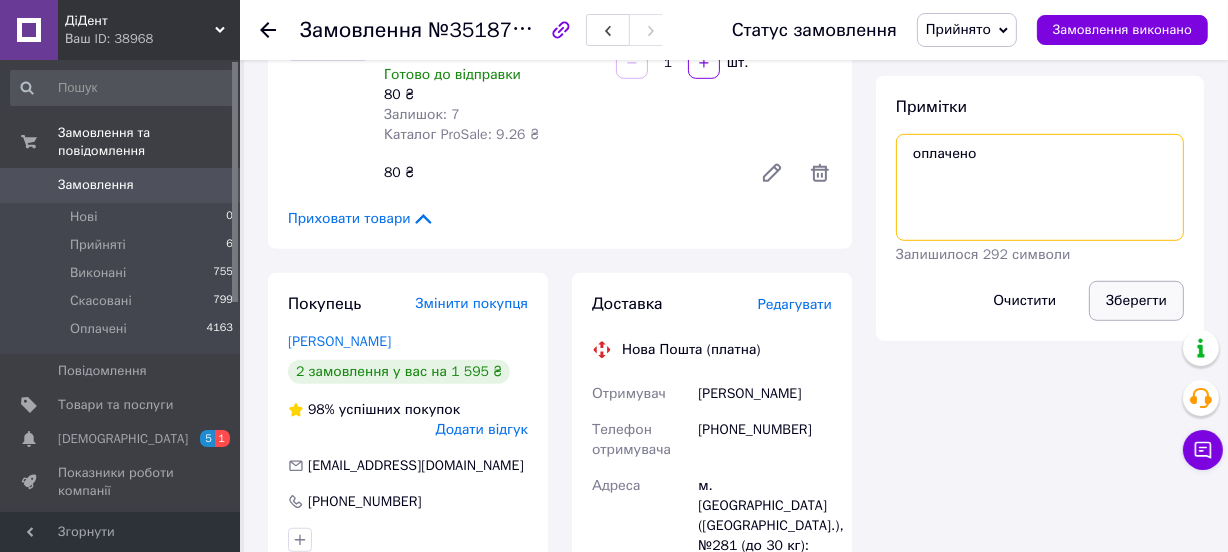 type on "оплачено" 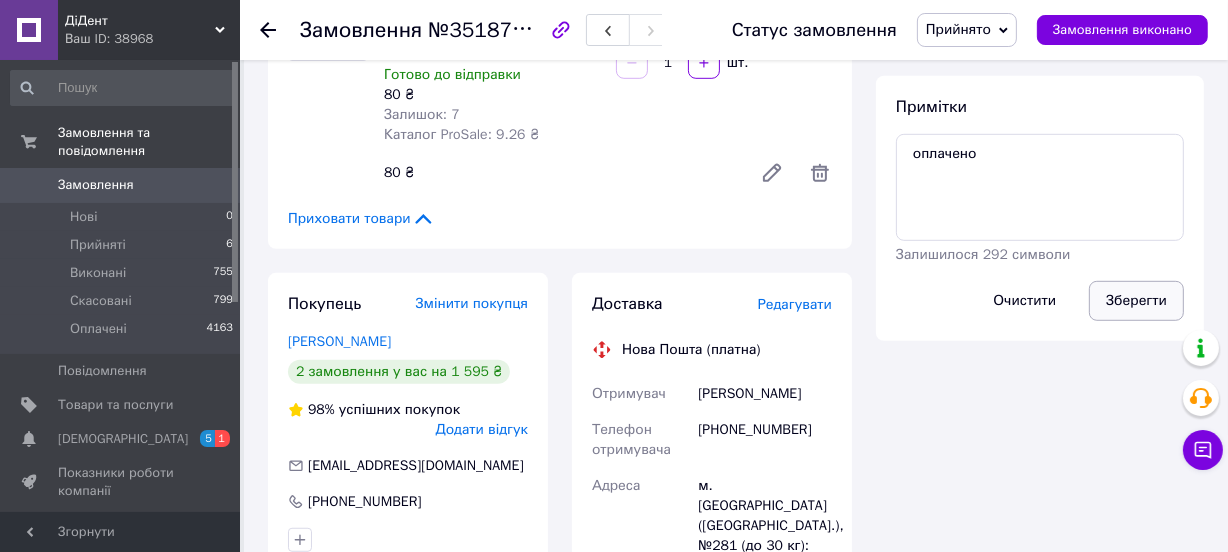click on "Зберегти" at bounding box center [1136, 301] 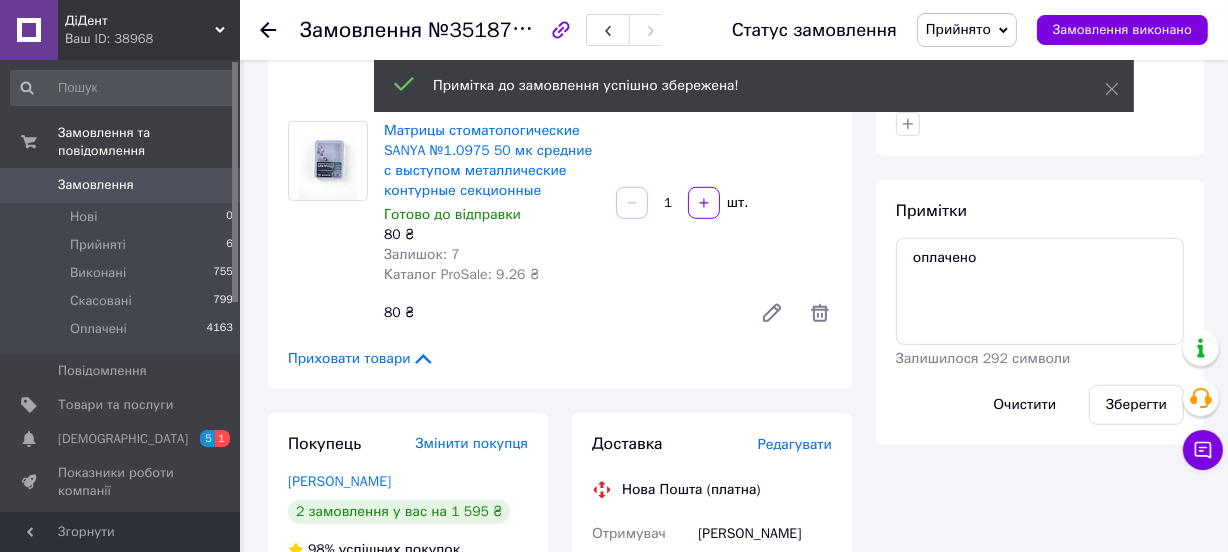 scroll, scrollTop: 1090, scrollLeft: 0, axis: vertical 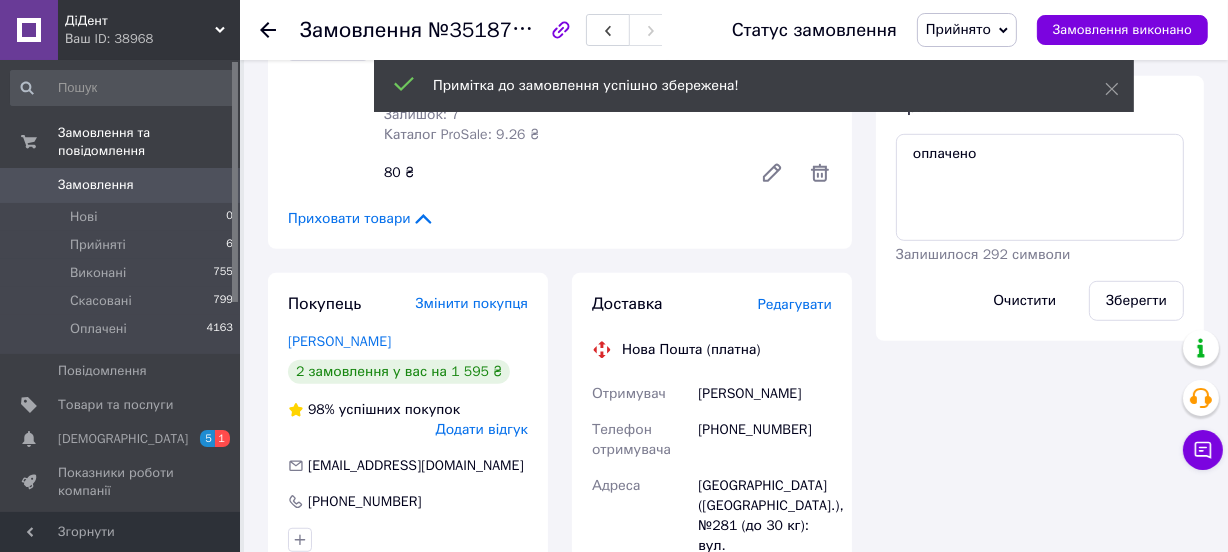click on "Редагувати" at bounding box center (795, 304) 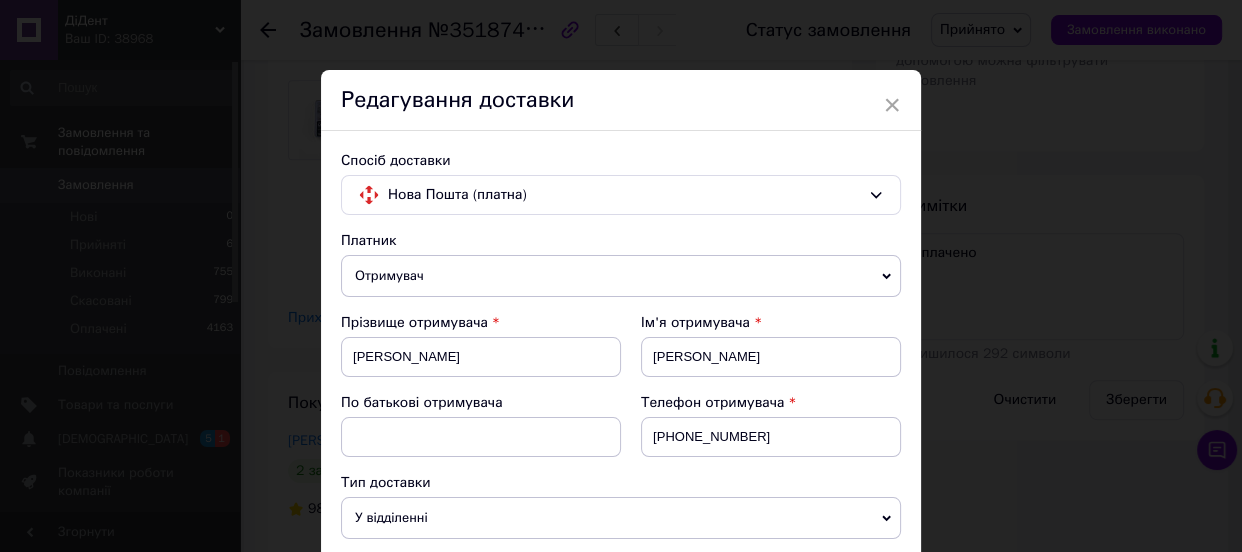 scroll, scrollTop: 909, scrollLeft: 0, axis: vertical 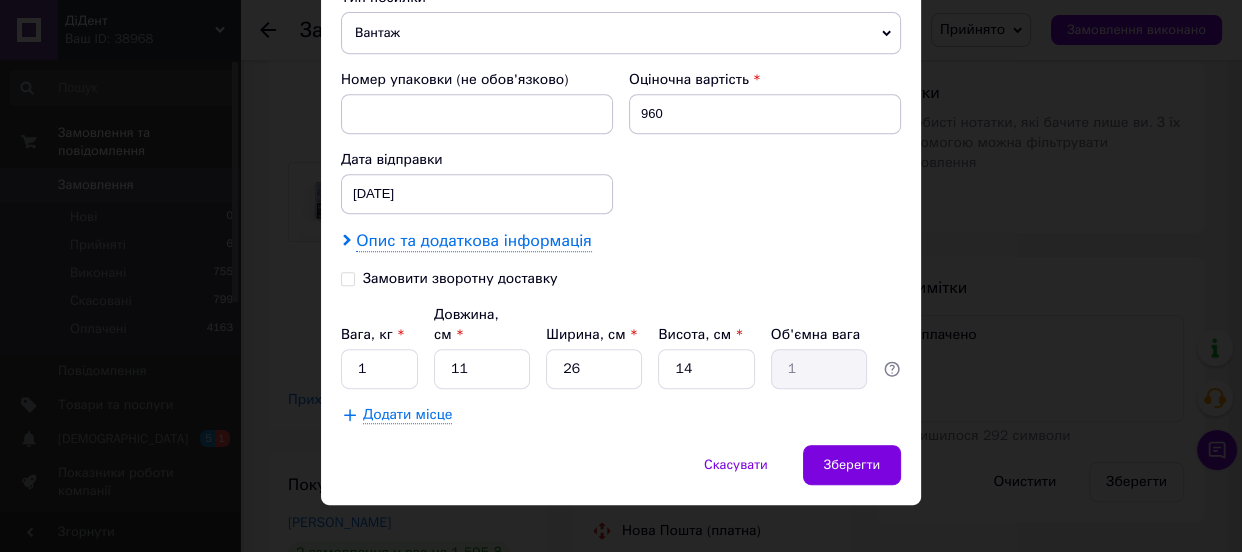 click on "Опис та додаткова інформація" at bounding box center [473, 241] 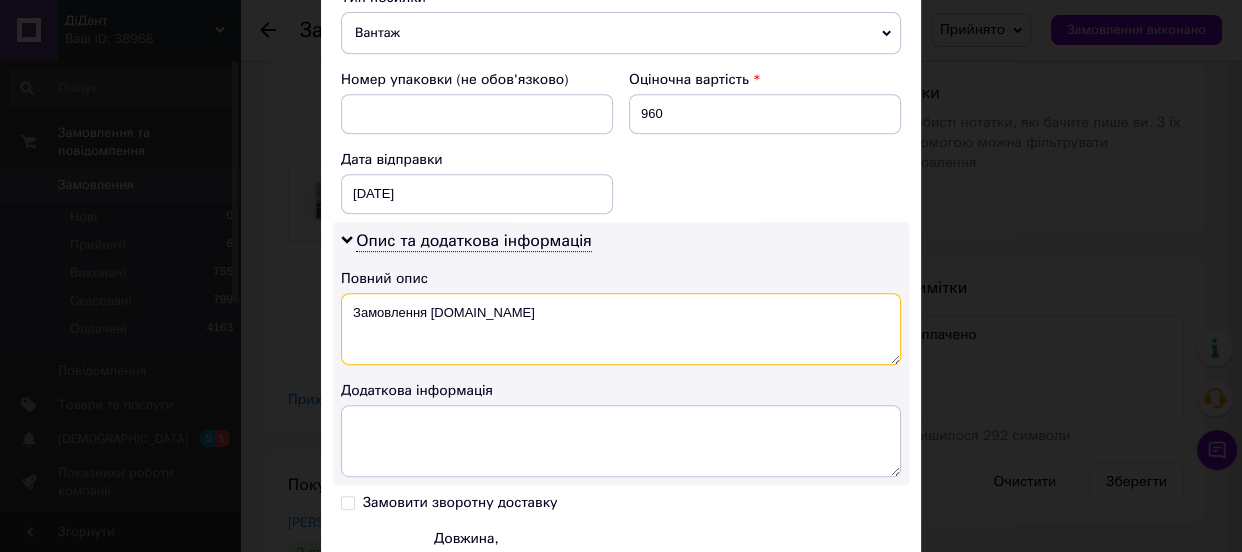 click on "Замовлення [DOMAIN_NAME]" at bounding box center (621, 329) 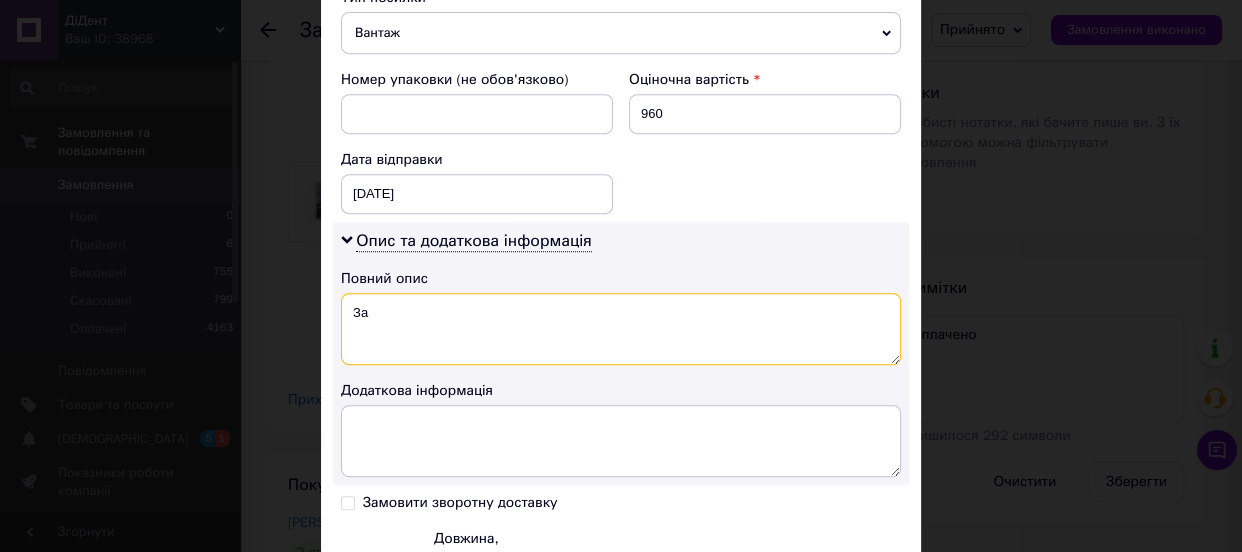 type on "З" 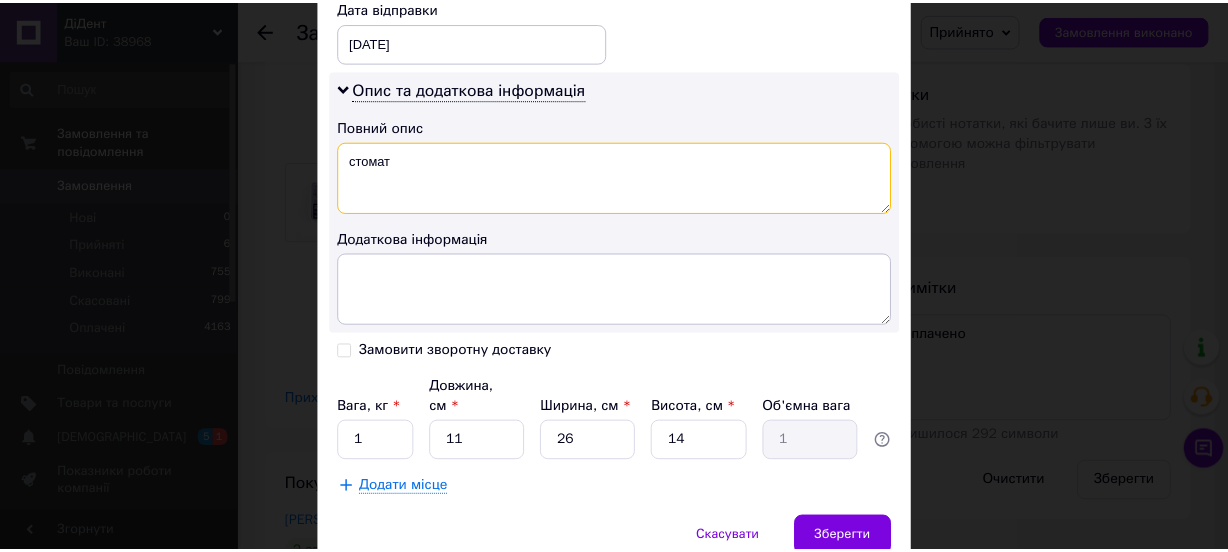 scroll, scrollTop: 1032, scrollLeft: 0, axis: vertical 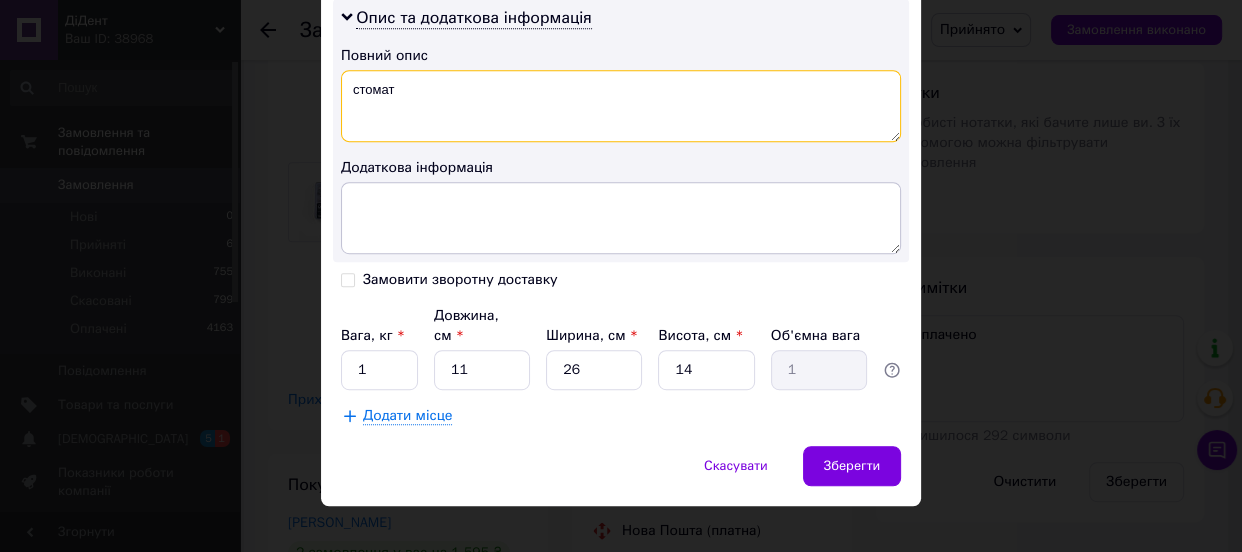 type on "стомат" 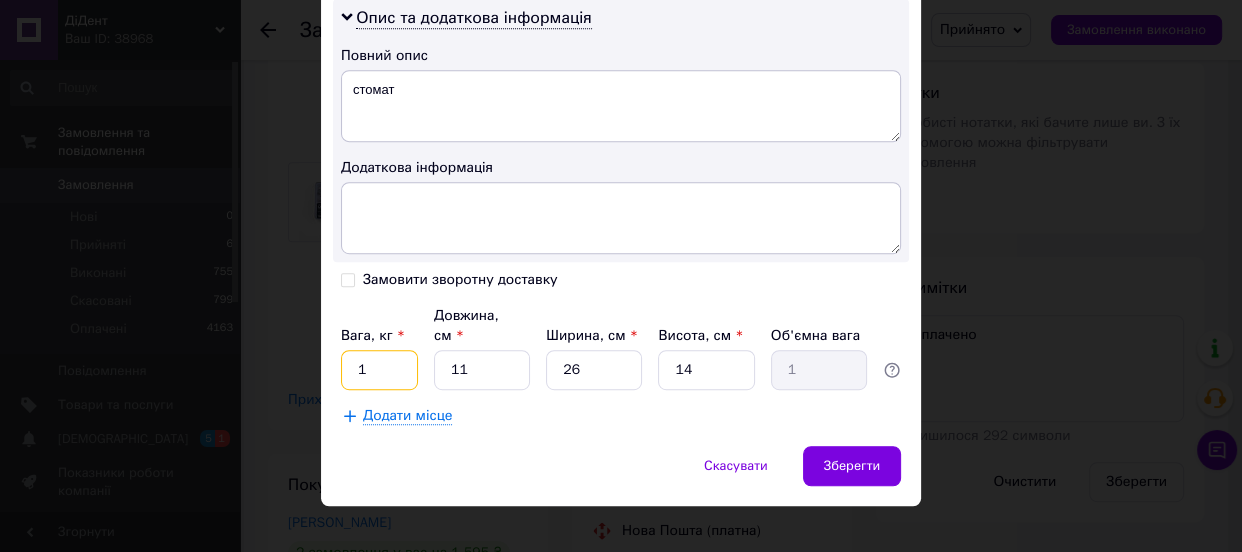 click on "1" at bounding box center [379, 370] 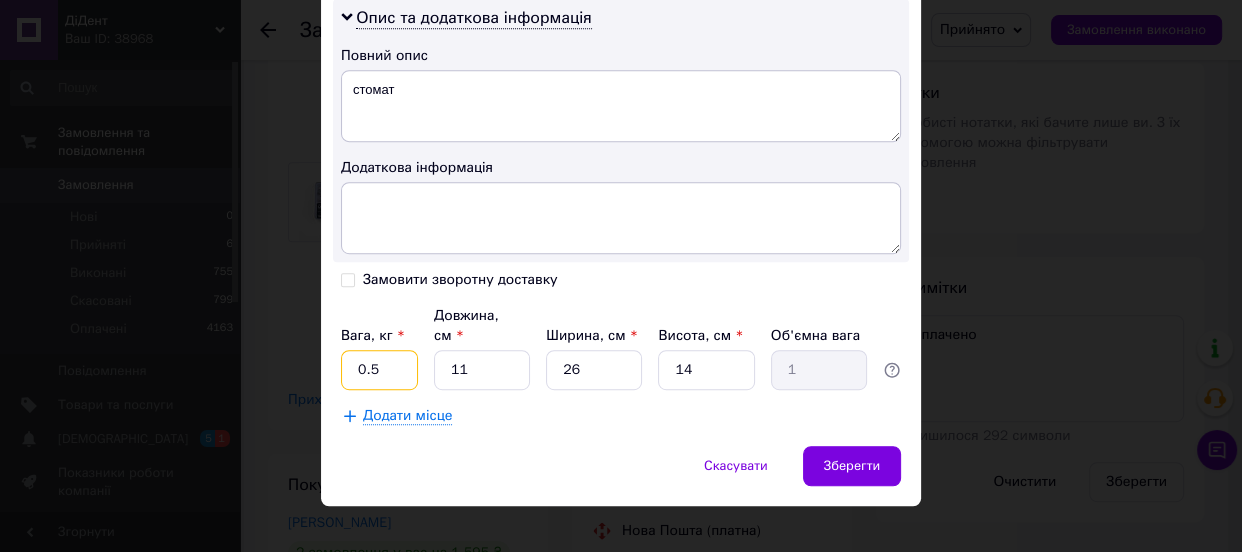 type on "0.5" 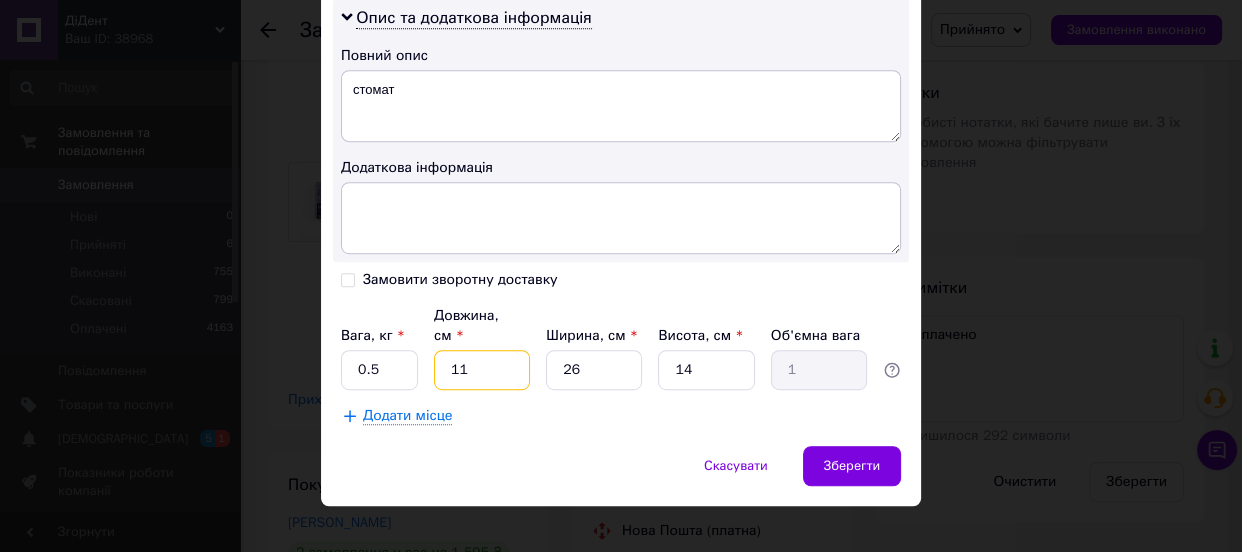 type on "1" 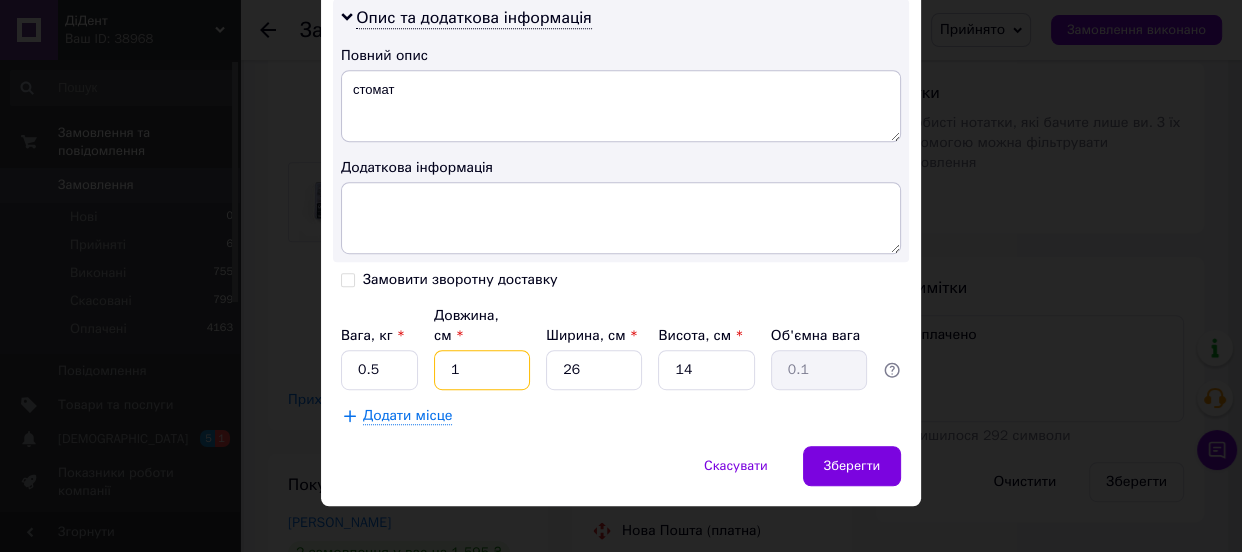 type on "18" 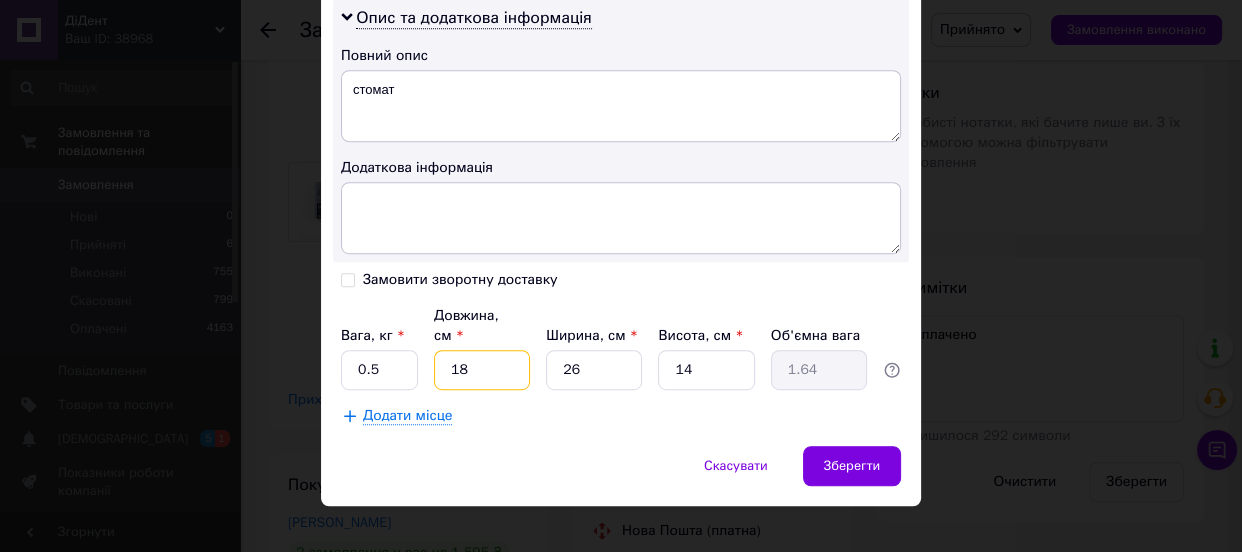 type on "18" 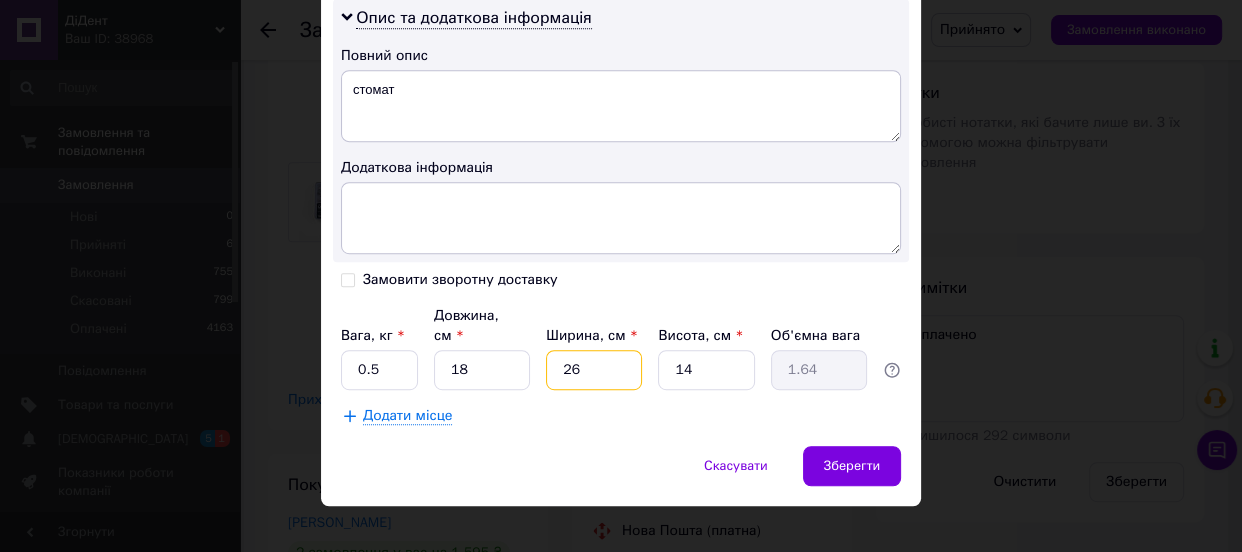 type on "1" 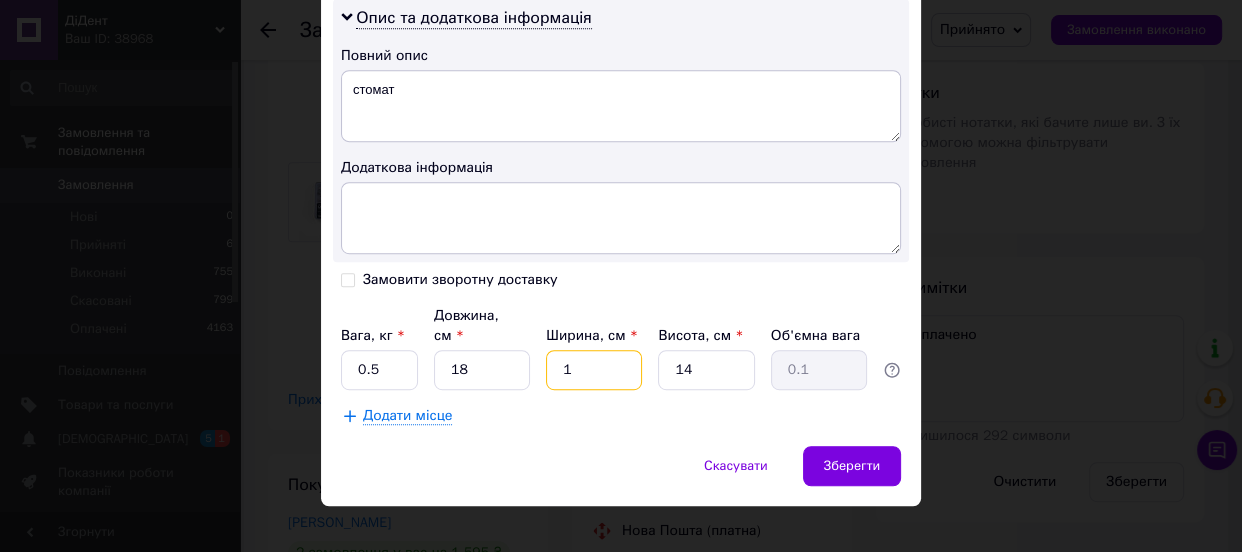 type on "16" 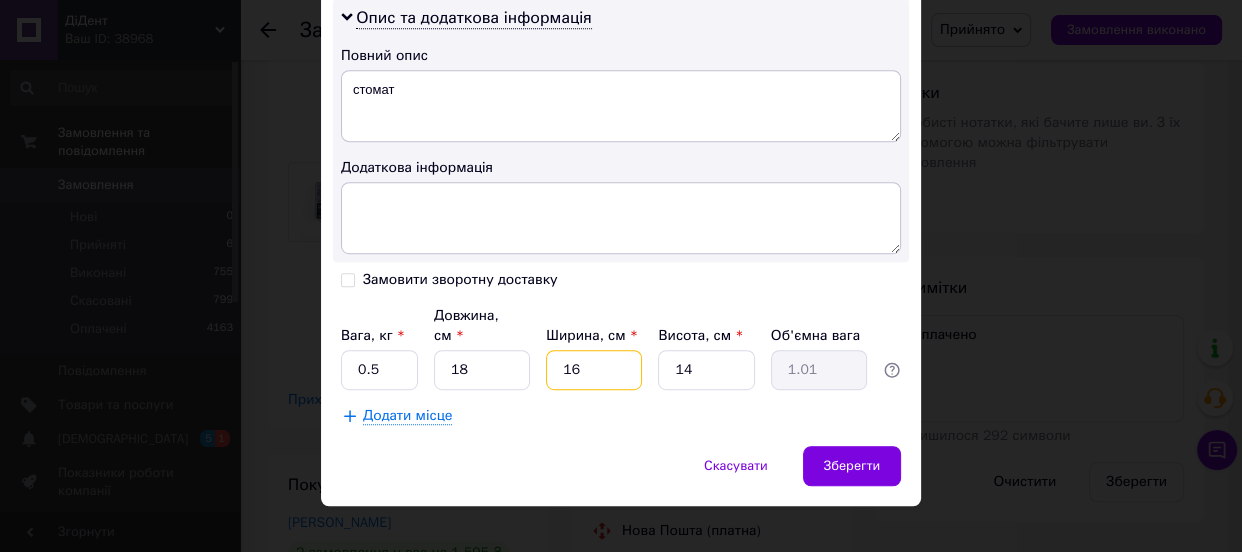 type on "16" 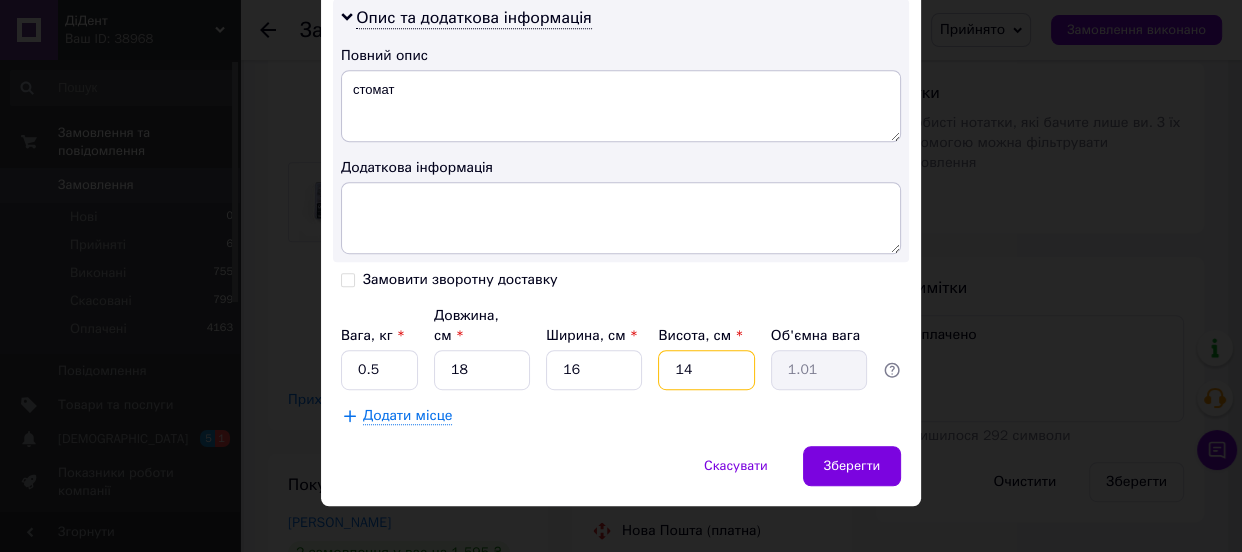 type on "7" 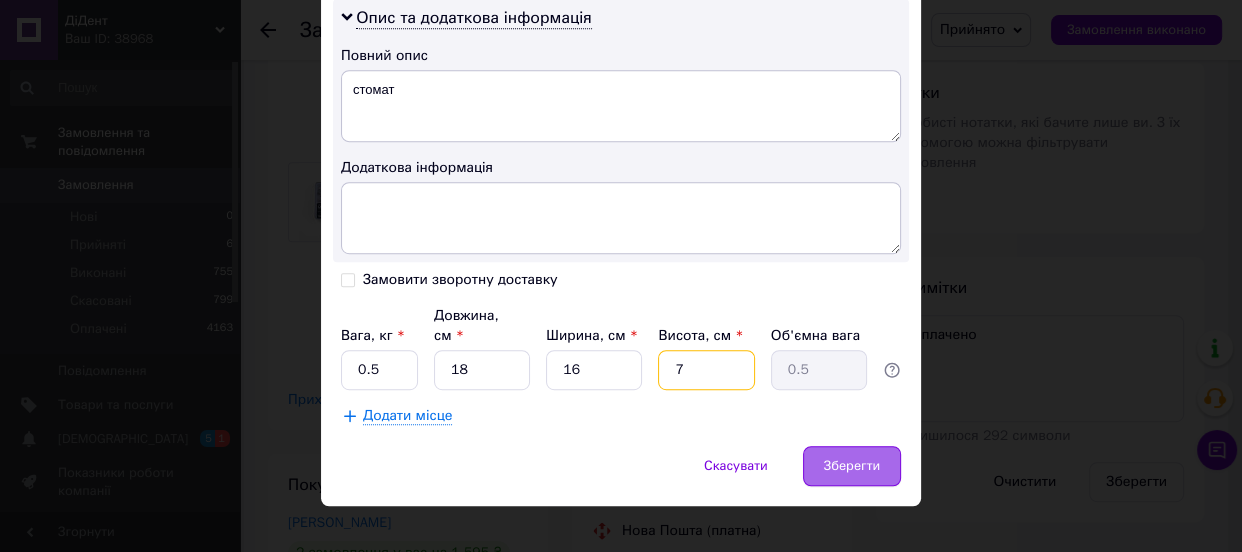 type on "7" 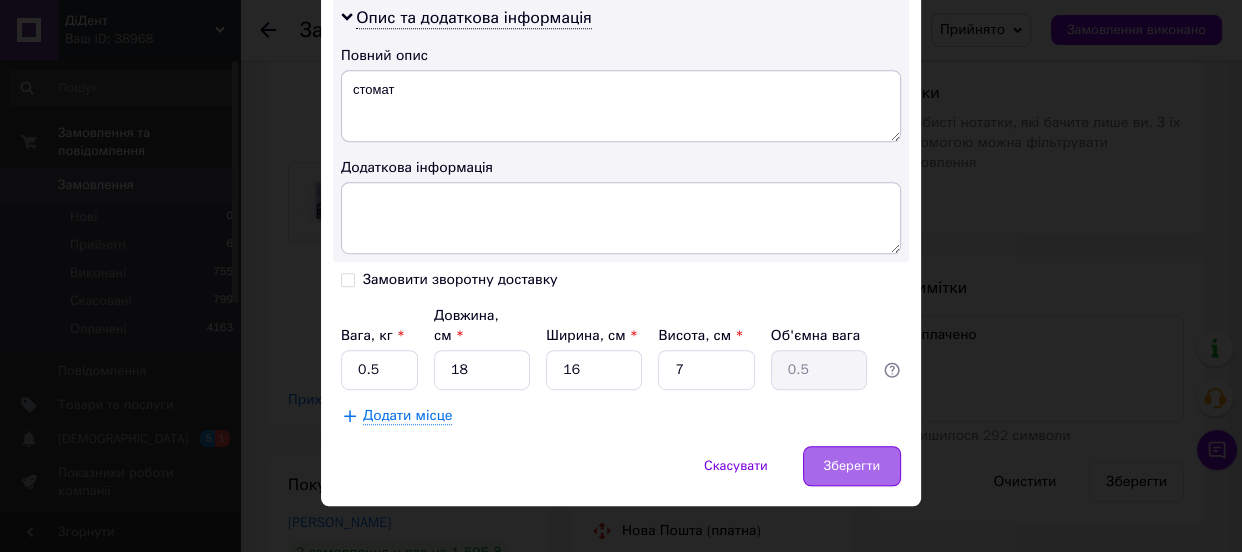 click on "Зберегти" at bounding box center (852, 466) 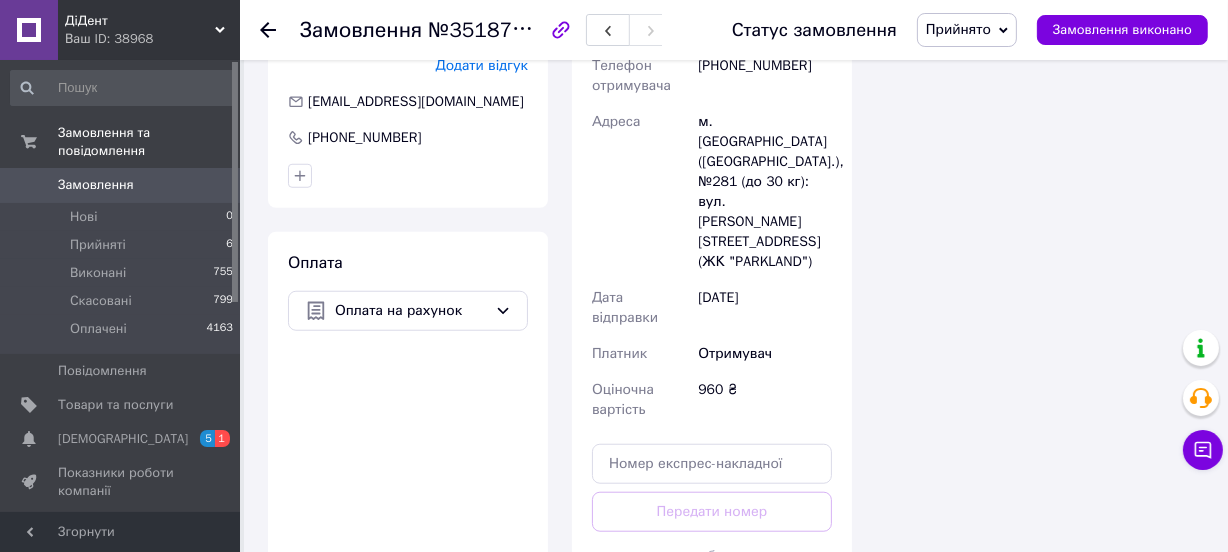 click on "Згенерувати ЕН" at bounding box center [712, 601] 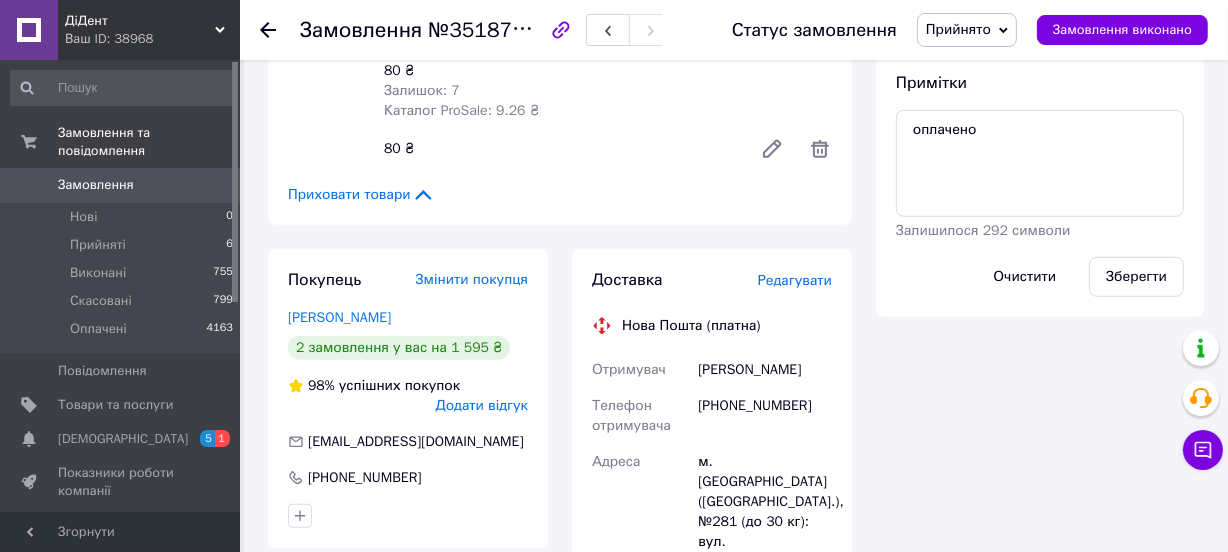 scroll, scrollTop: 1090, scrollLeft: 0, axis: vertical 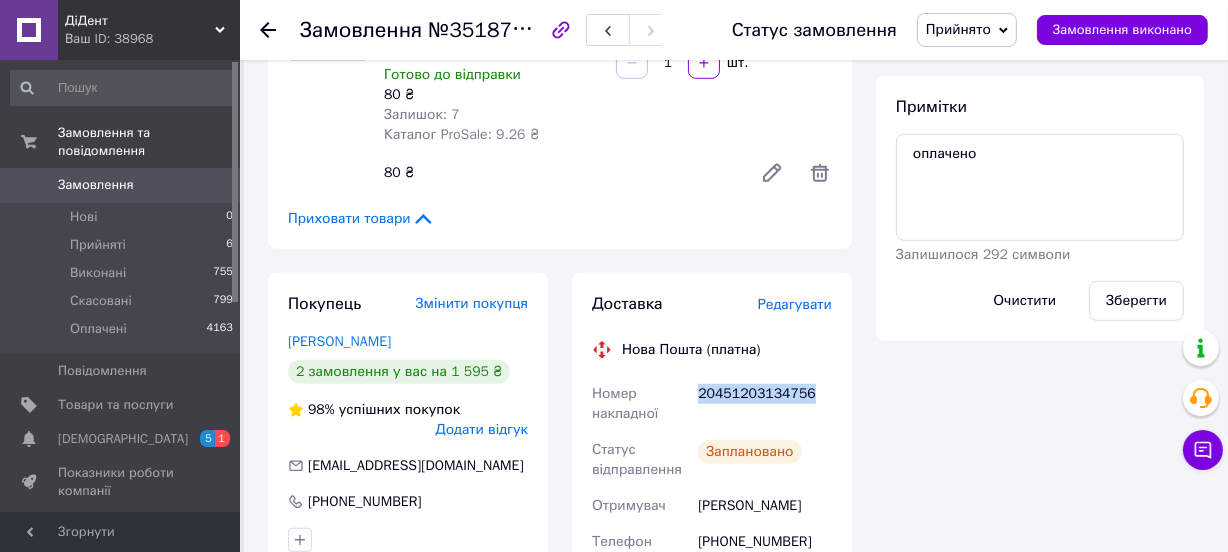 drag, startPoint x: 700, startPoint y: 379, endPoint x: 811, endPoint y: 384, distance: 111.11256 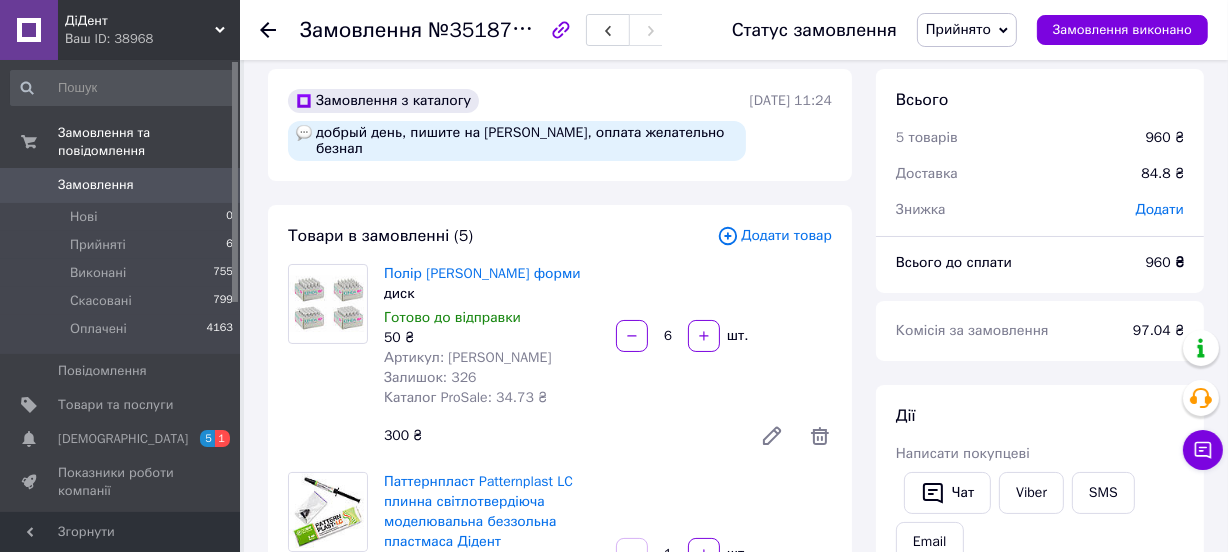scroll, scrollTop: 0, scrollLeft: 0, axis: both 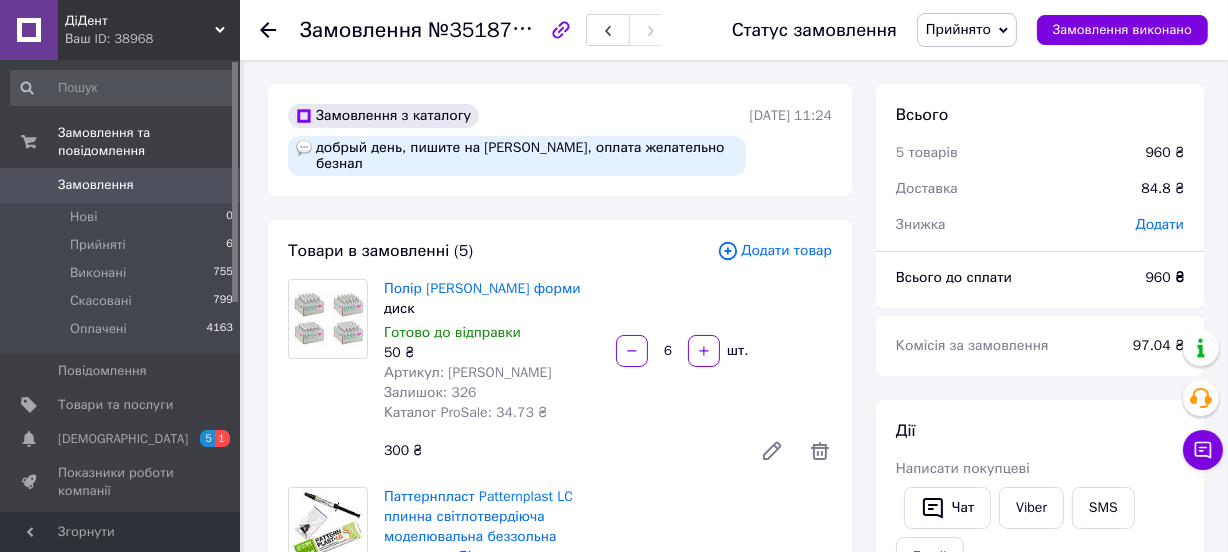 click 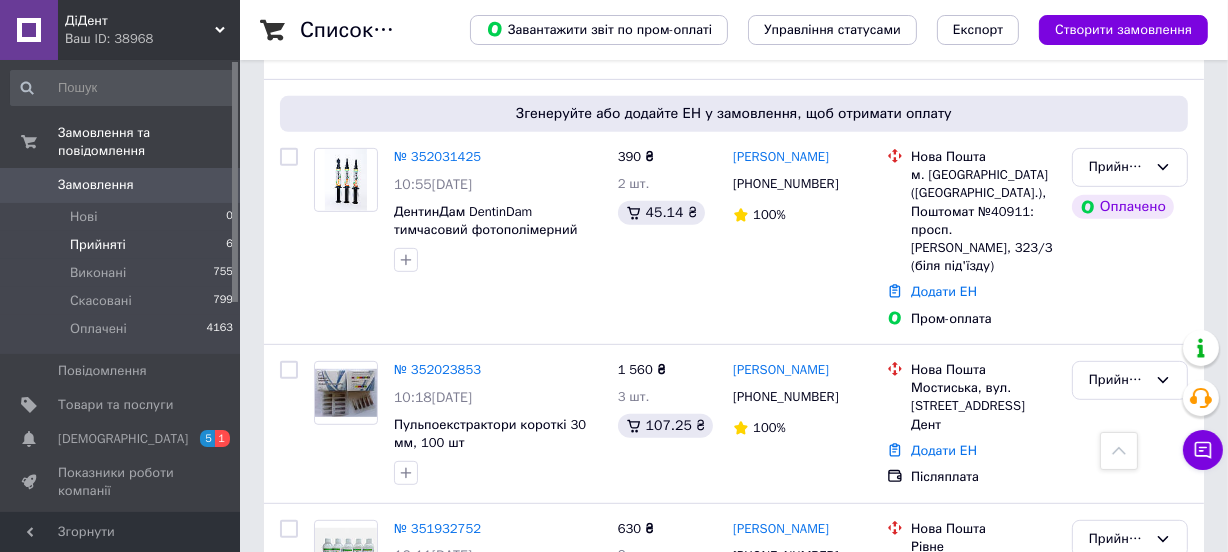 scroll, scrollTop: 1157, scrollLeft: 0, axis: vertical 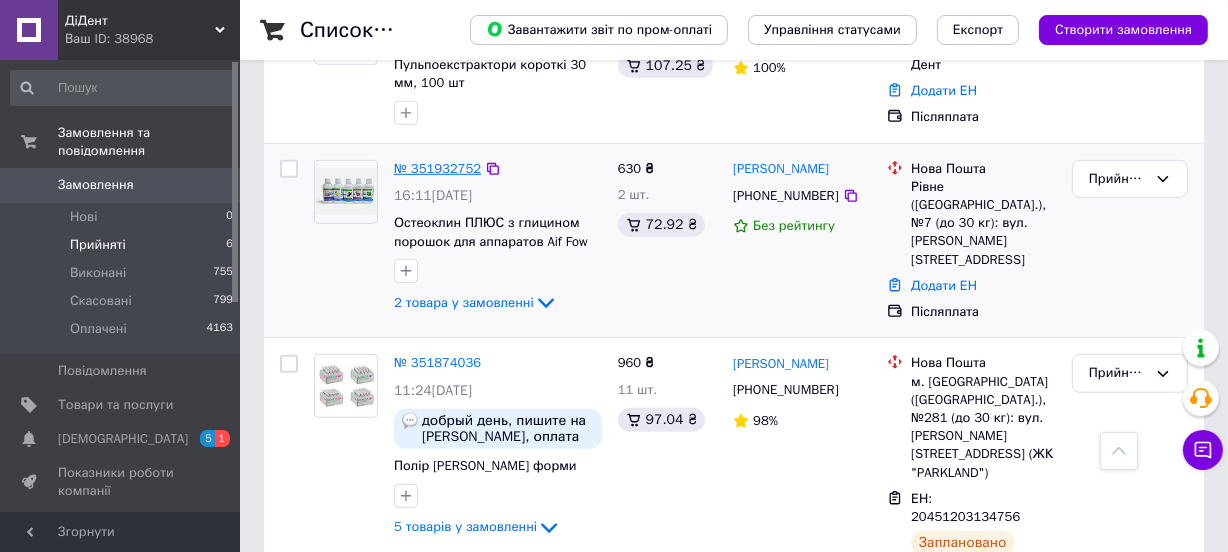 click on "№ 351932752" at bounding box center [437, 168] 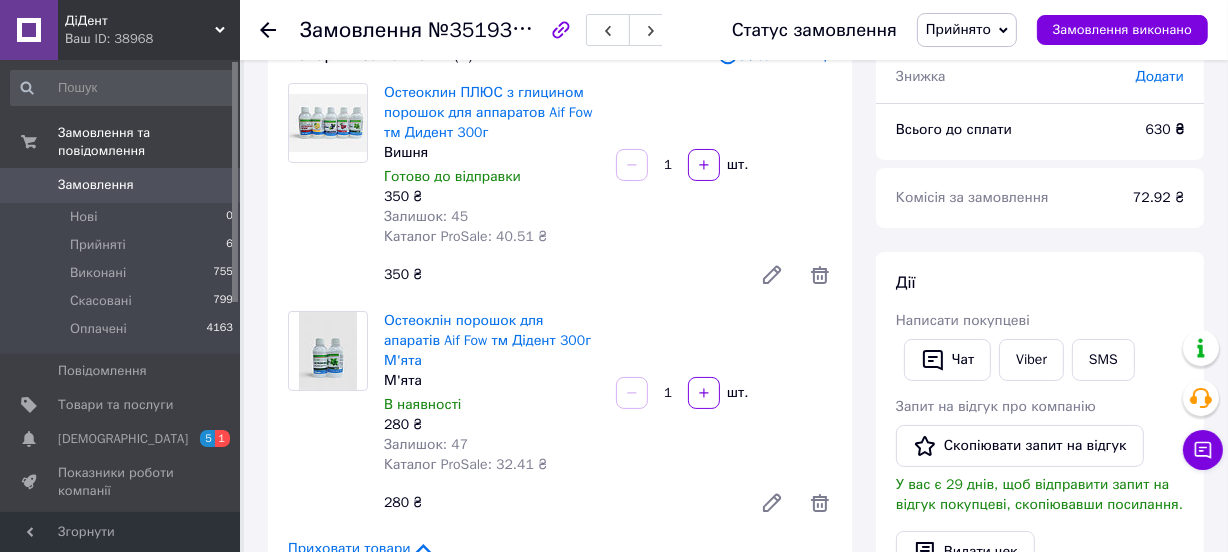 scroll, scrollTop: 107, scrollLeft: 0, axis: vertical 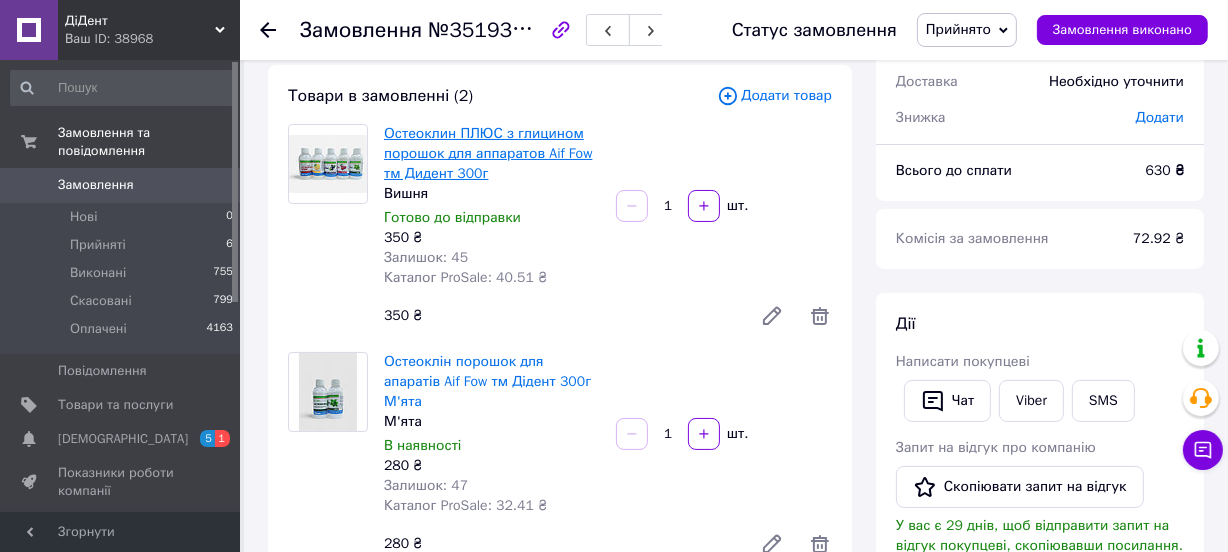 click on "Остеоклин ПЛЮС з глицином порошок для аппаратов  Aif Fow тм Дидент 300г" at bounding box center [488, 153] 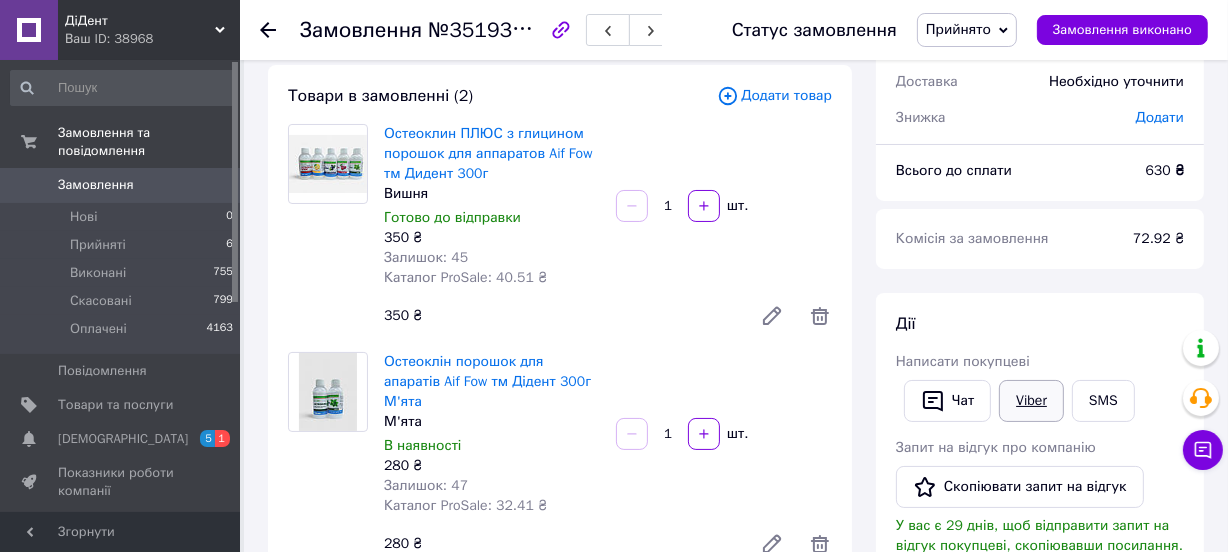 click on "Viber" at bounding box center (1031, 401) 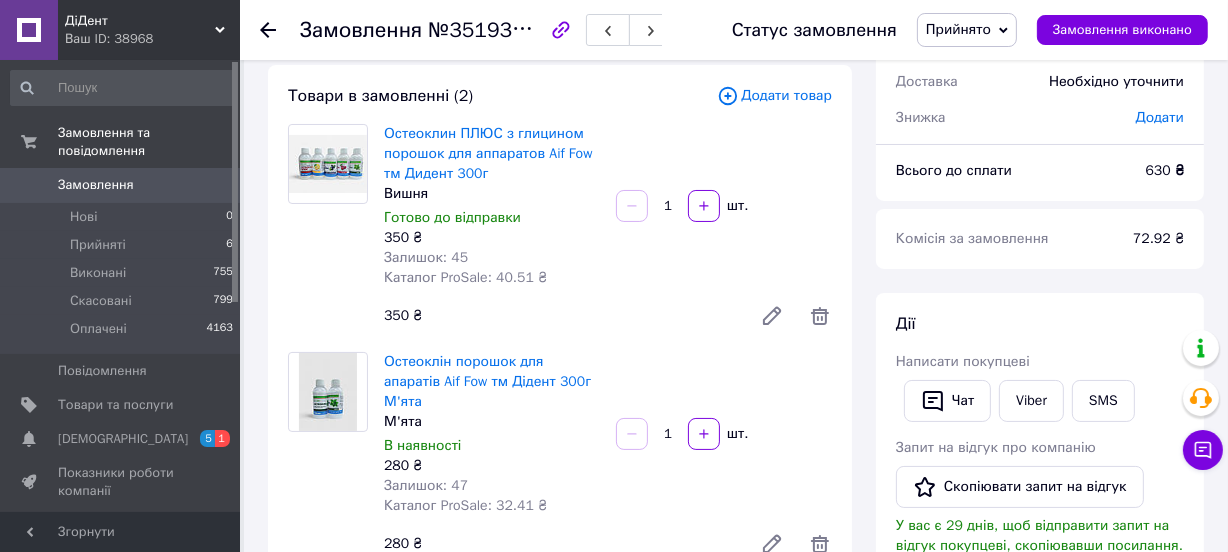 click 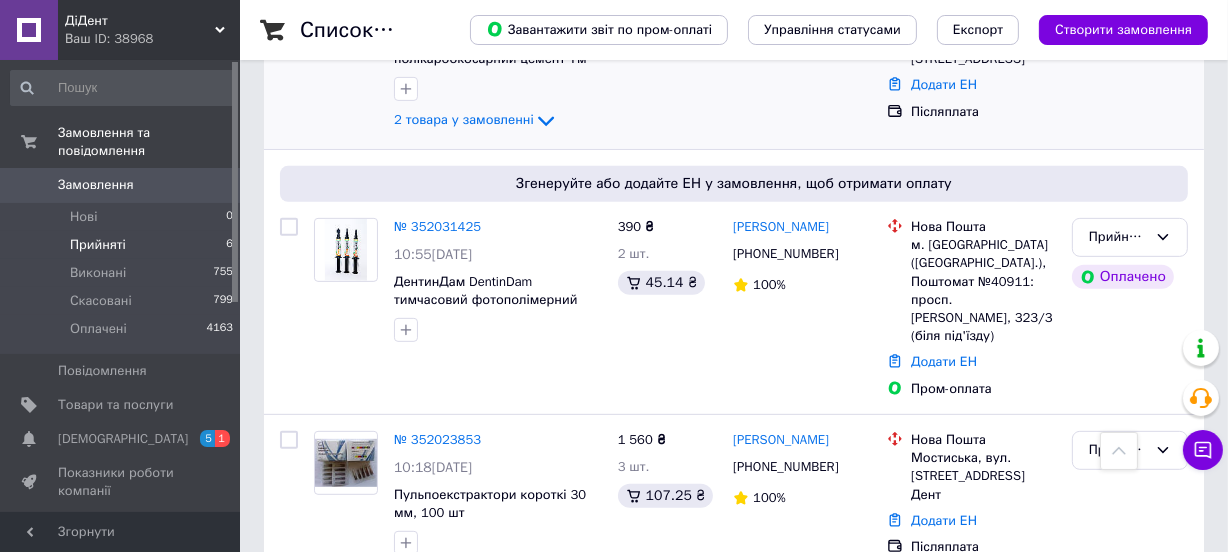 scroll, scrollTop: 1000, scrollLeft: 0, axis: vertical 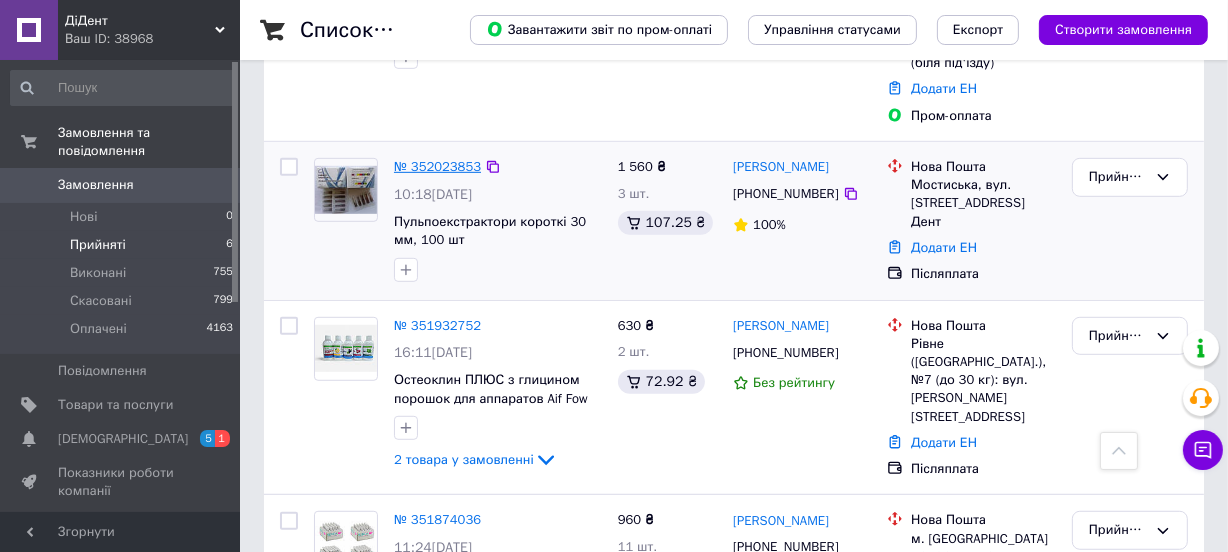click on "№ 352023853" at bounding box center (437, 166) 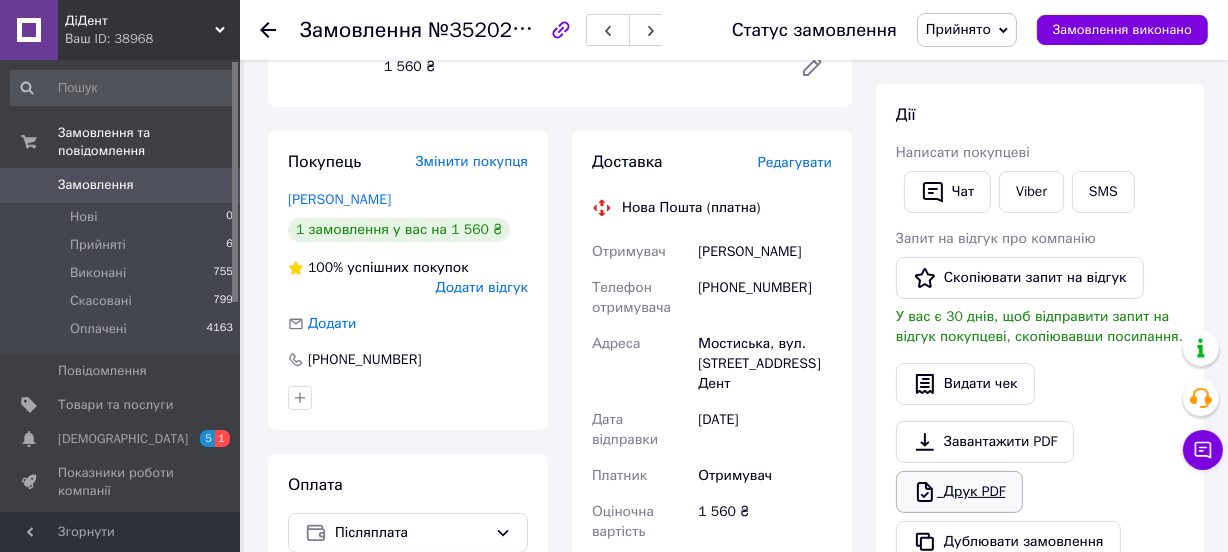 scroll, scrollTop: 272, scrollLeft: 0, axis: vertical 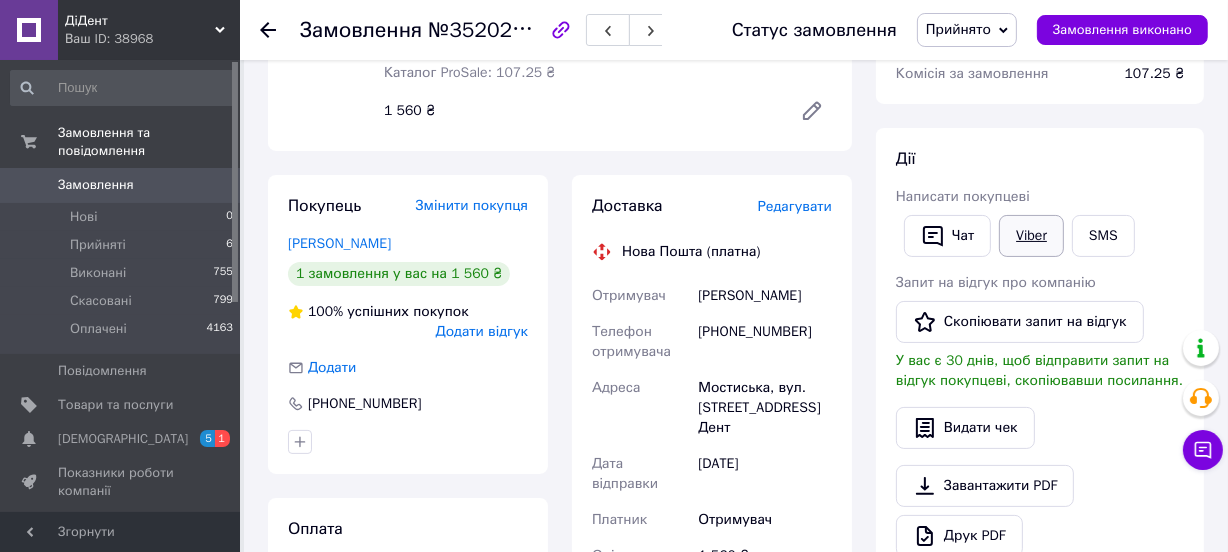 click on "Viber" at bounding box center (1031, 236) 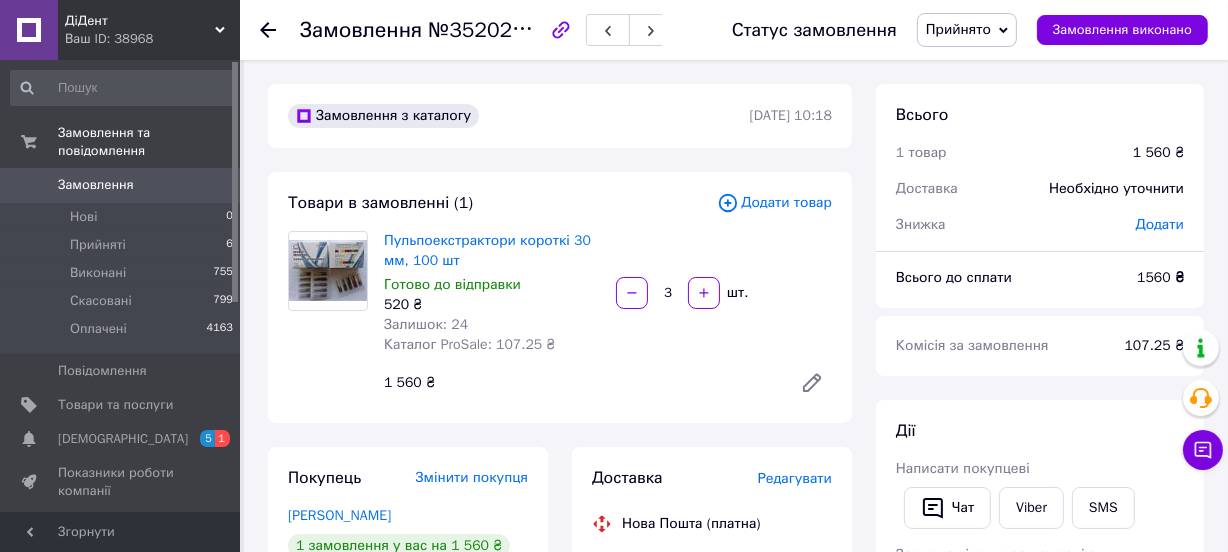 scroll, scrollTop: 0, scrollLeft: 0, axis: both 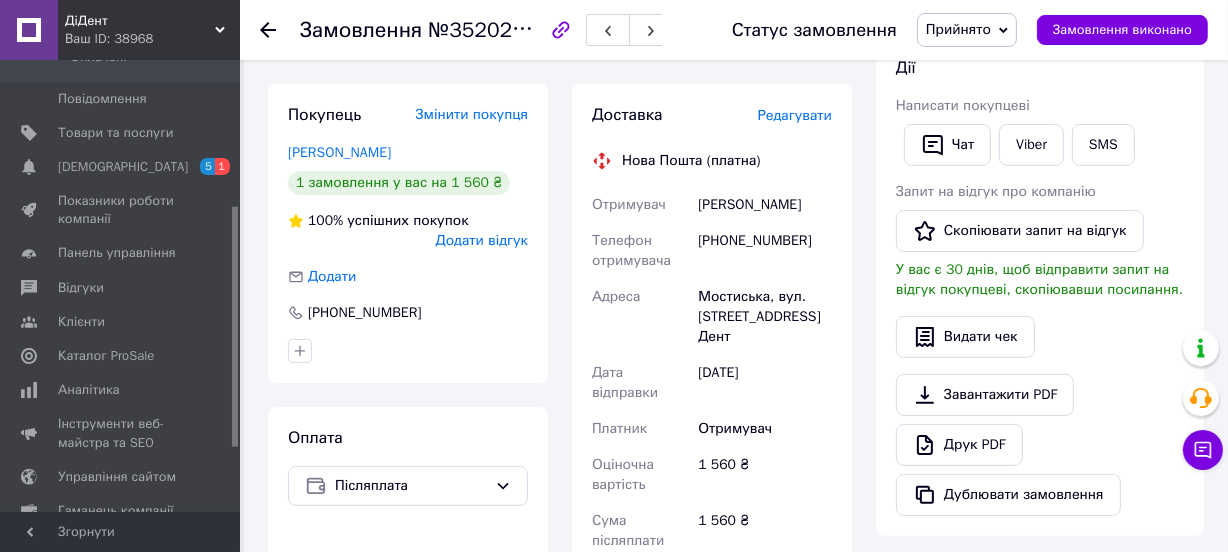 click 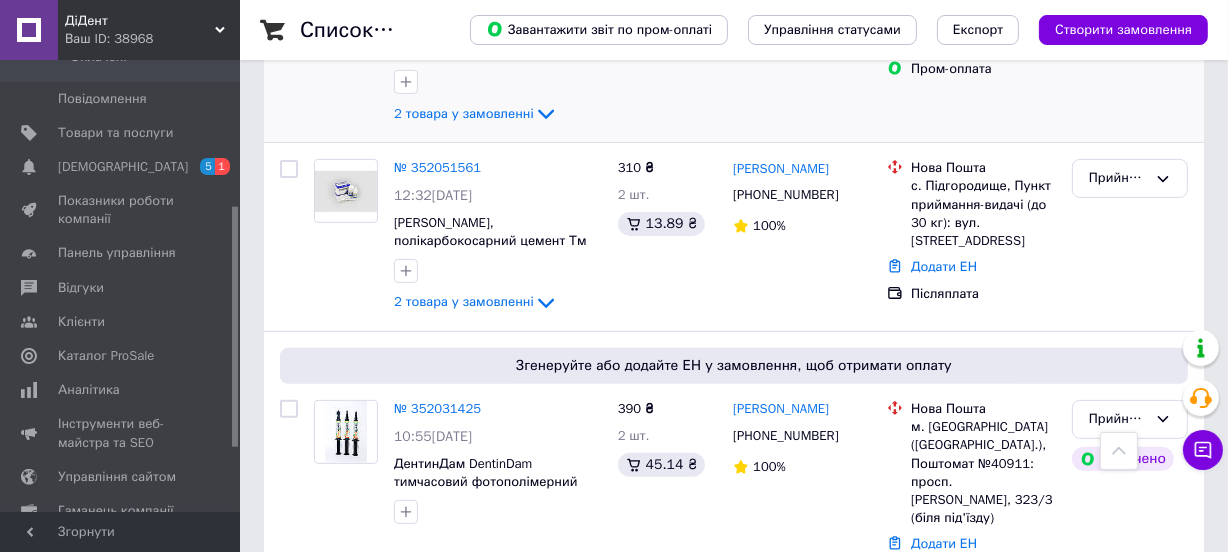 scroll, scrollTop: 727, scrollLeft: 0, axis: vertical 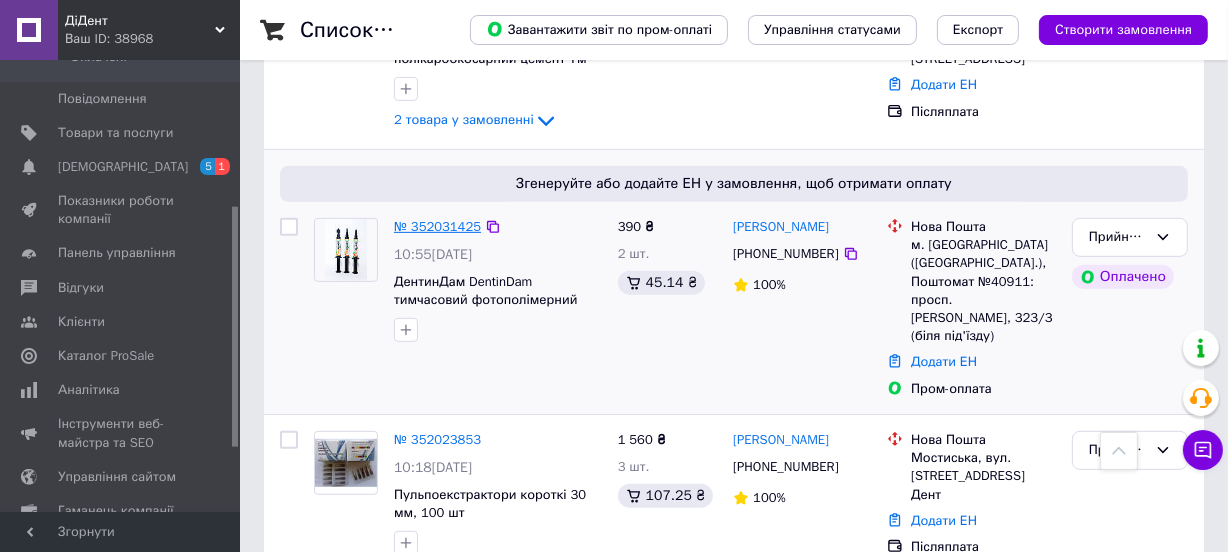 click on "№ 352031425" at bounding box center [437, 226] 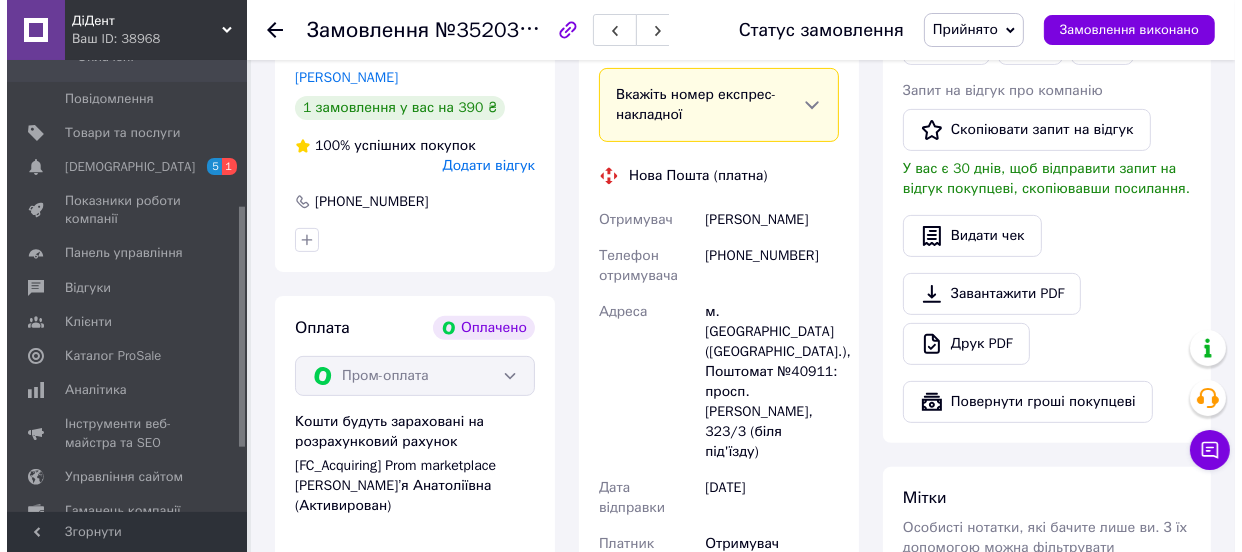 scroll, scrollTop: 363, scrollLeft: 0, axis: vertical 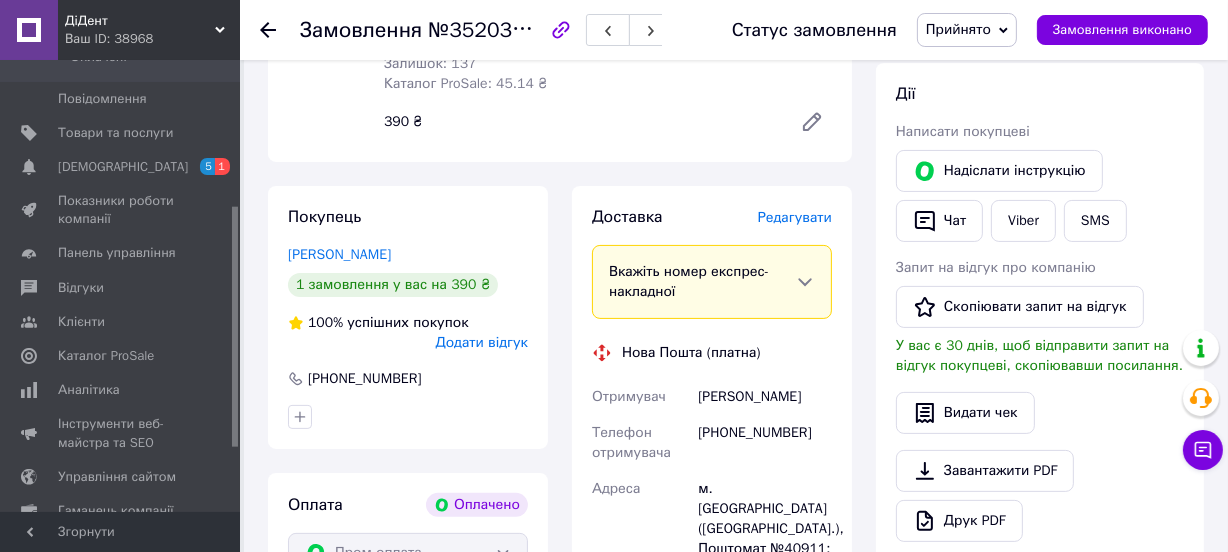 click on "Редагувати" at bounding box center (795, 217) 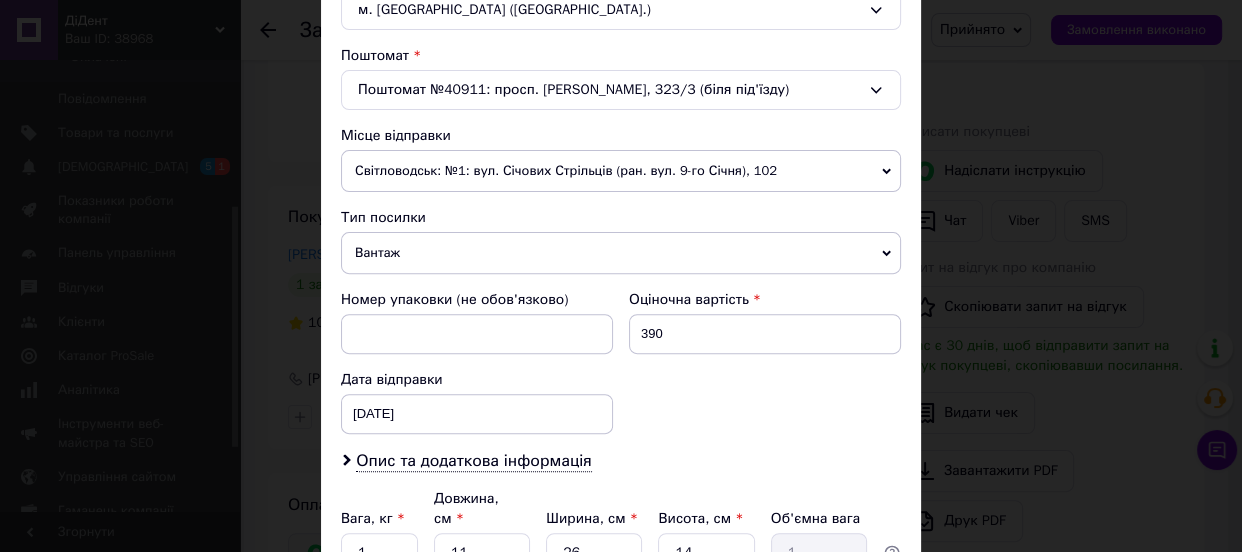 scroll, scrollTop: 727, scrollLeft: 0, axis: vertical 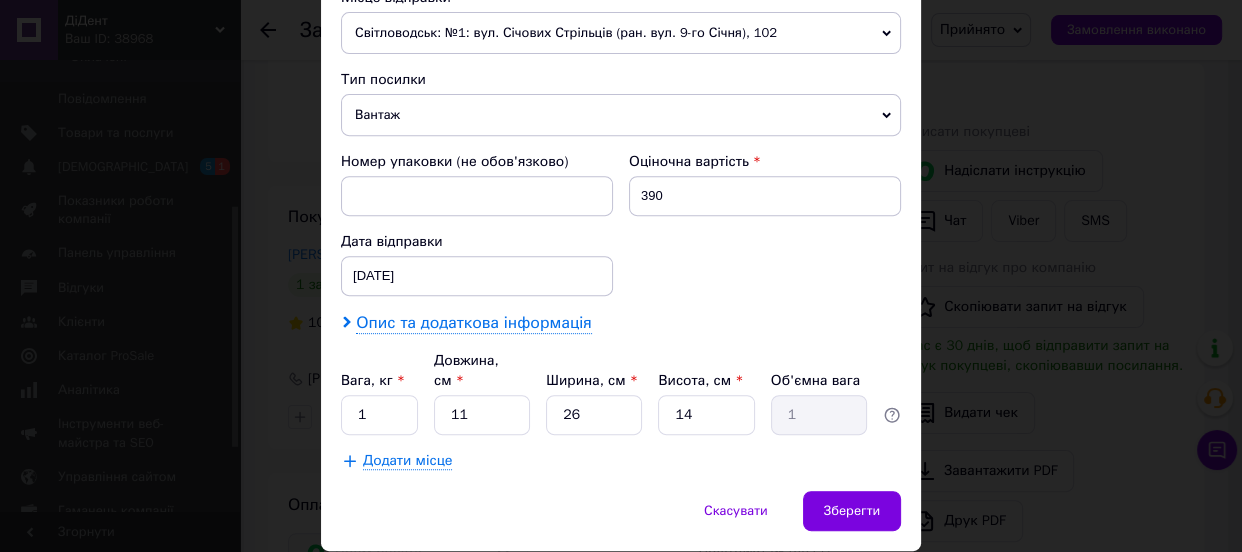 click on "Опис та додаткова інформація" at bounding box center (473, 323) 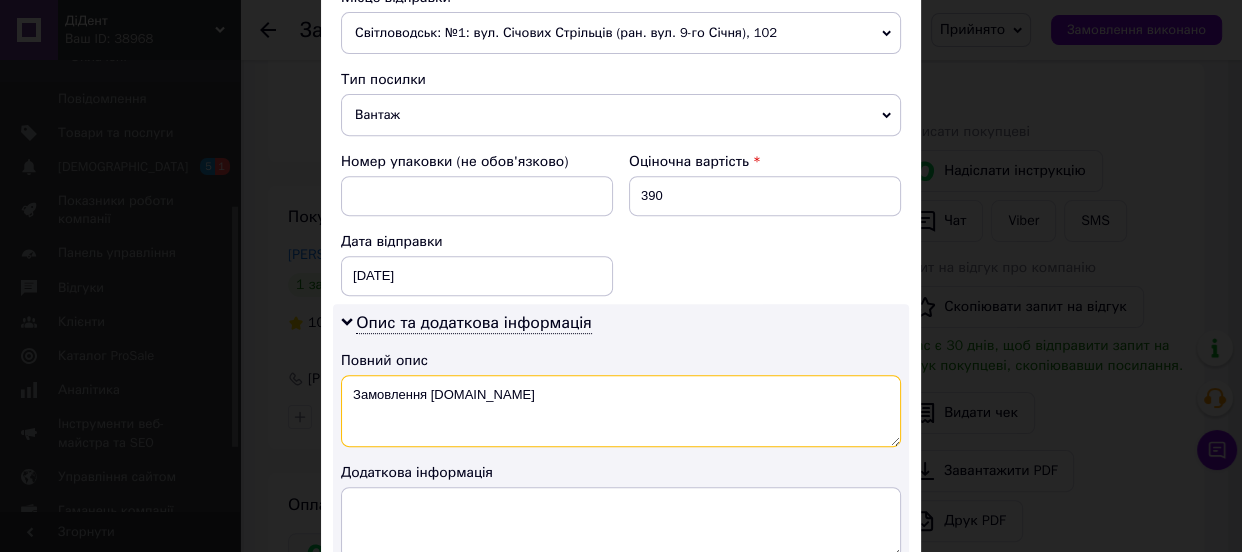 click on "Замовлення [DOMAIN_NAME]" at bounding box center (621, 411) 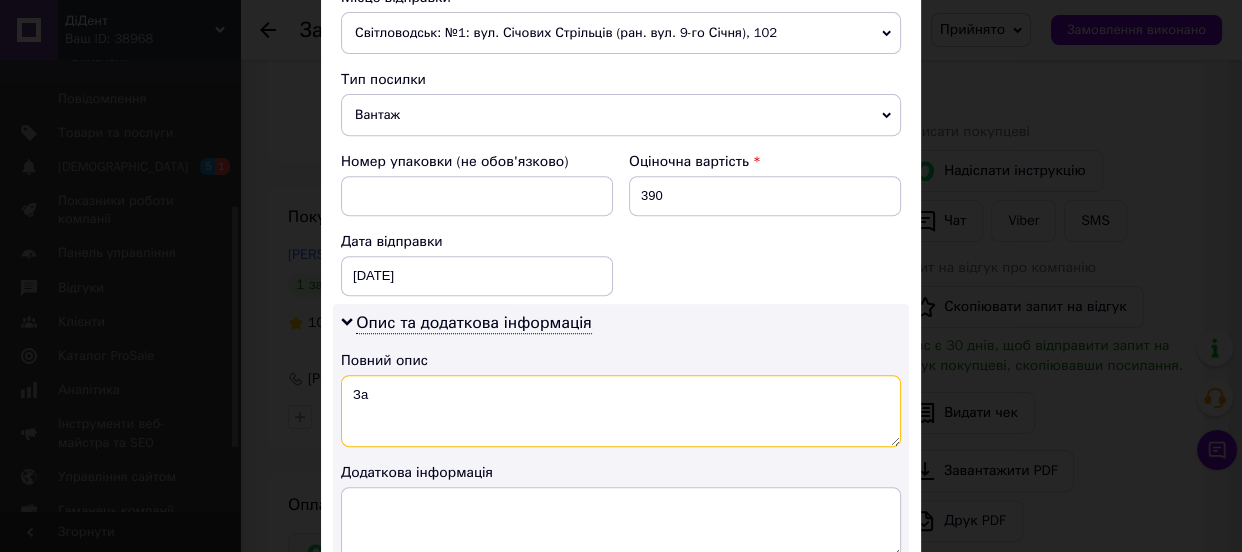 type on "З" 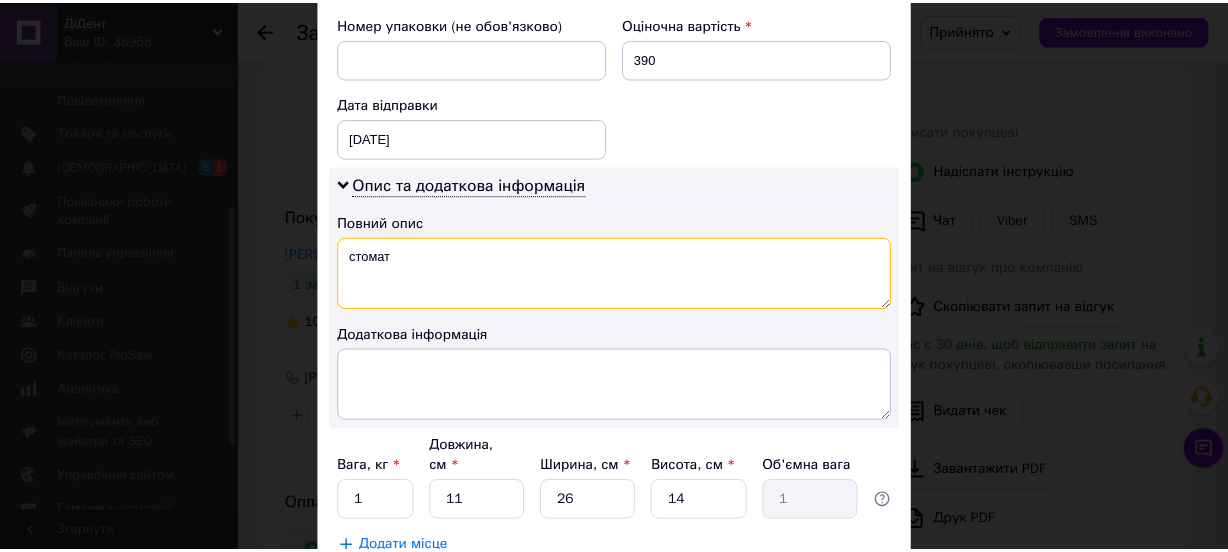 scroll, scrollTop: 997, scrollLeft: 0, axis: vertical 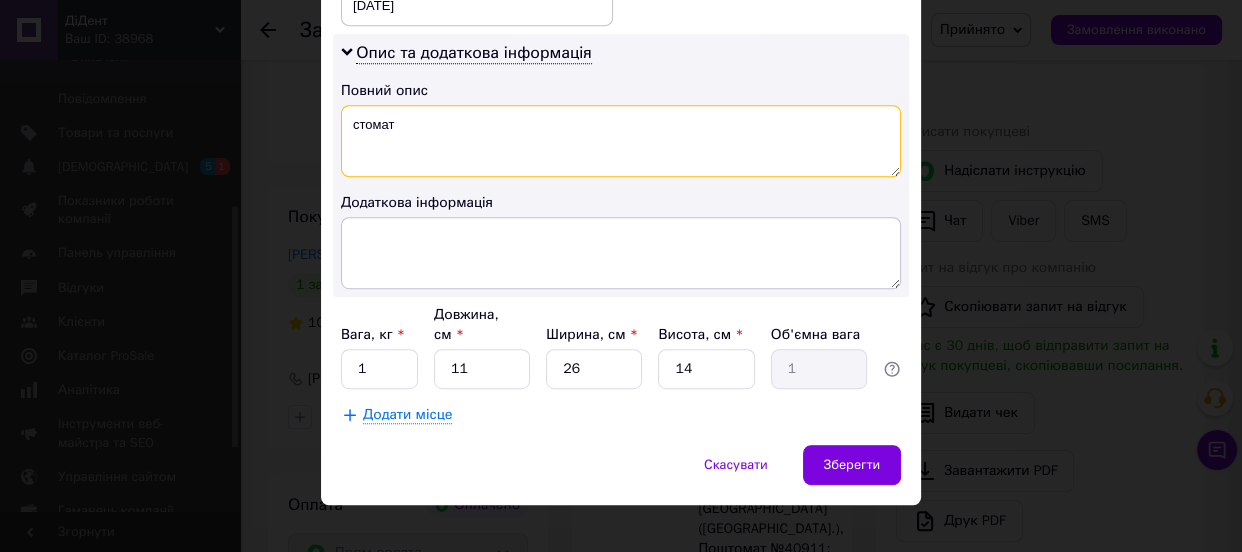 type on "стомат" 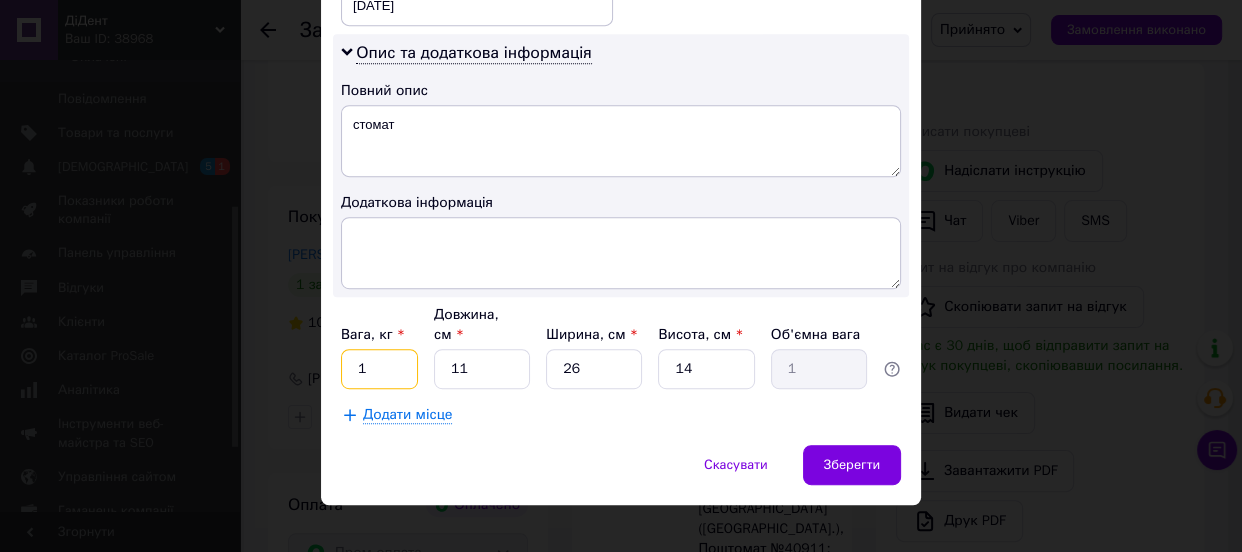 click on "1" at bounding box center (379, 369) 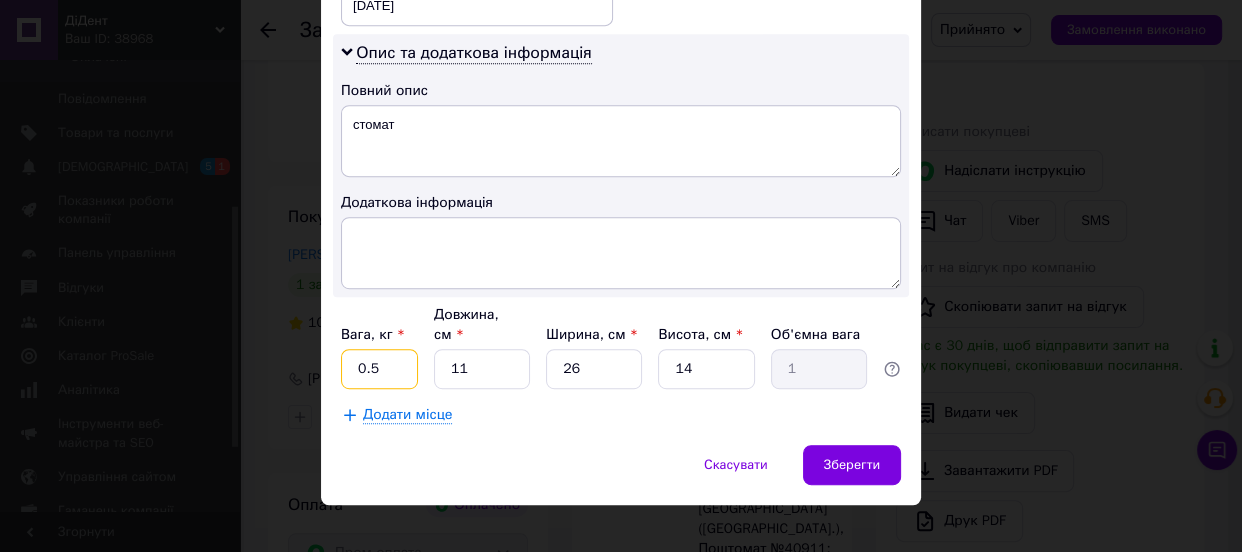 type on "0.5" 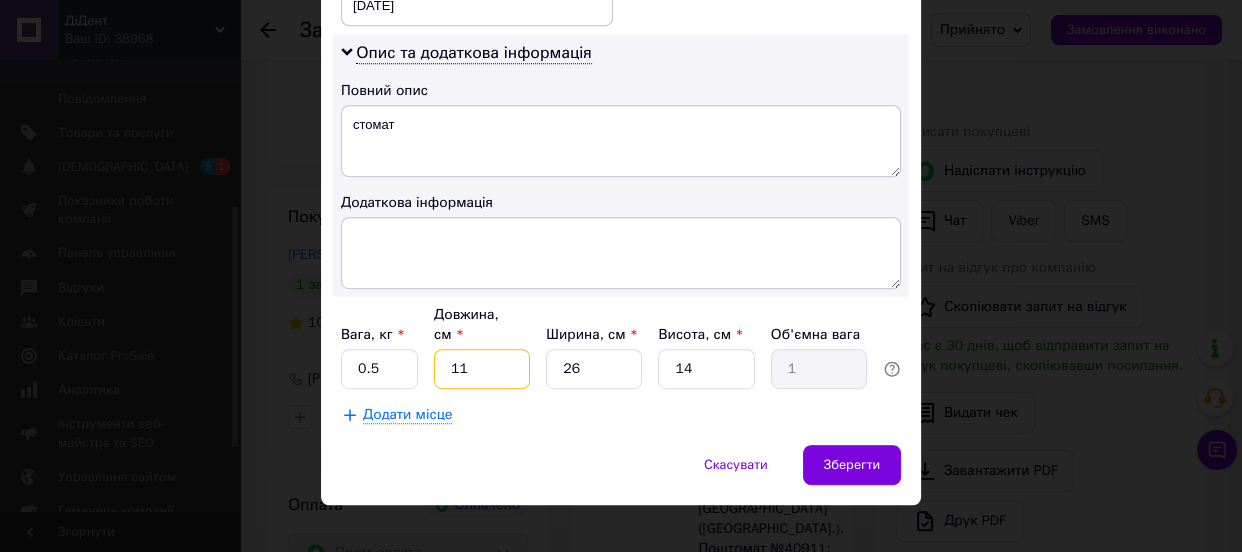 type on "1" 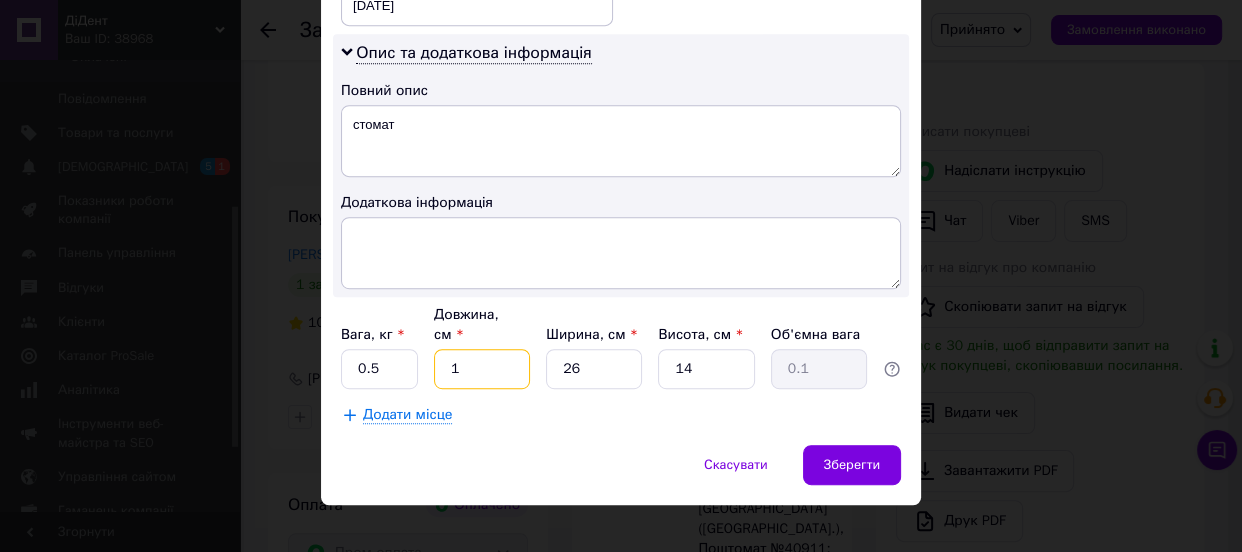 type on "18" 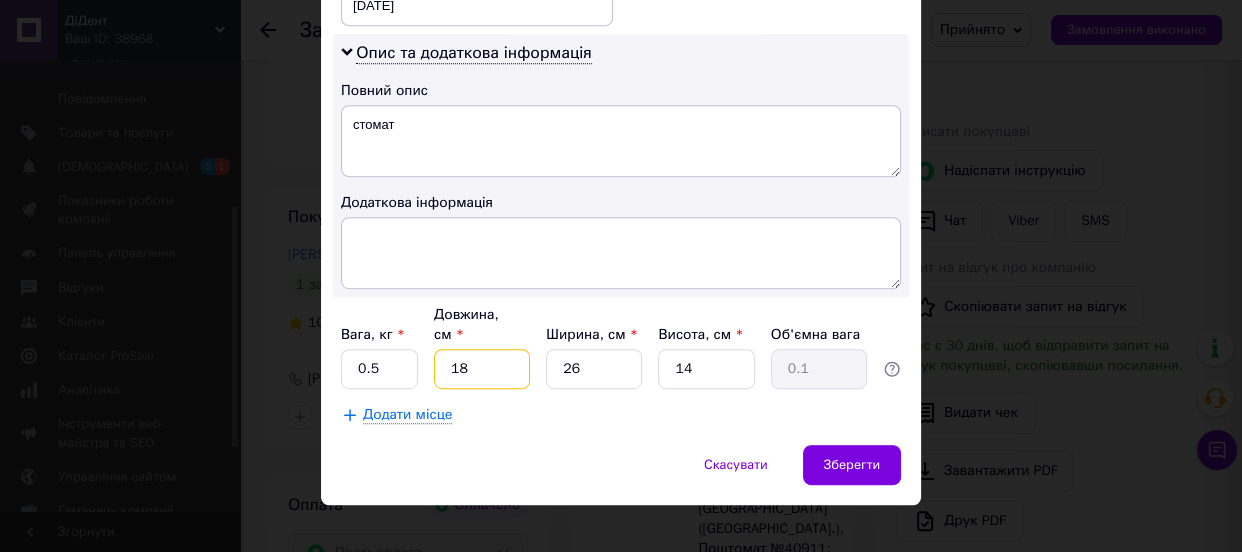 type on "1.64" 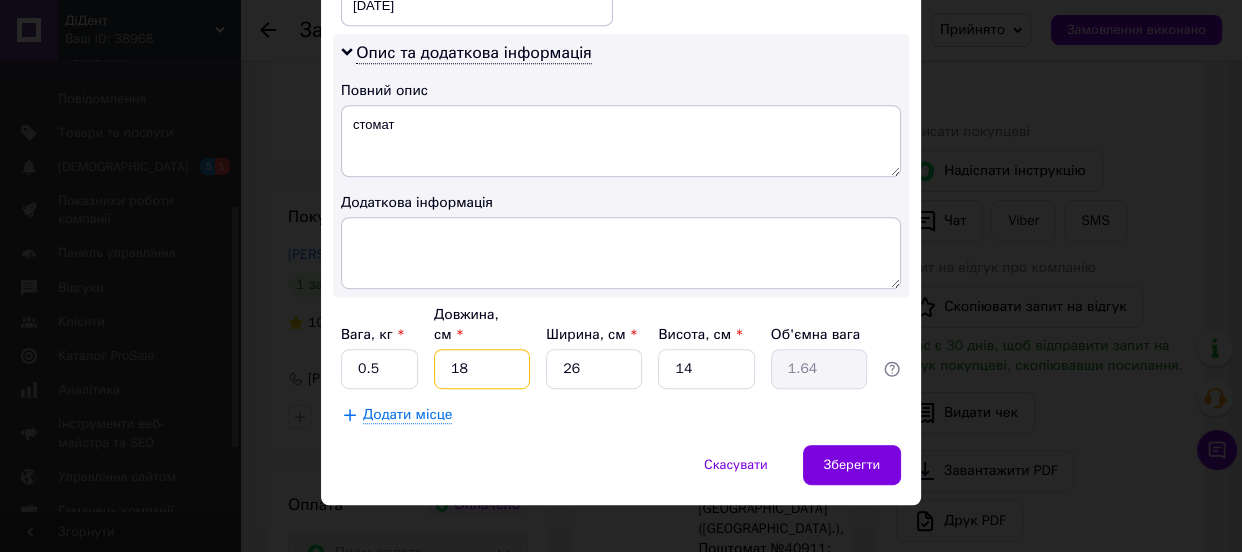 type on "18" 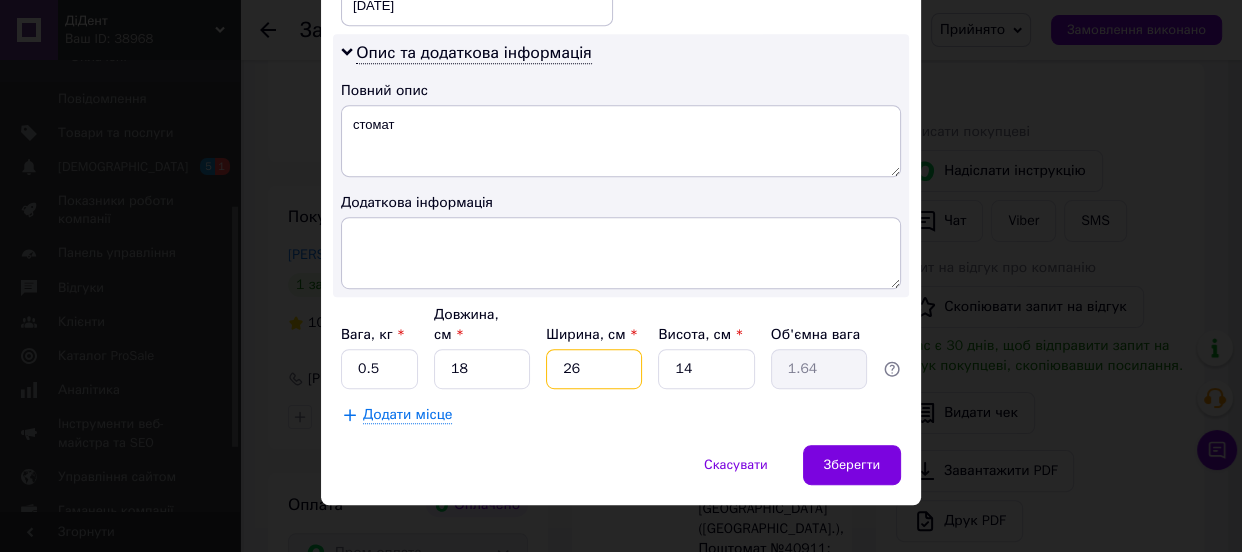 type on "1" 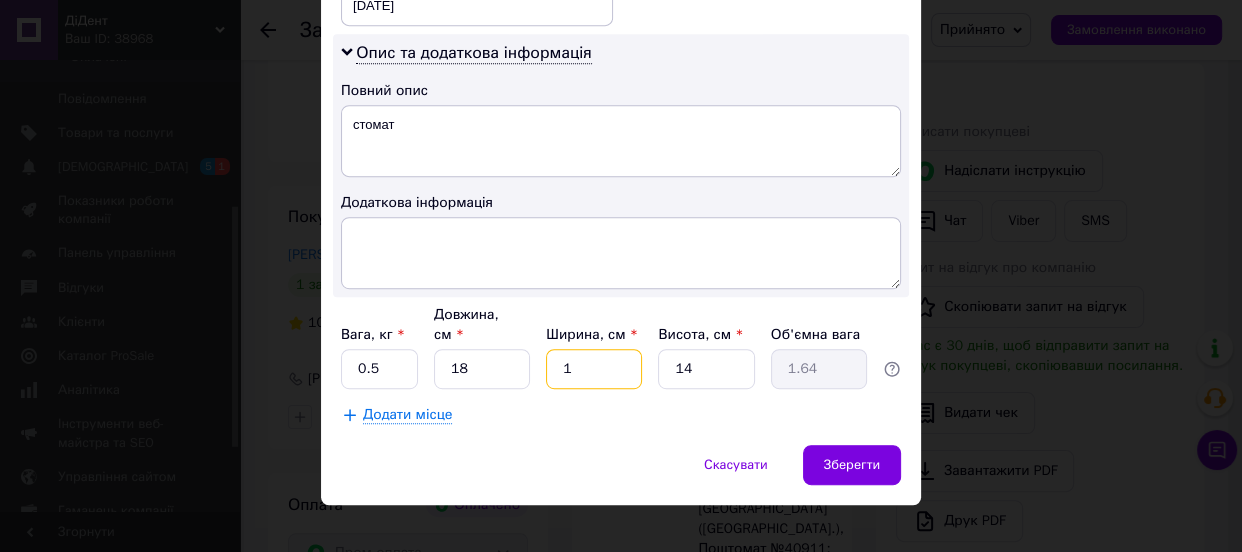 type on "0.1" 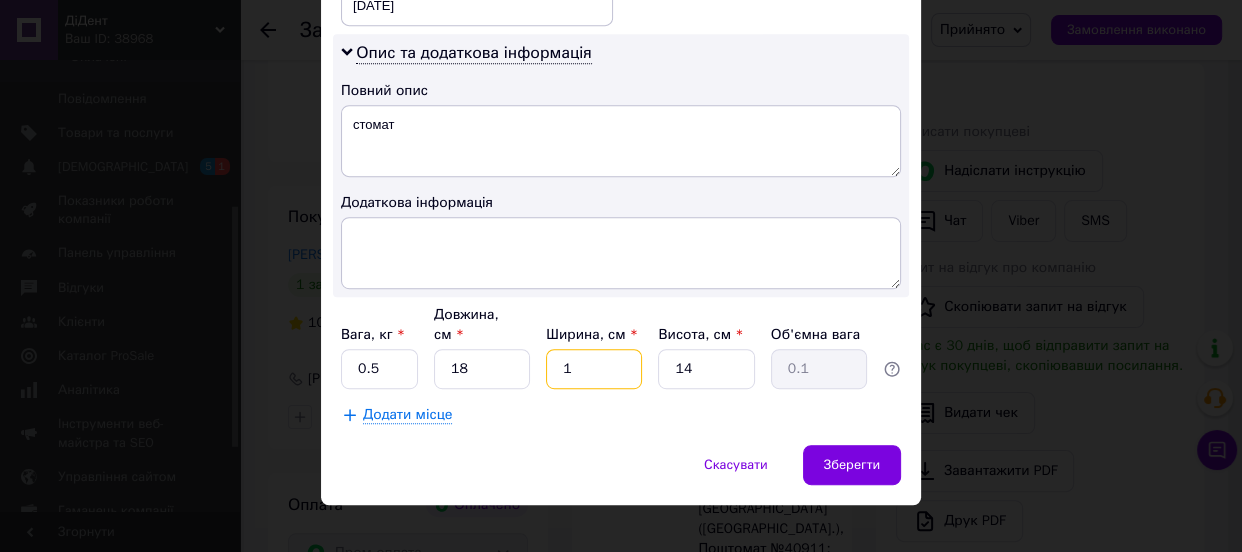 type on "16" 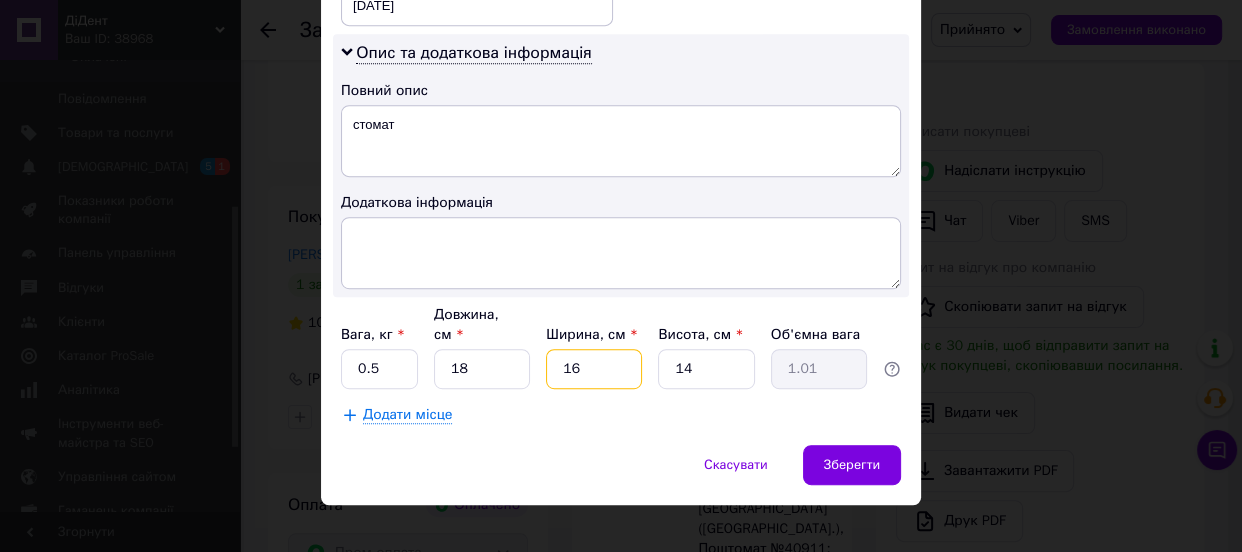 type on "16" 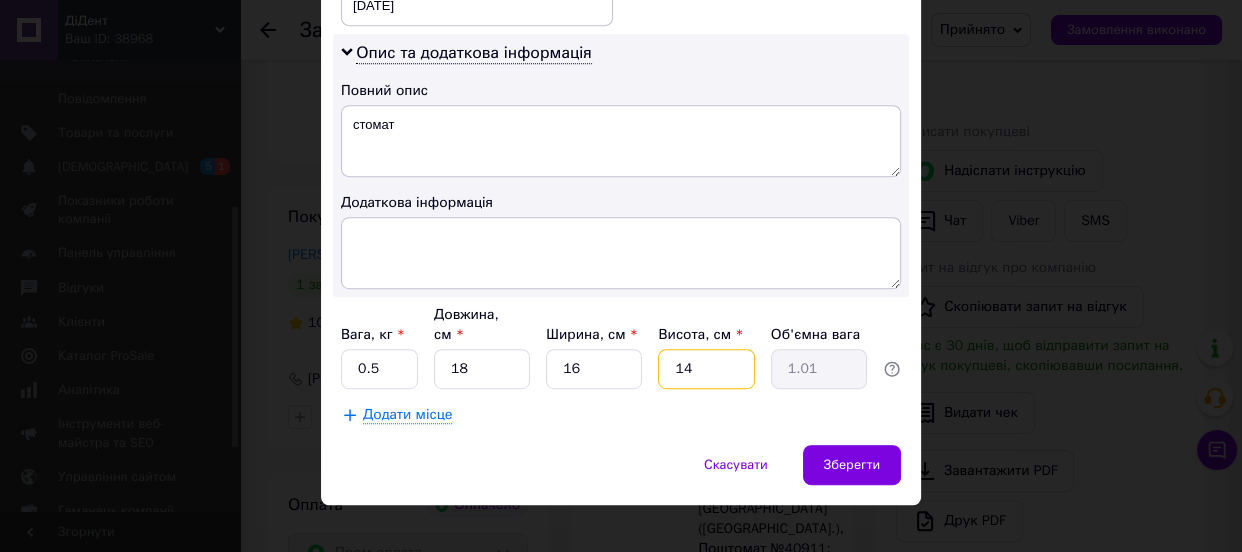 type on "7" 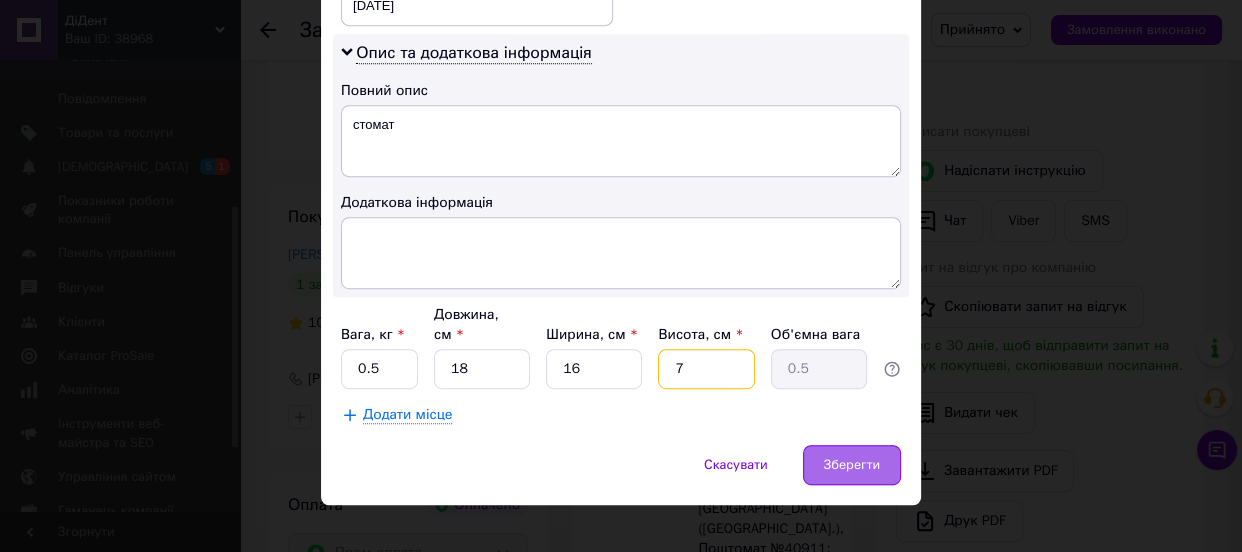 type on "7" 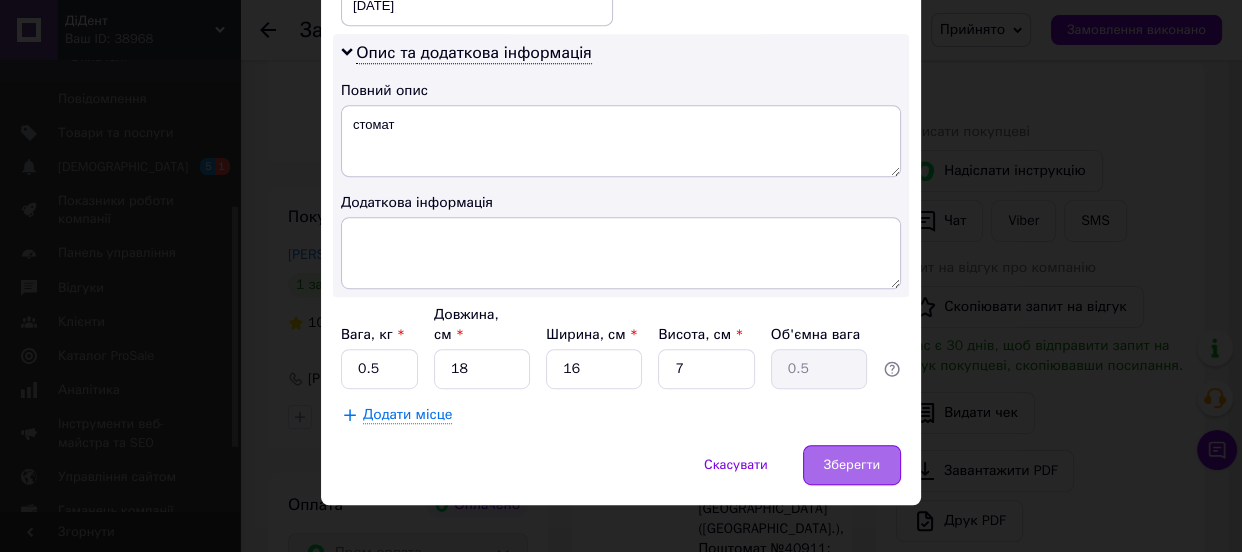 click on "Зберегти" at bounding box center [852, 465] 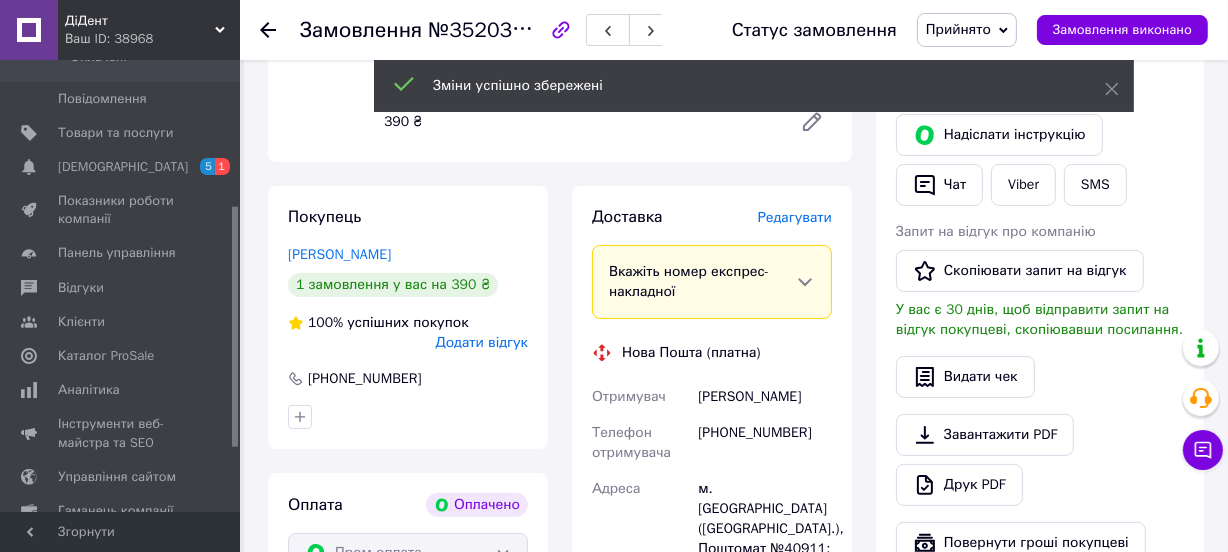 scroll, scrollTop: 818, scrollLeft: 0, axis: vertical 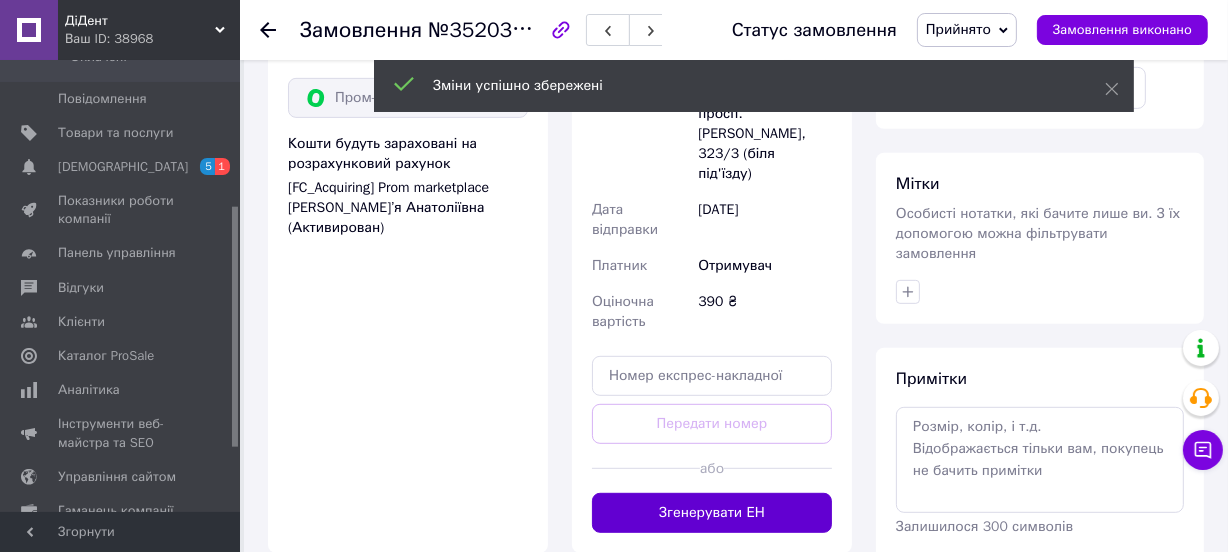 click on "Згенерувати ЕН" at bounding box center (712, 513) 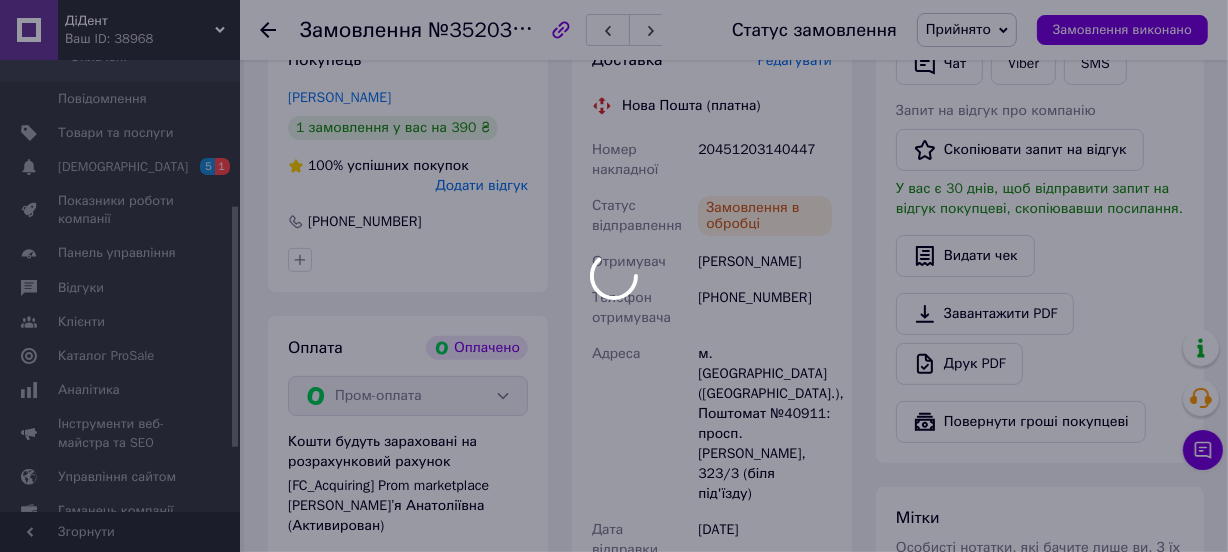 scroll, scrollTop: 454, scrollLeft: 0, axis: vertical 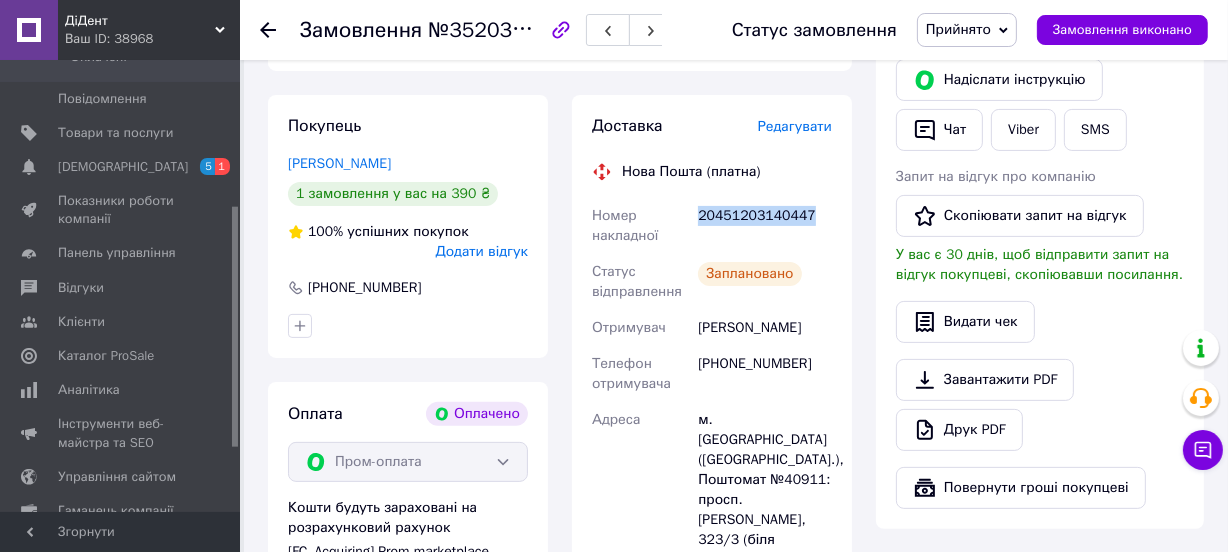 drag, startPoint x: 697, startPoint y: 210, endPoint x: 845, endPoint y: 220, distance: 148.33745 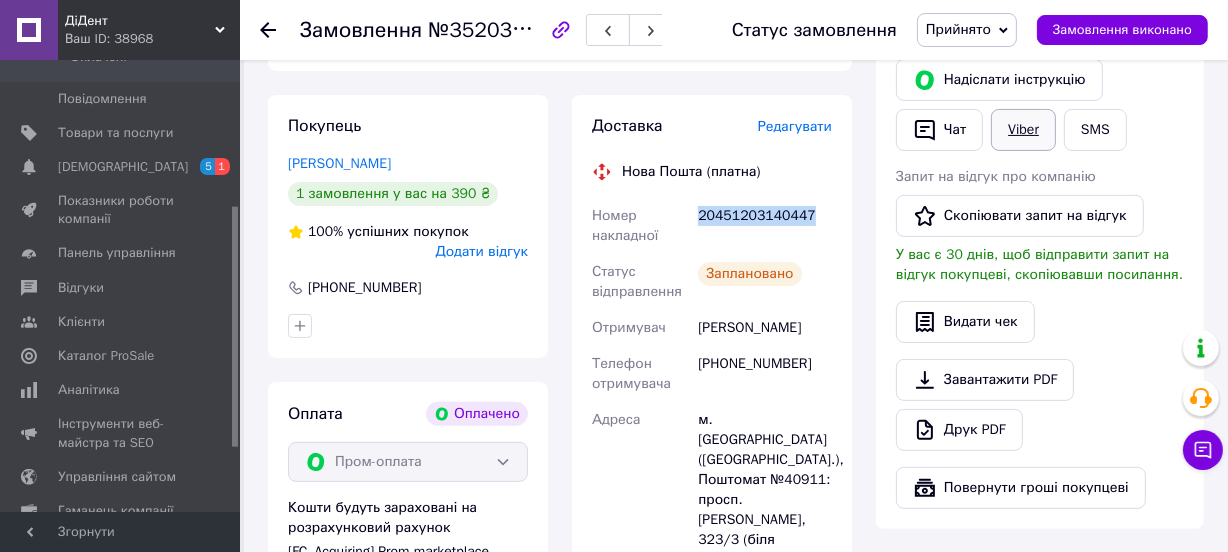 click on "Viber" at bounding box center [1023, 130] 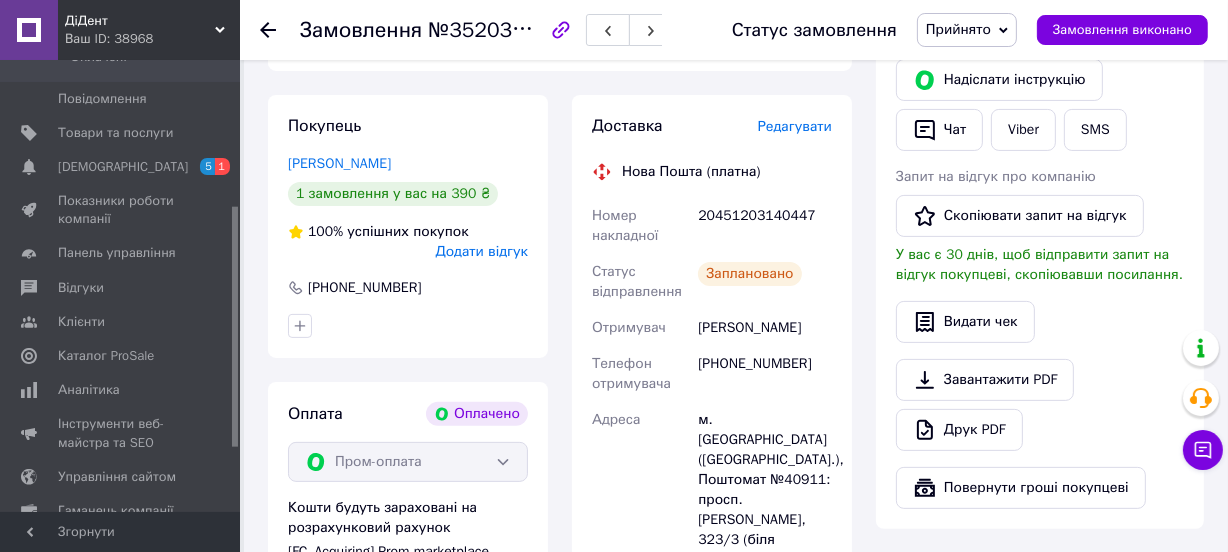 click at bounding box center (268, 30) 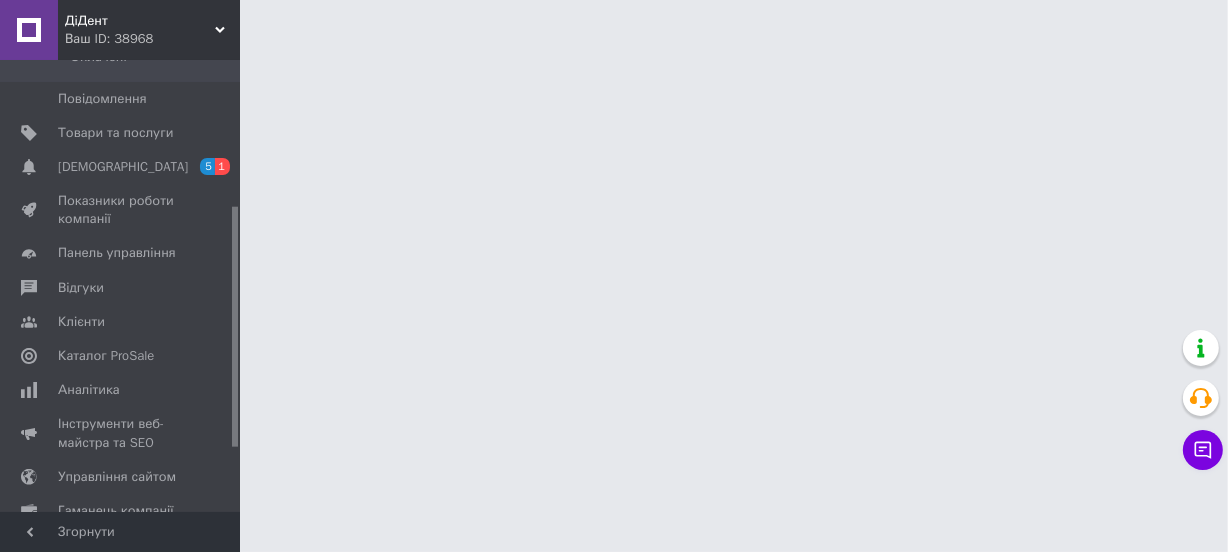 scroll, scrollTop: 0, scrollLeft: 0, axis: both 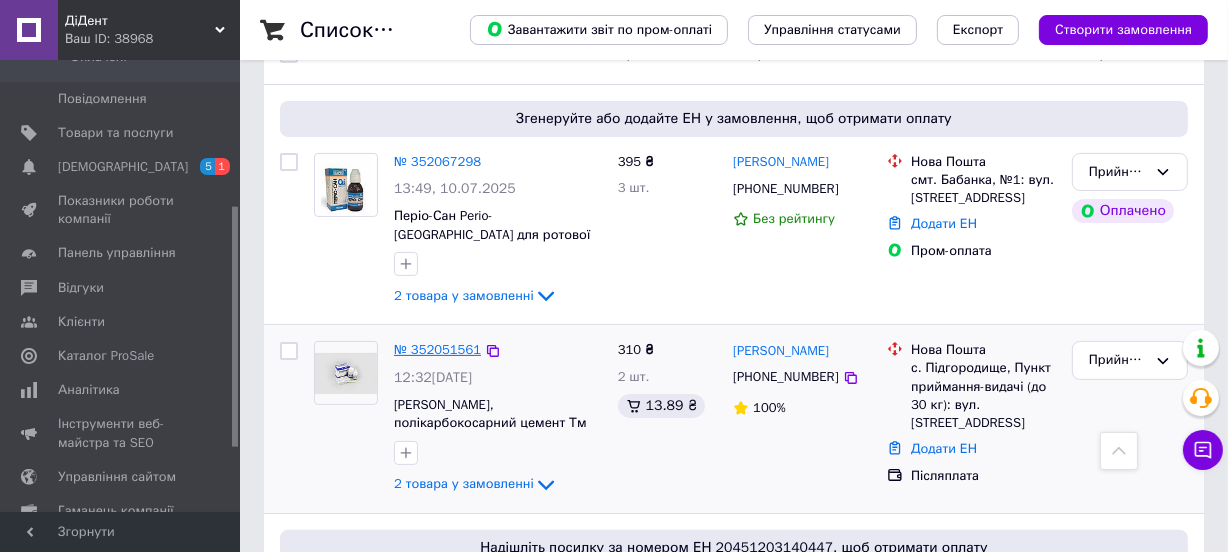 click on "№ 352051561" at bounding box center [437, 349] 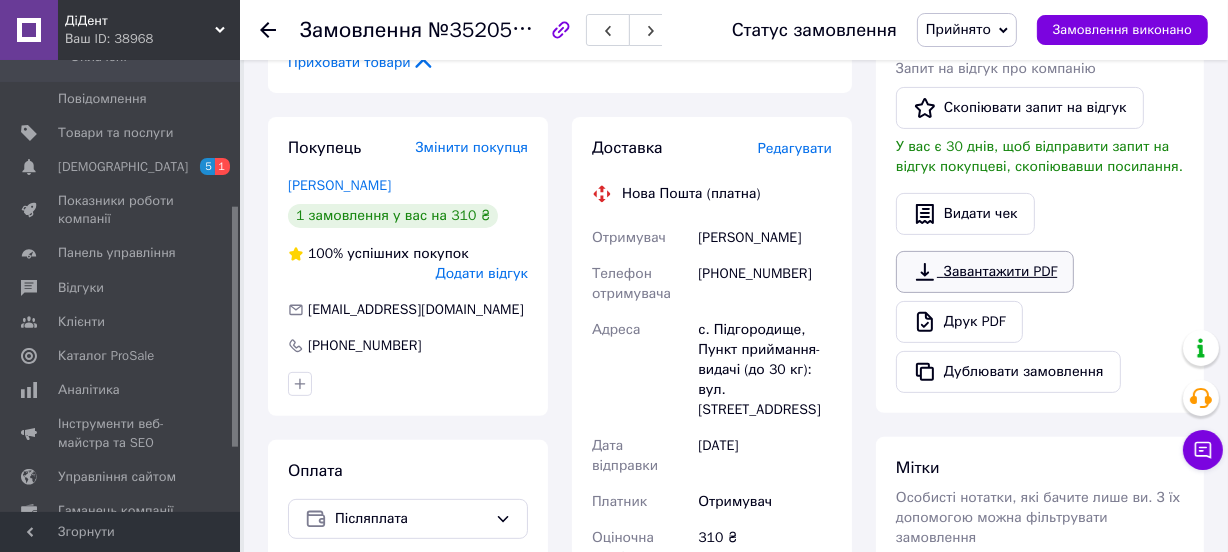 scroll, scrollTop: 363, scrollLeft: 0, axis: vertical 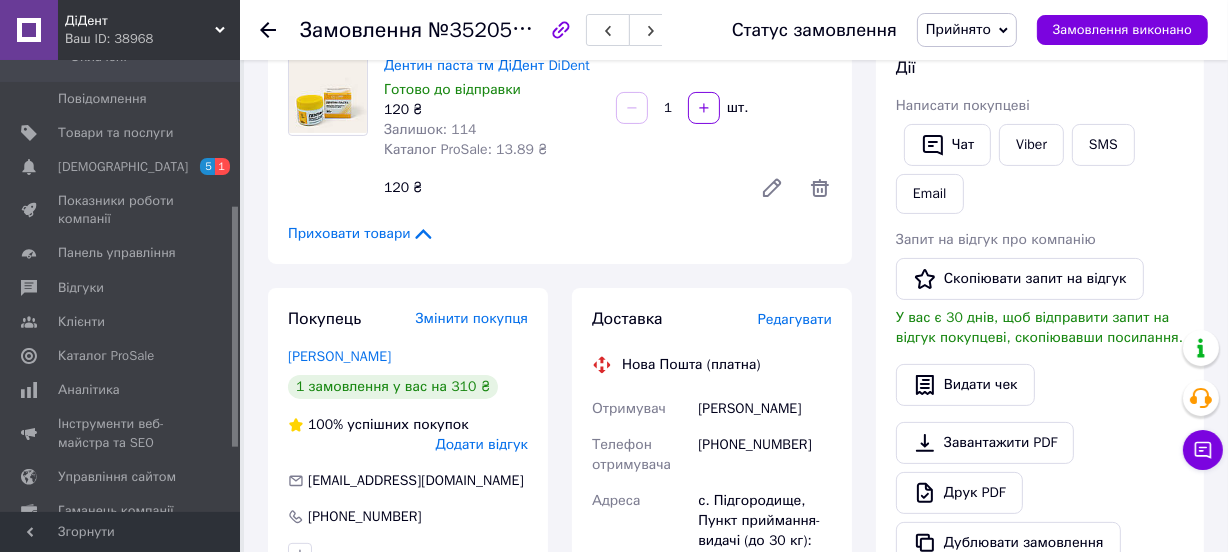 click on "Написати покупцеві" at bounding box center (963, 105) 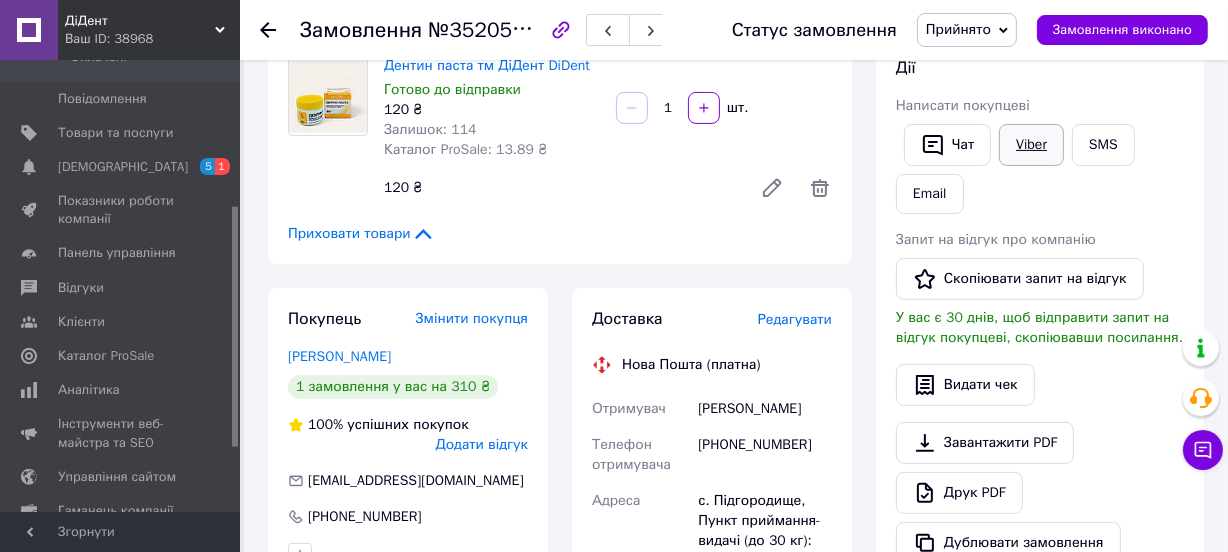 click on "Viber" at bounding box center (1031, 145) 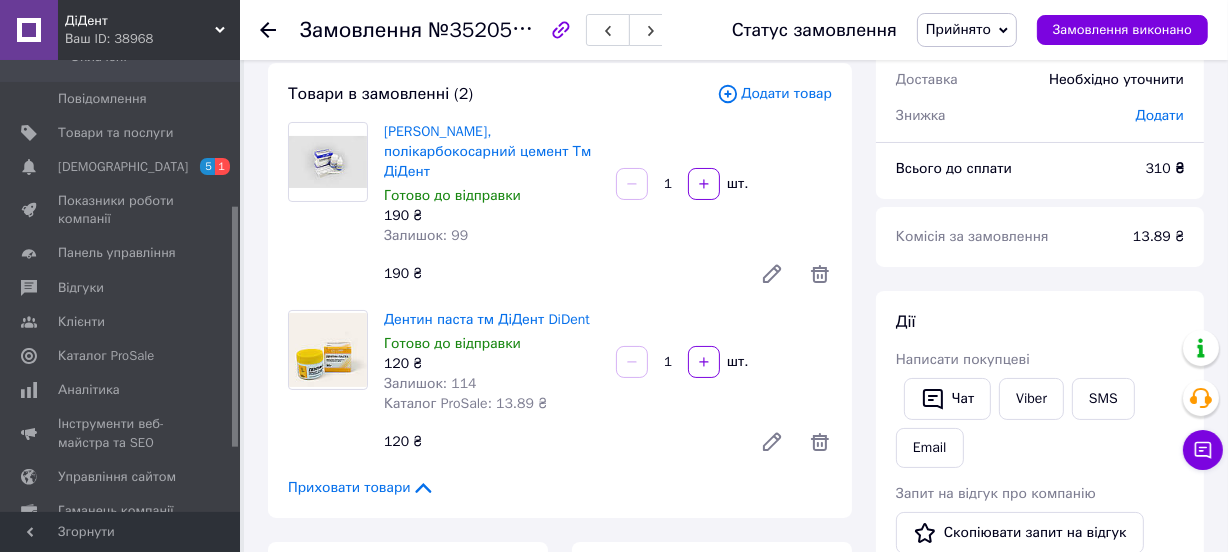 scroll, scrollTop: 90, scrollLeft: 0, axis: vertical 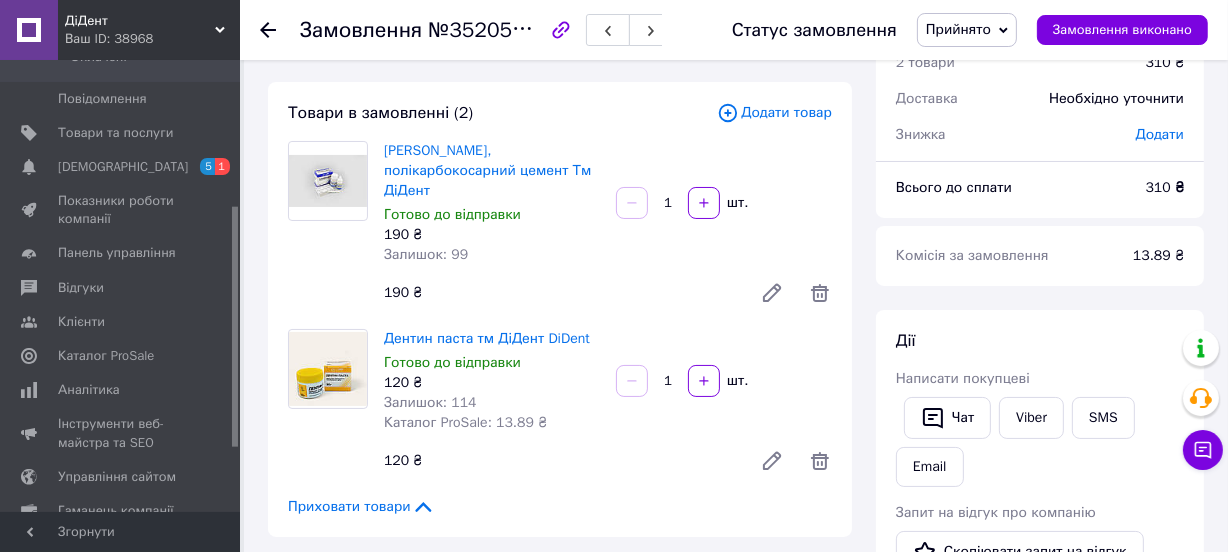 click 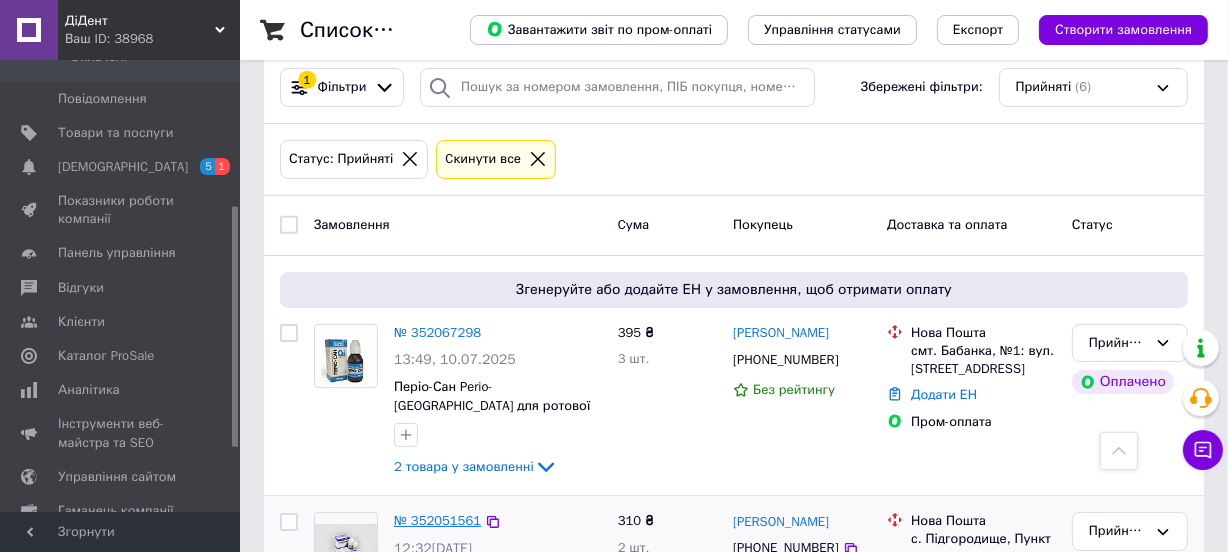 scroll, scrollTop: 181, scrollLeft: 0, axis: vertical 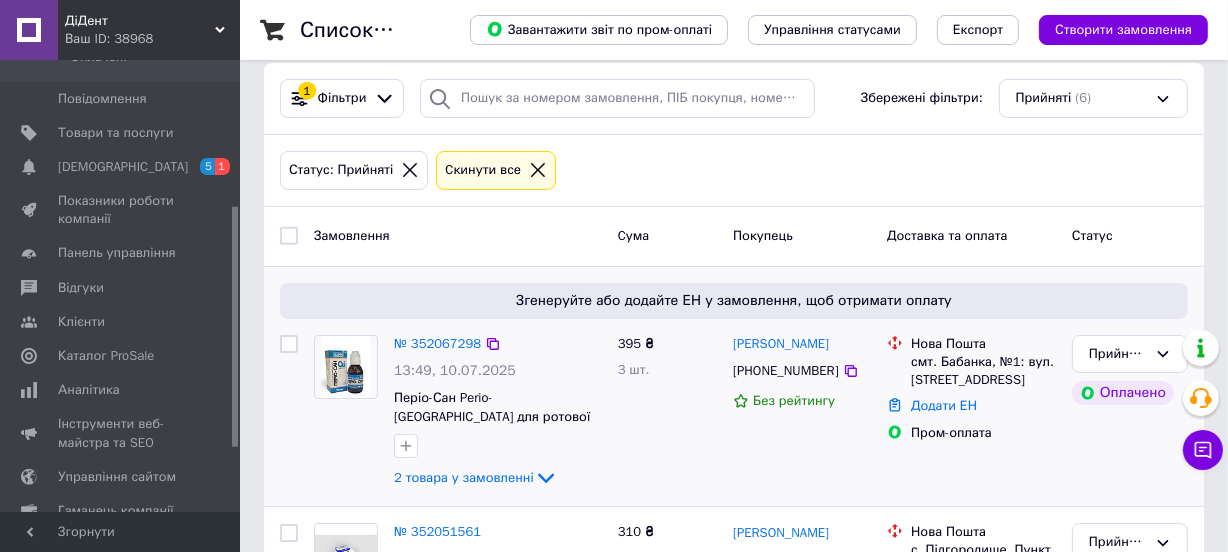 click on "№ 352067298" at bounding box center (437, 344) 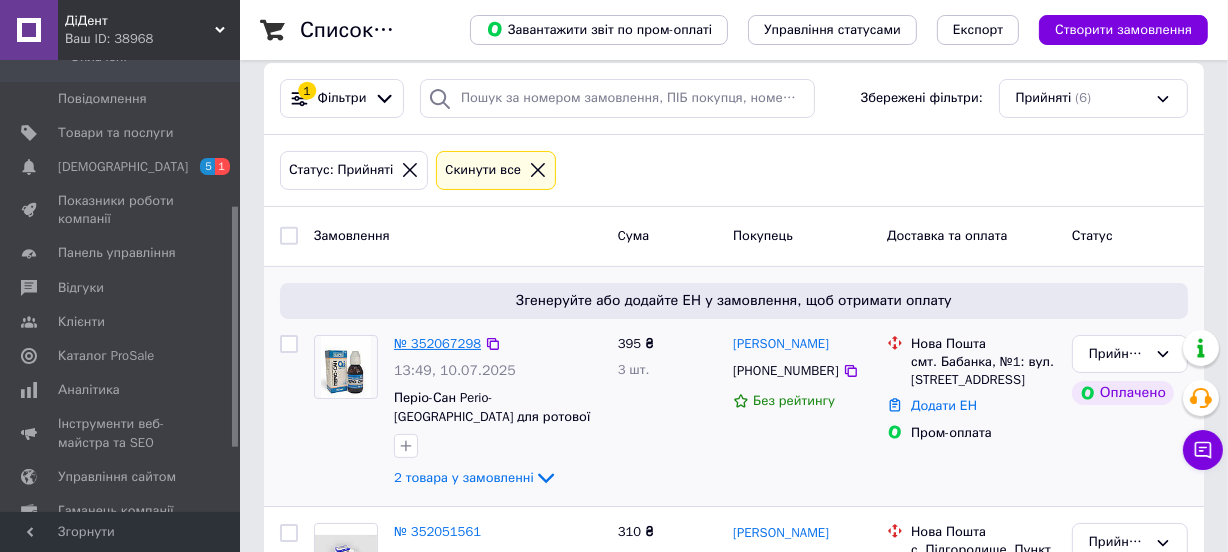 click on "№ 352067298" at bounding box center (437, 343) 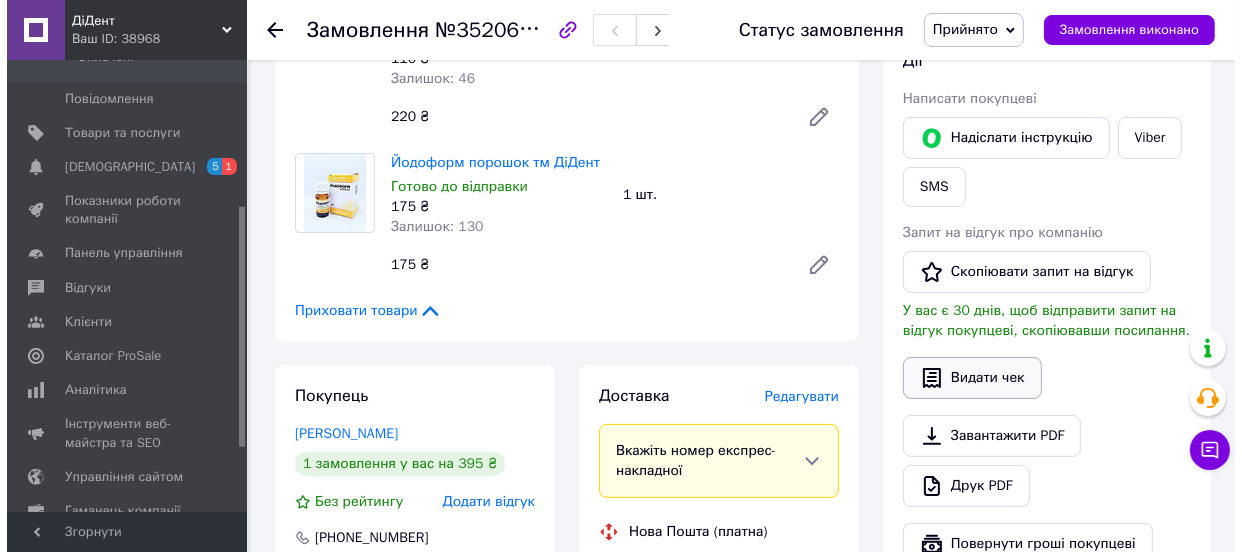 scroll, scrollTop: 363, scrollLeft: 0, axis: vertical 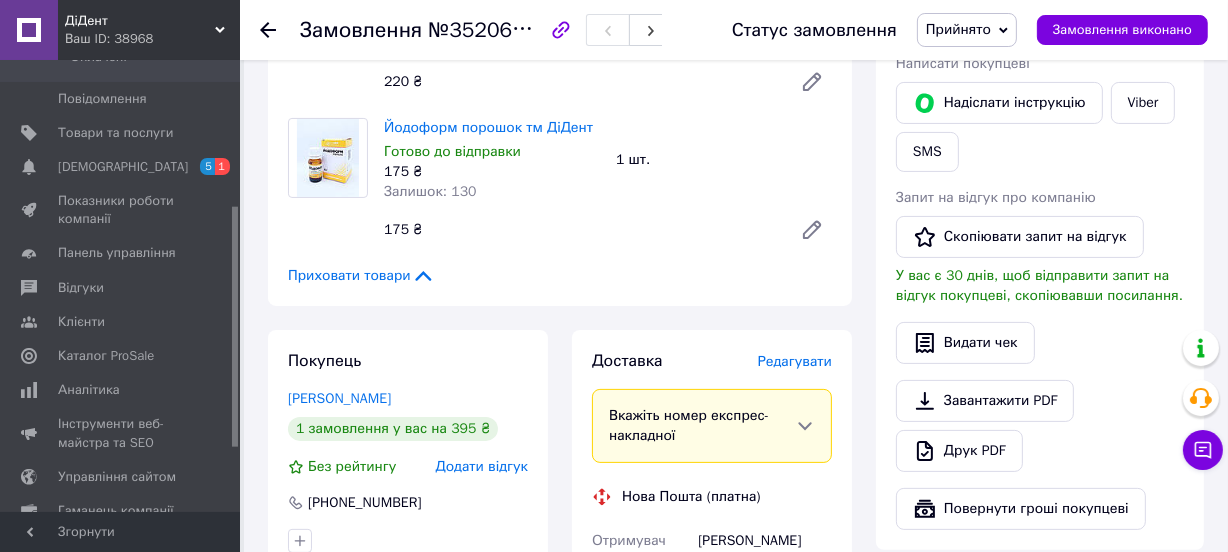 click on "Редагувати" at bounding box center [795, 361] 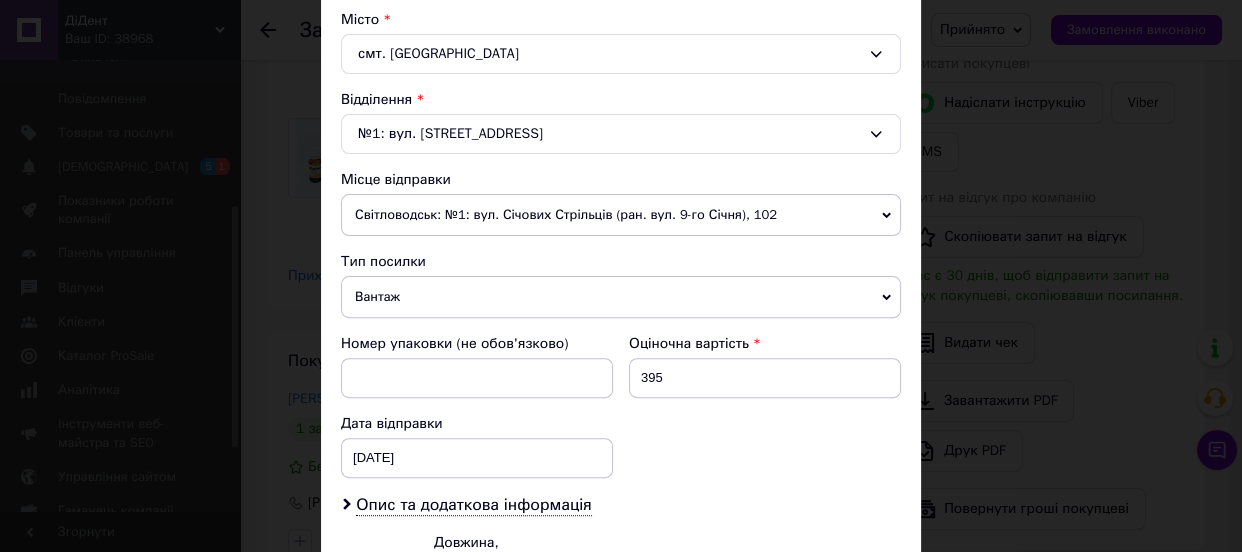scroll, scrollTop: 727, scrollLeft: 0, axis: vertical 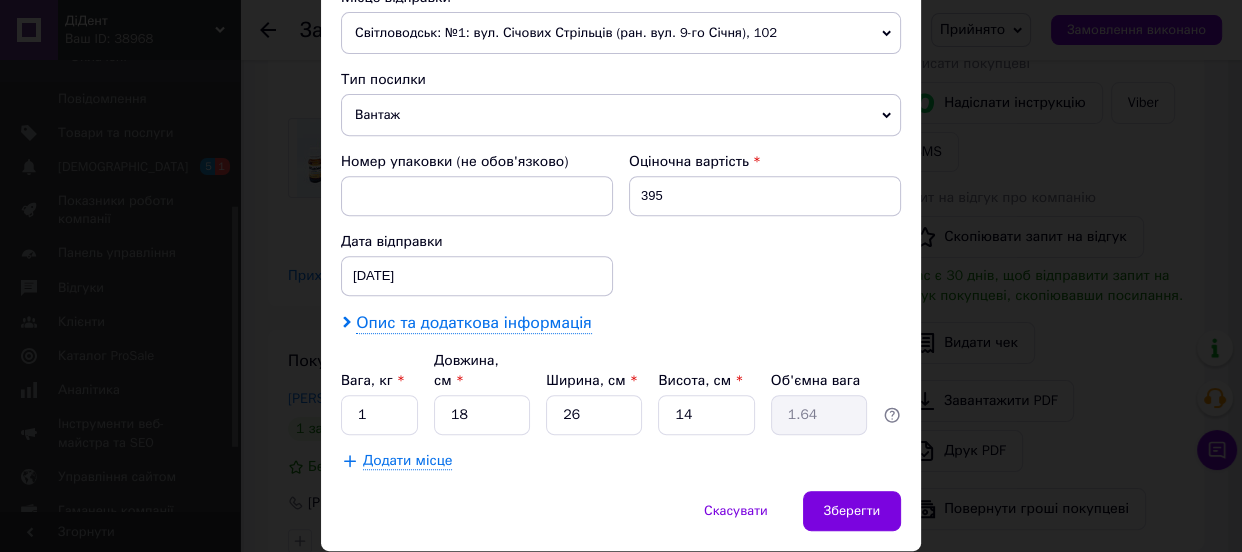 click on "Опис та додаткова інформація" at bounding box center [473, 323] 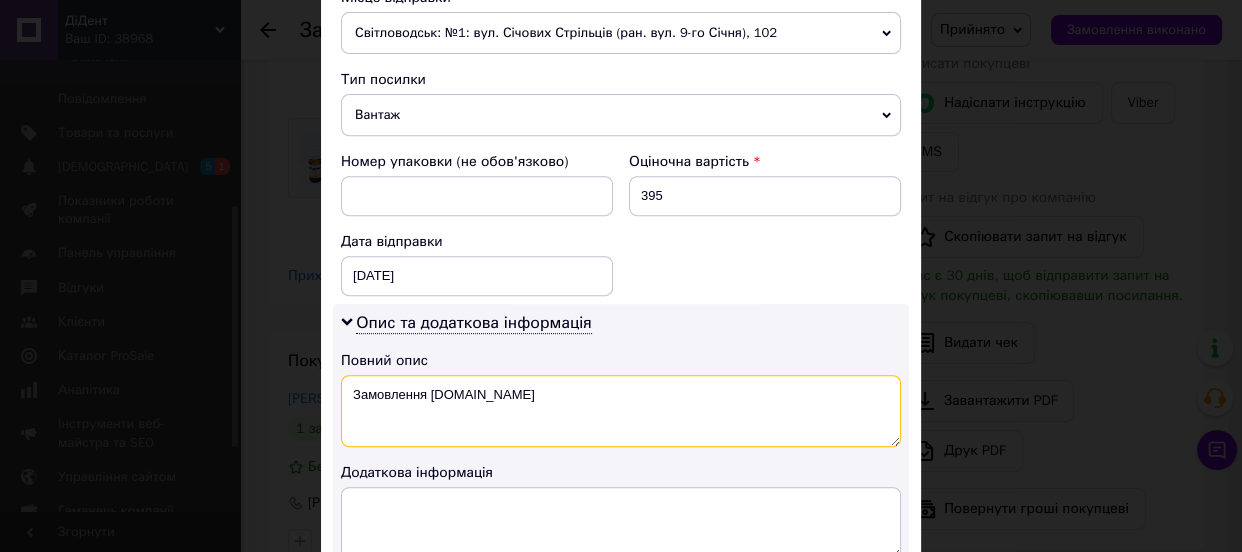 click on "Замовлення [DOMAIN_NAME]" at bounding box center [621, 411] 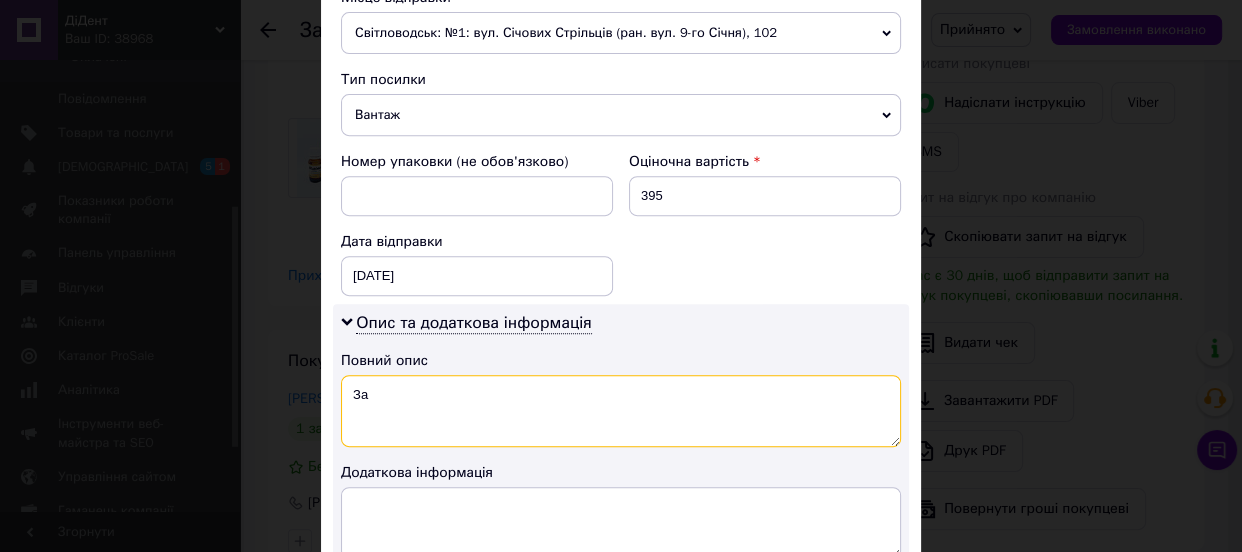 type on "З" 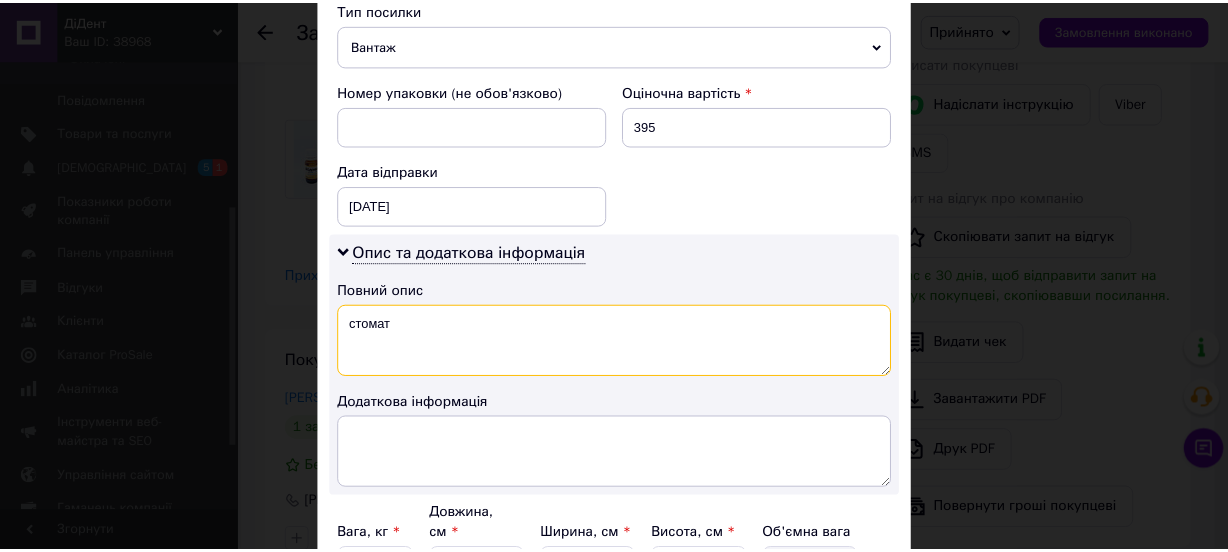 scroll, scrollTop: 997, scrollLeft: 0, axis: vertical 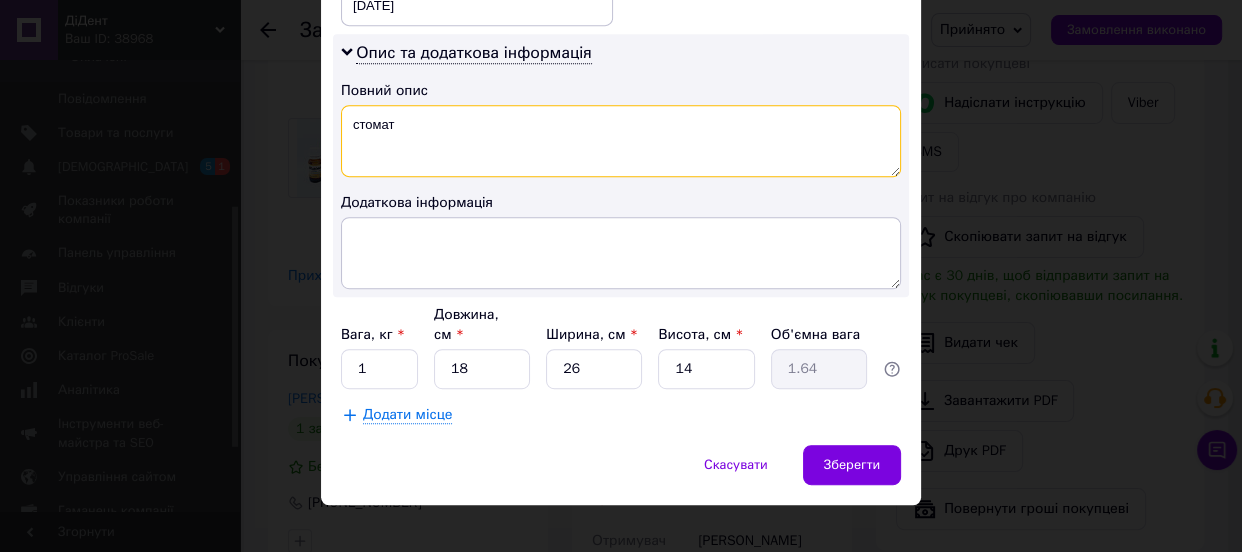 type on "стомат" 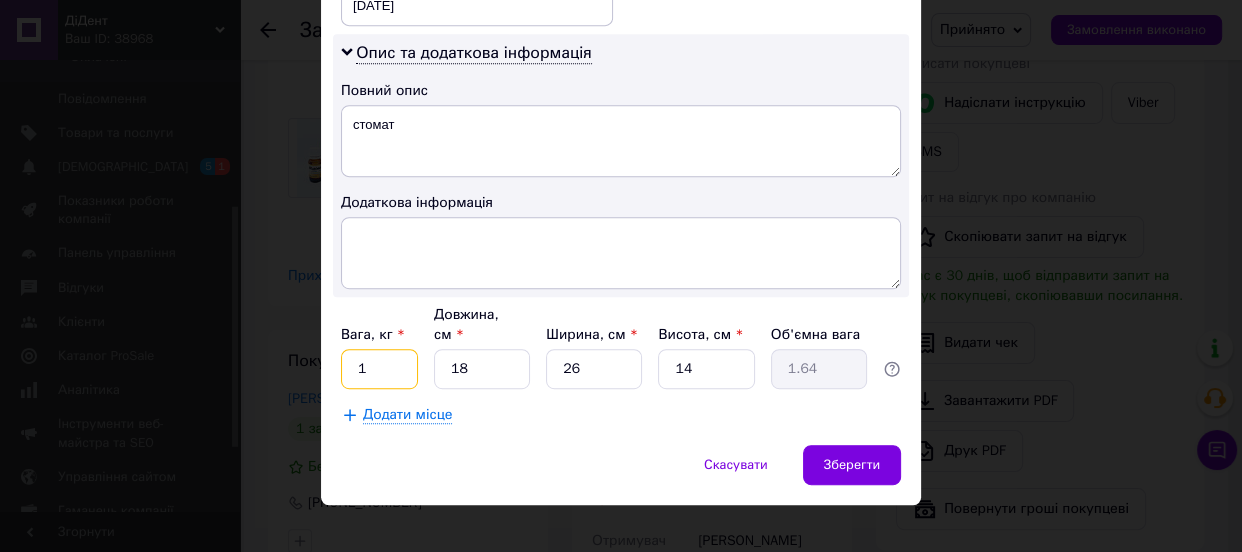 click on "1" at bounding box center (379, 369) 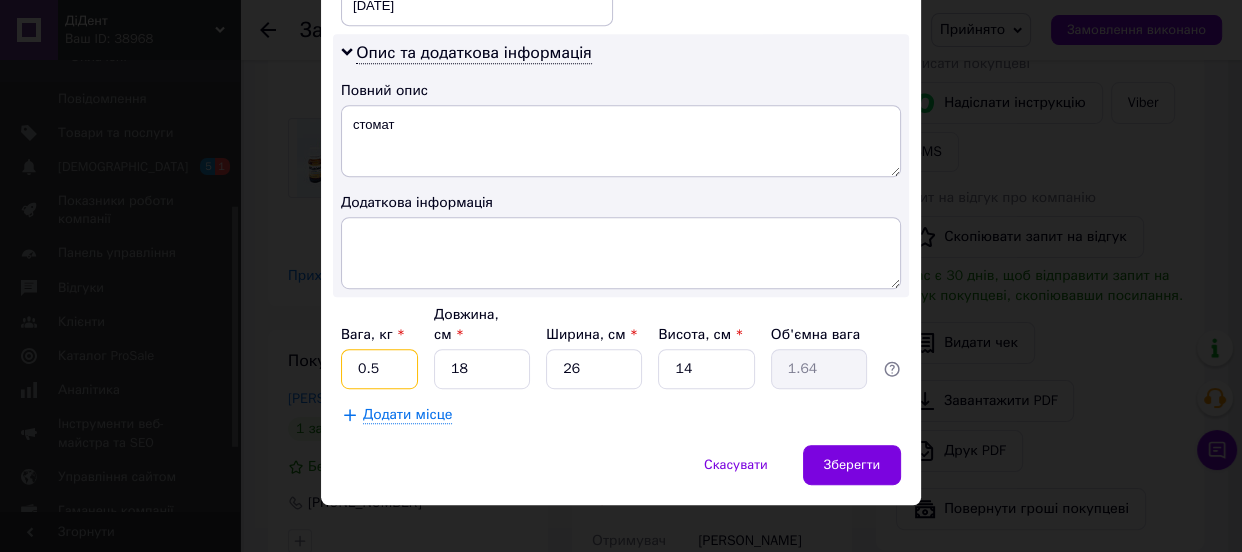 type on "0.5" 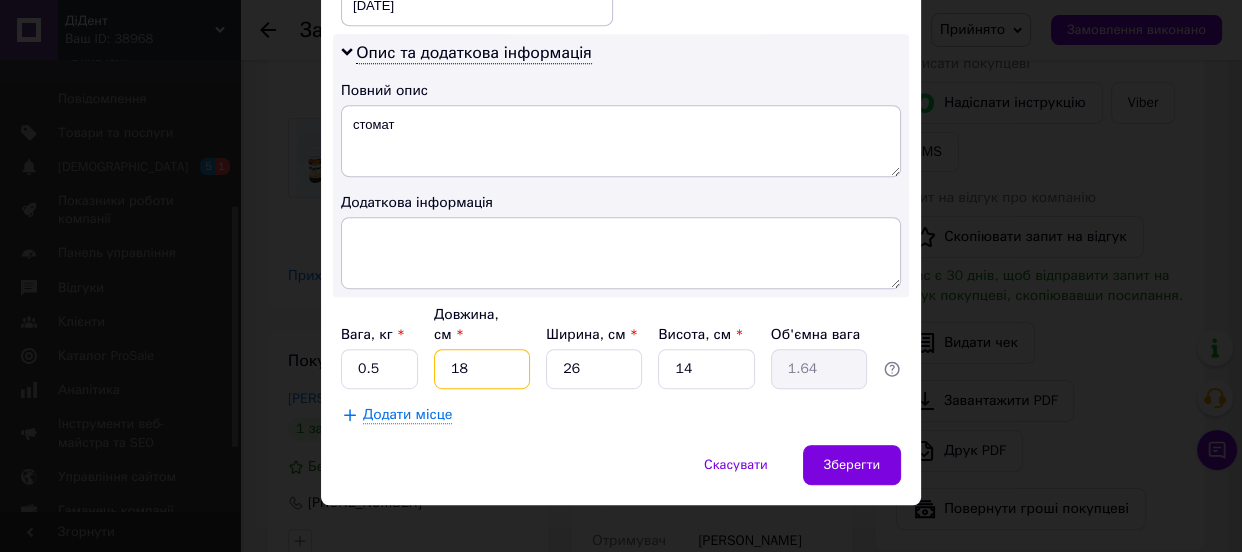type on "1" 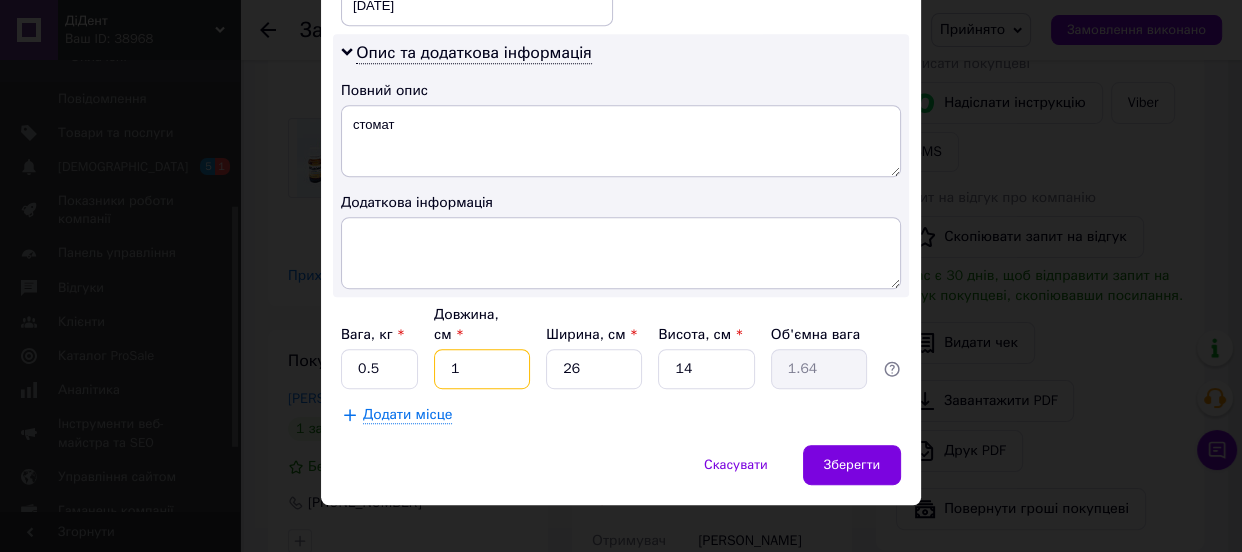 type on "0.1" 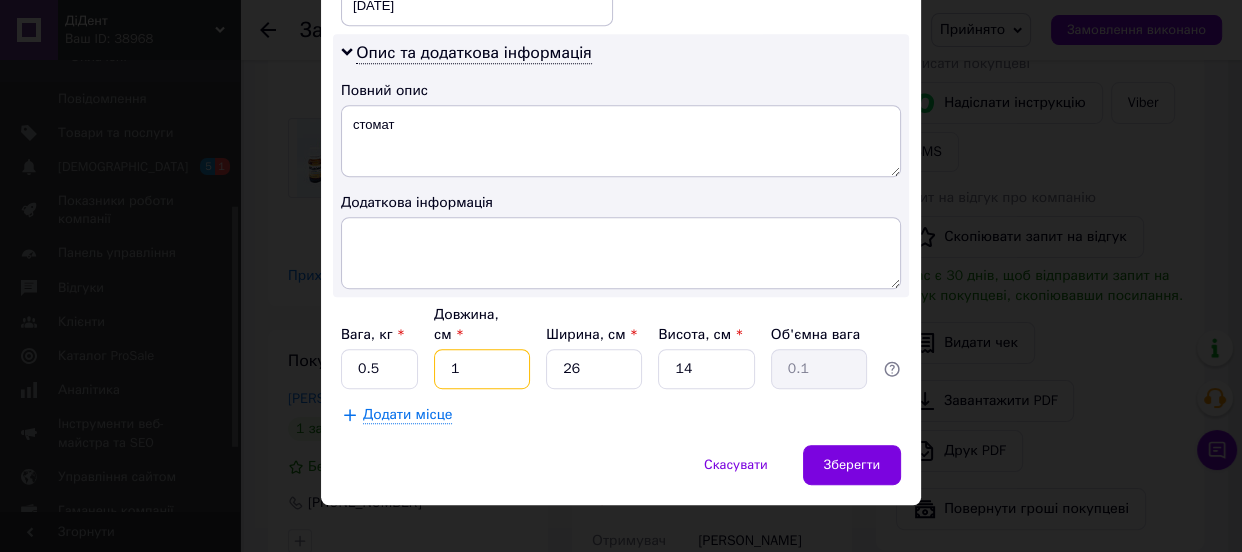type on "18" 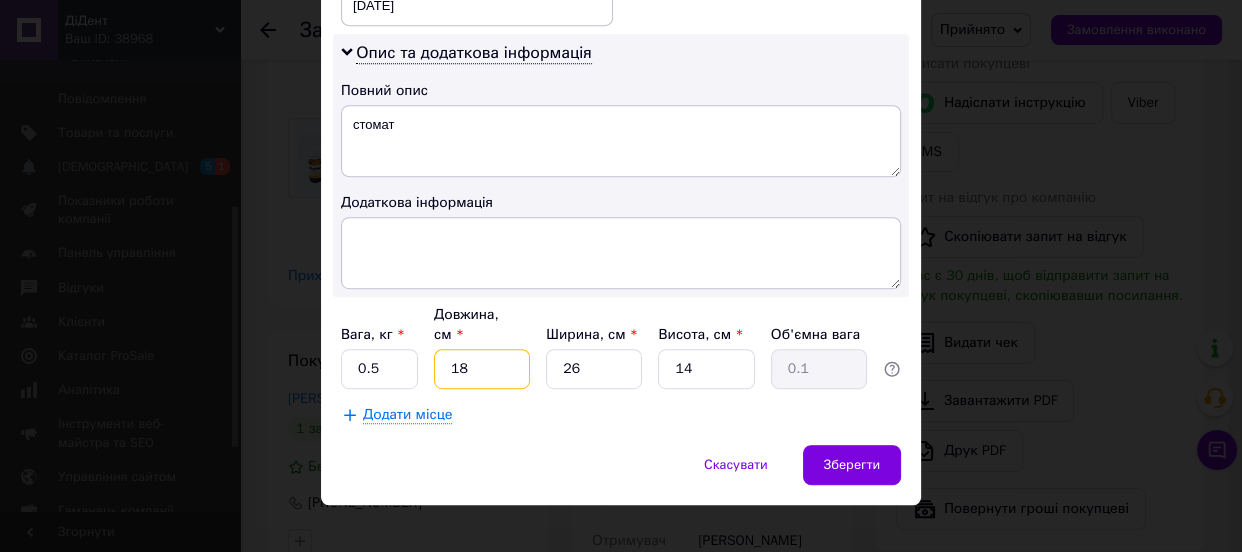 type on "1.64" 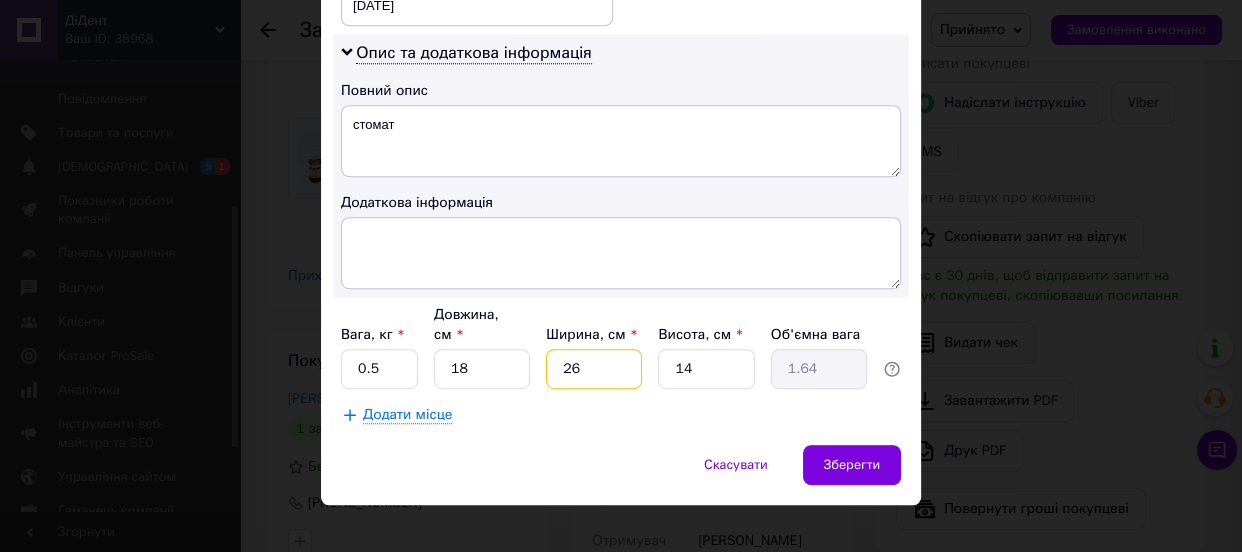 type on "1" 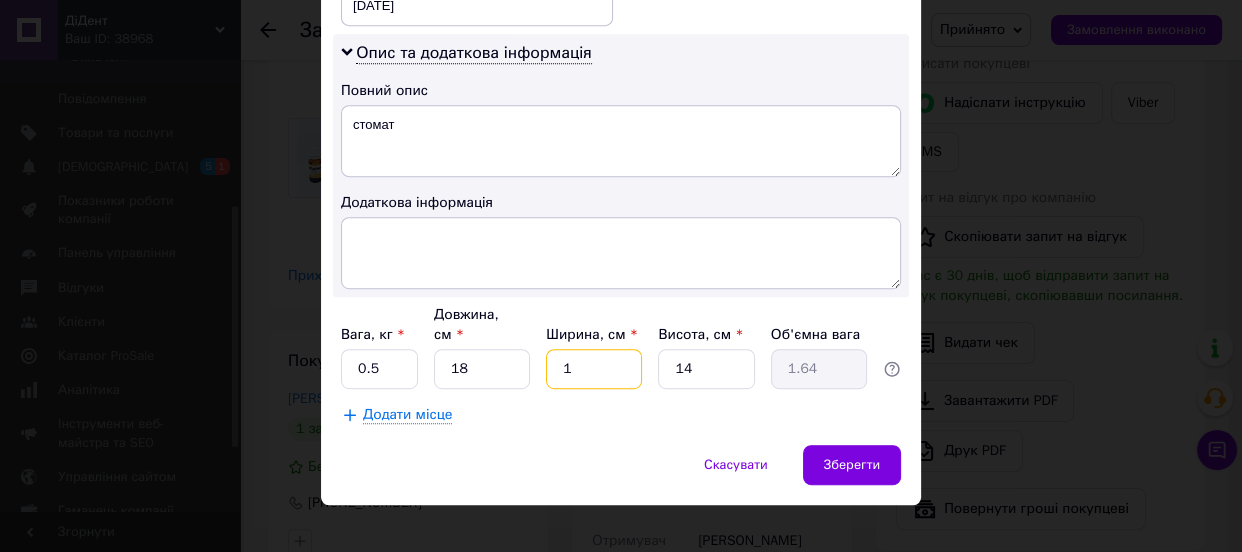type on "0.1" 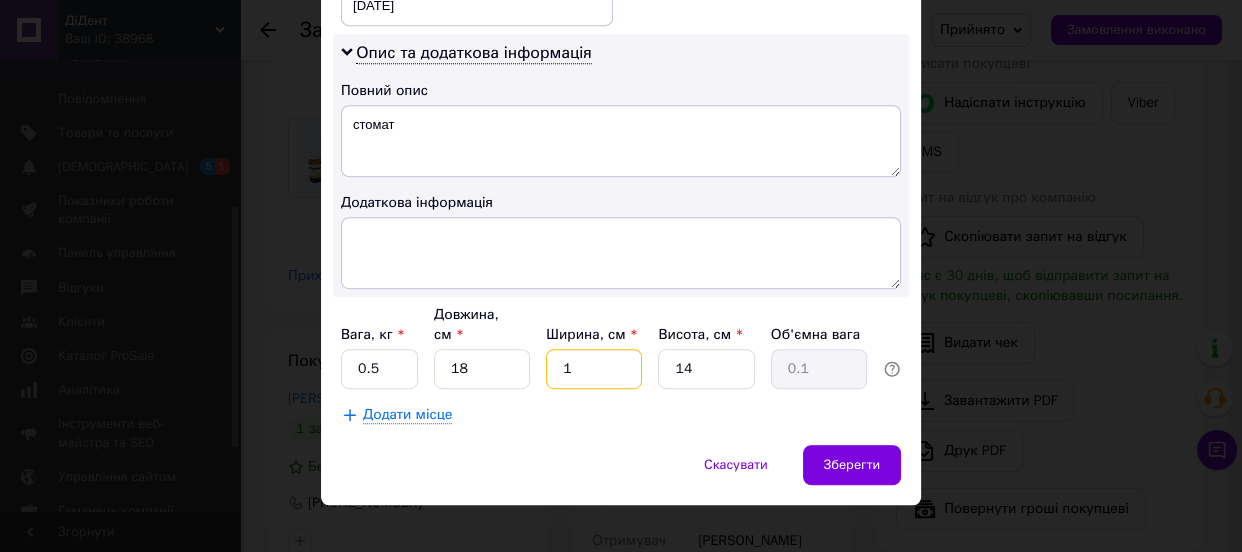 type on "16" 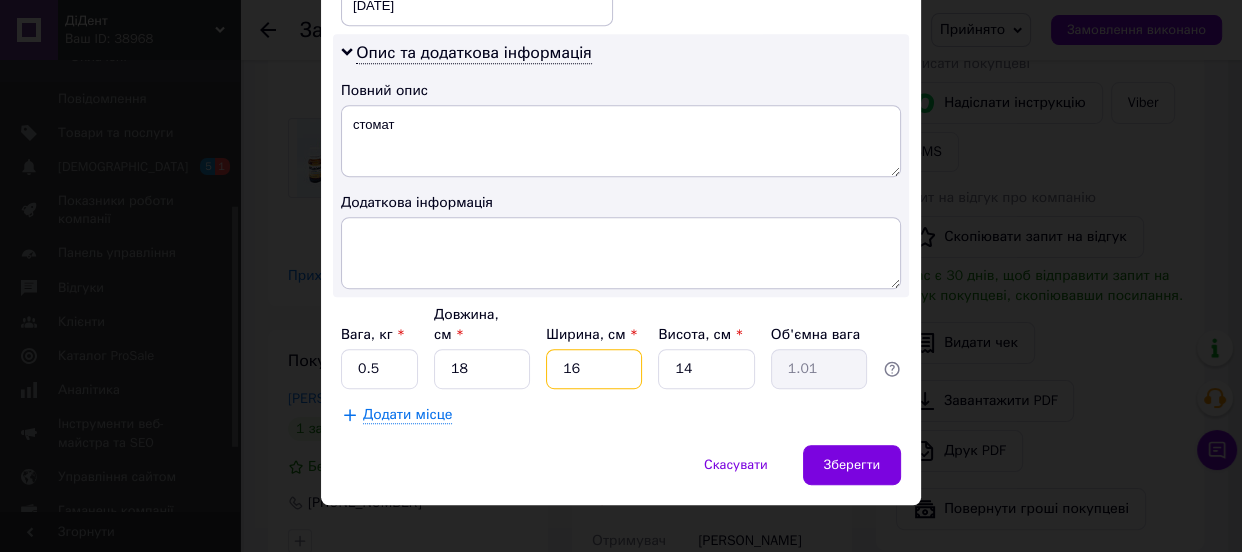 type on "16" 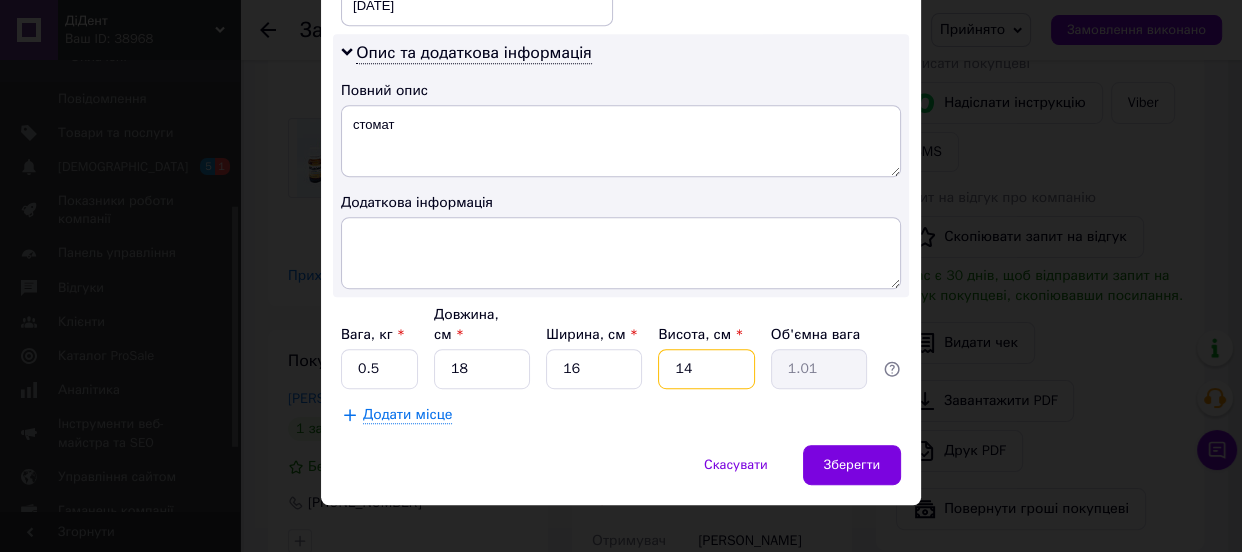 type on "7" 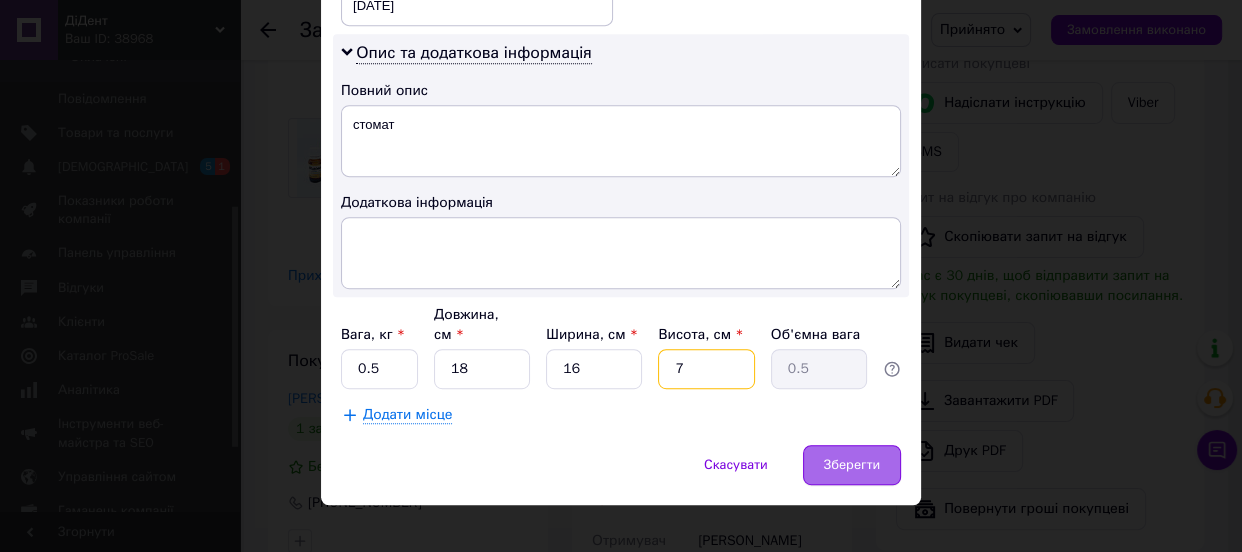 type on "7" 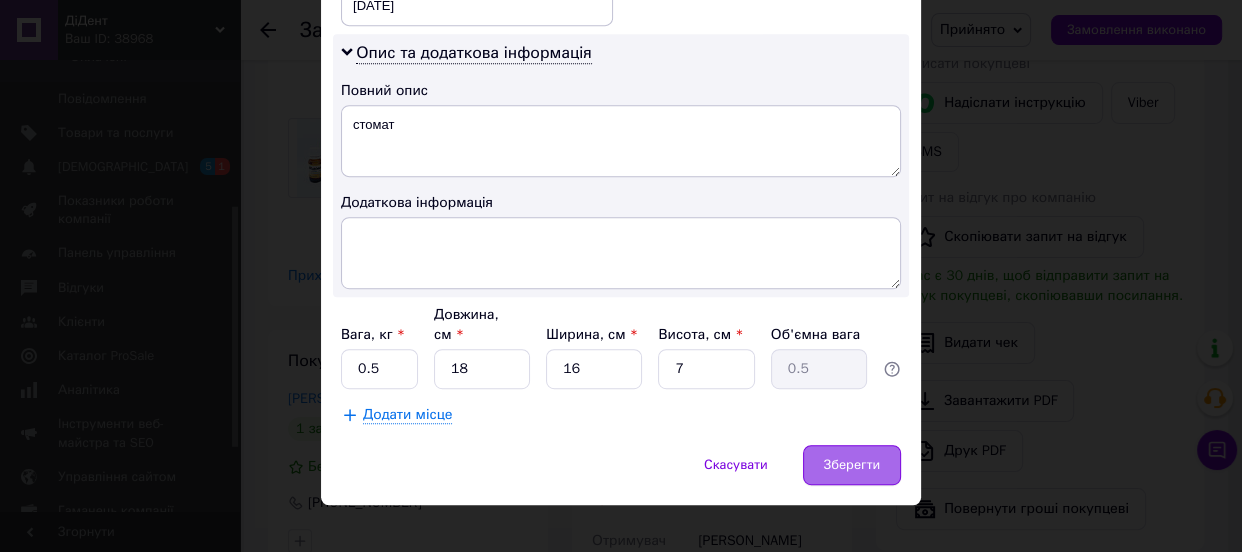 click on "Зберегти" at bounding box center (852, 465) 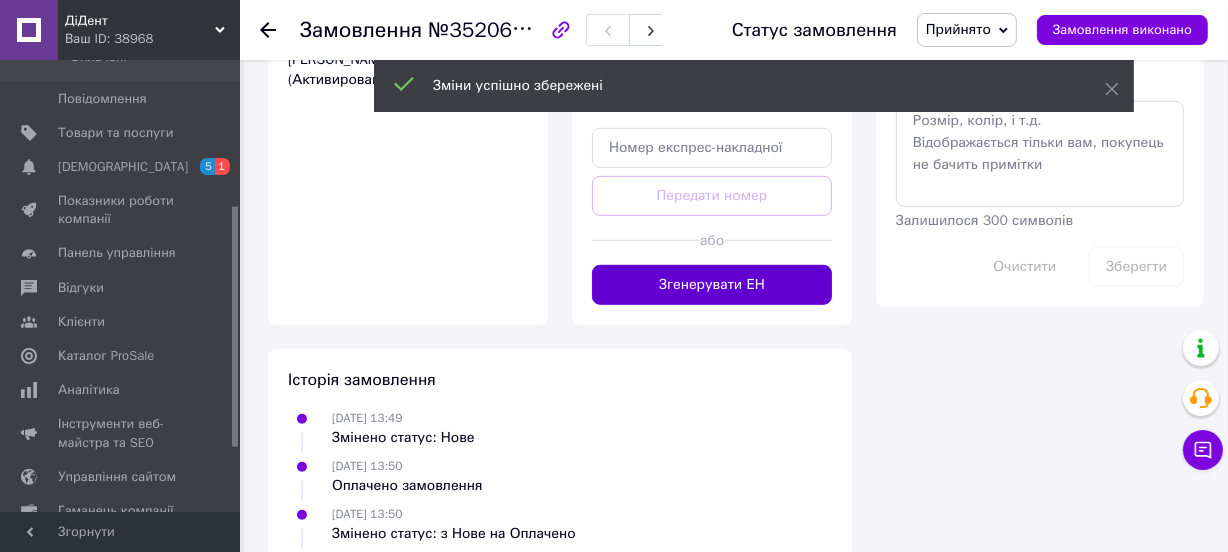 click on "Згенерувати ЕН" at bounding box center (712, 285) 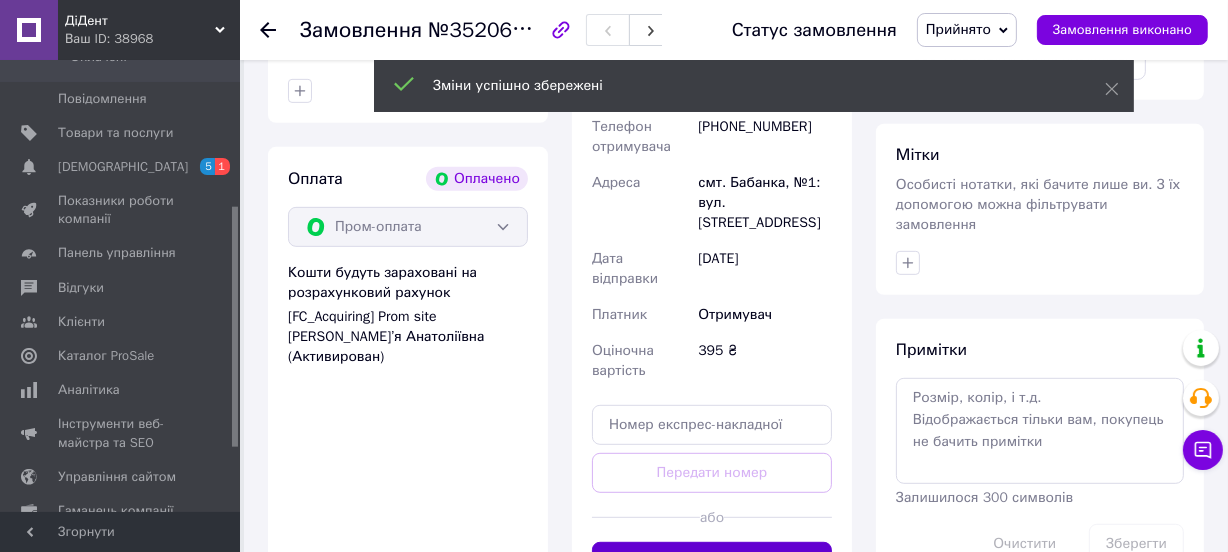 scroll, scrollTop: 636, scrollLeft: 0, axis: vertical 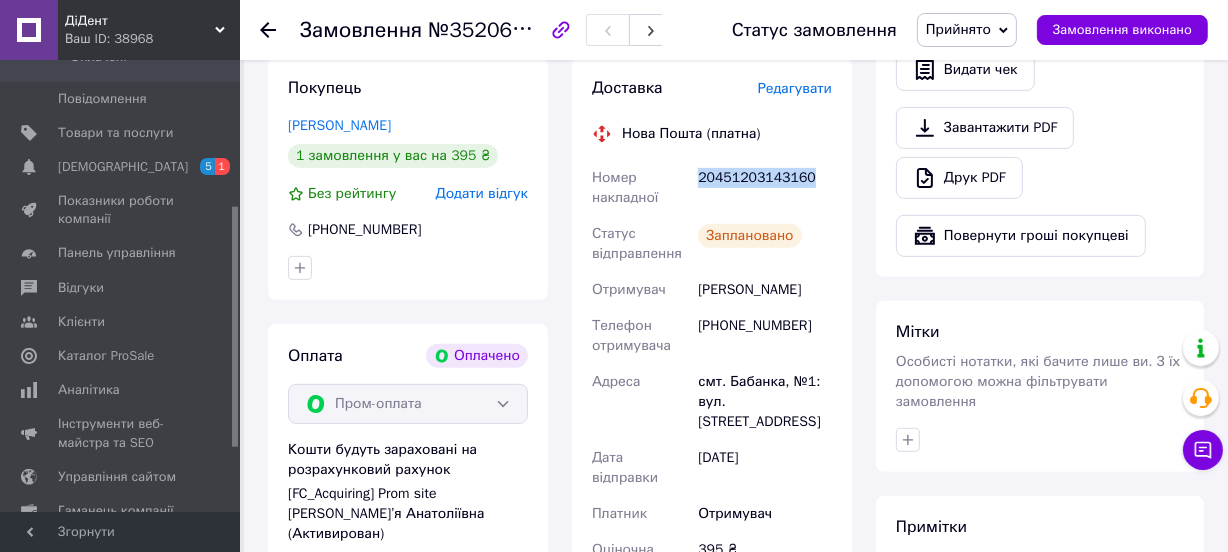 drag, startPoint x: 700, startPoint y: 155, endPoint x: 810, endPoint y: 160, distance: 110.11358 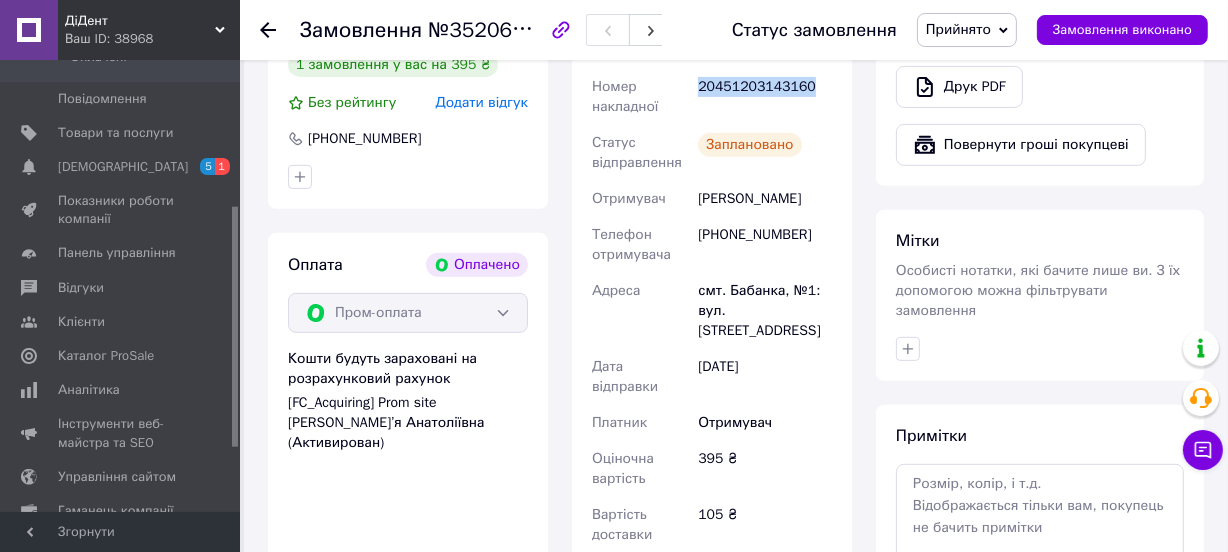 scroll, scrollTop: 363, scrollLeft: 0, axis: vertical 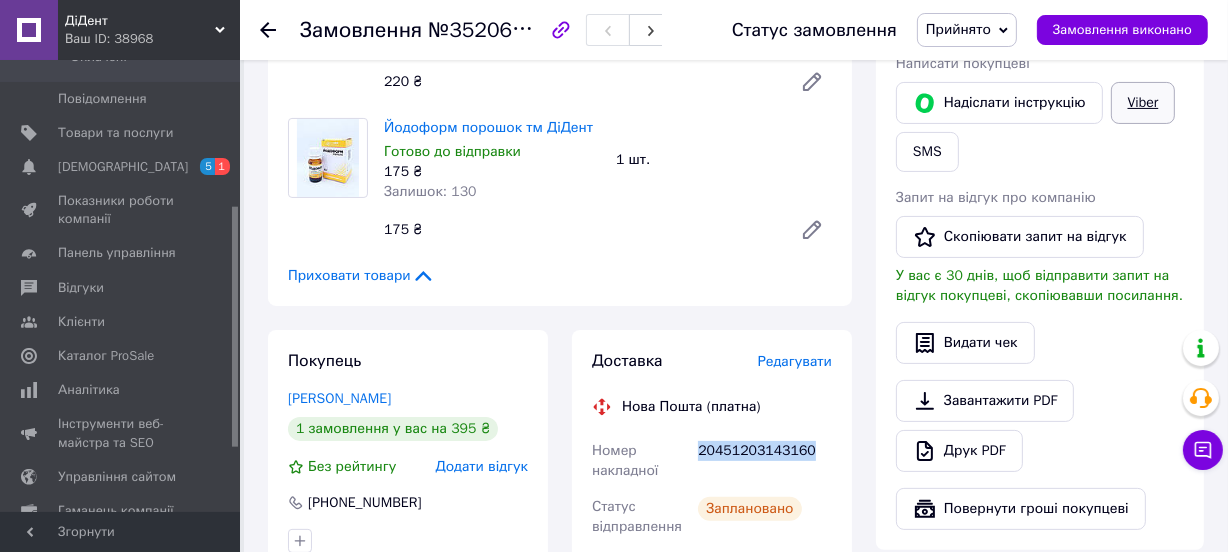 click on "Viber" at bounding box center [1143, 103] 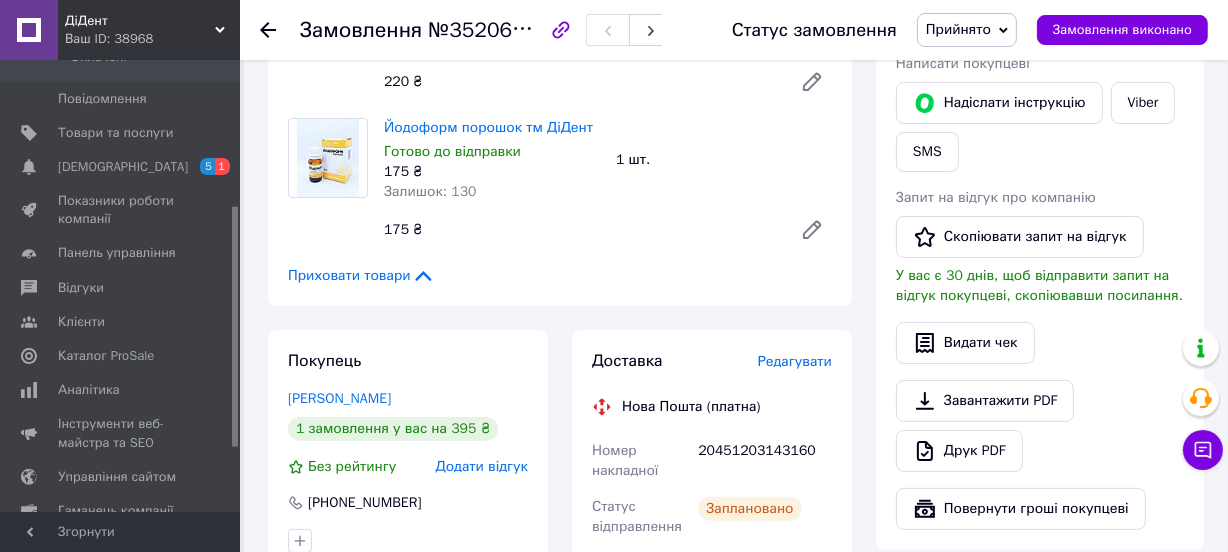click 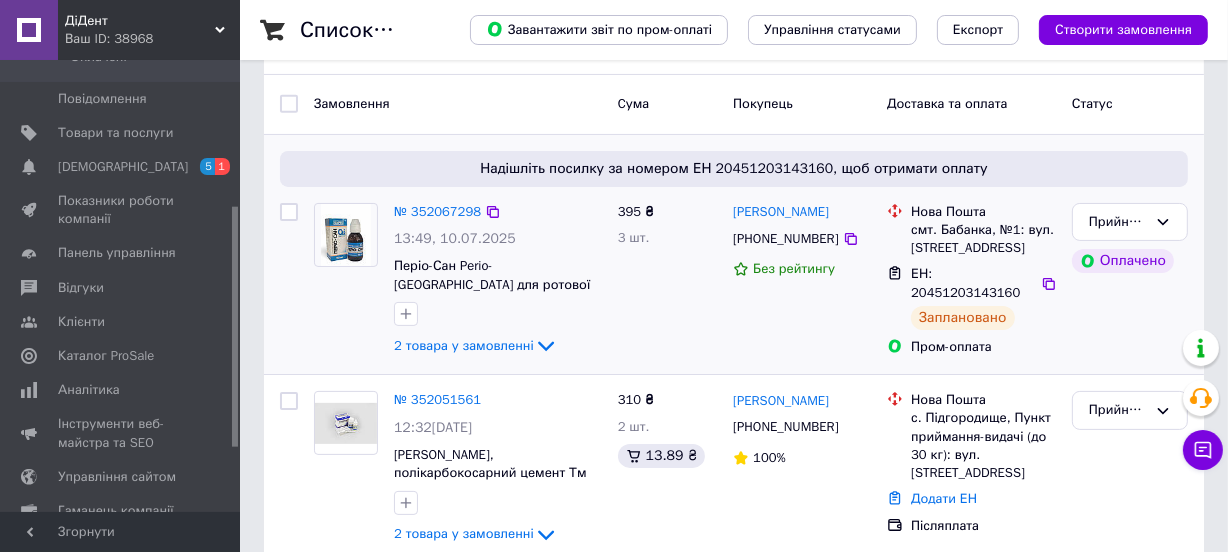 scroll, scrollTop: 341, scrollLeft: 0, axis: vertical 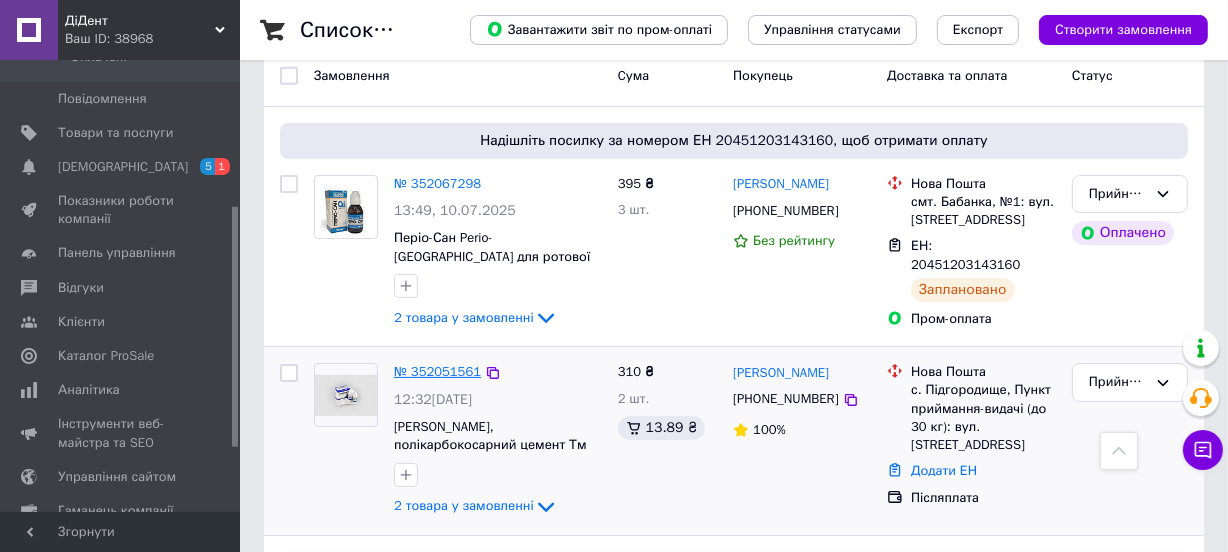 click on "№ 352051561" at bounding box center (437, 371) 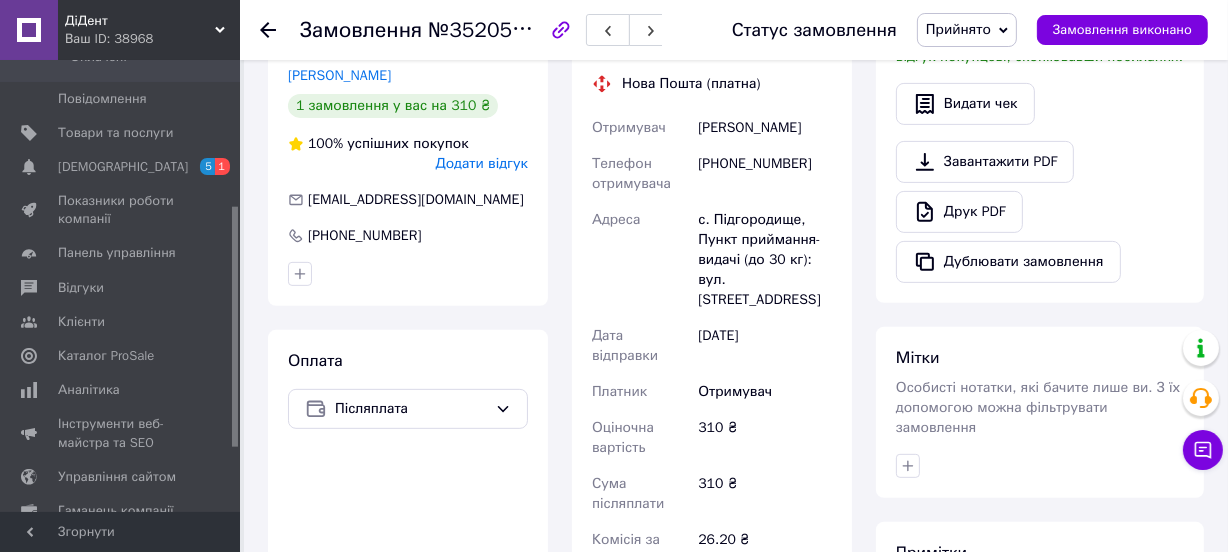 scroll, scrollTop: 825, scrollLeft: 0, axis: vertical 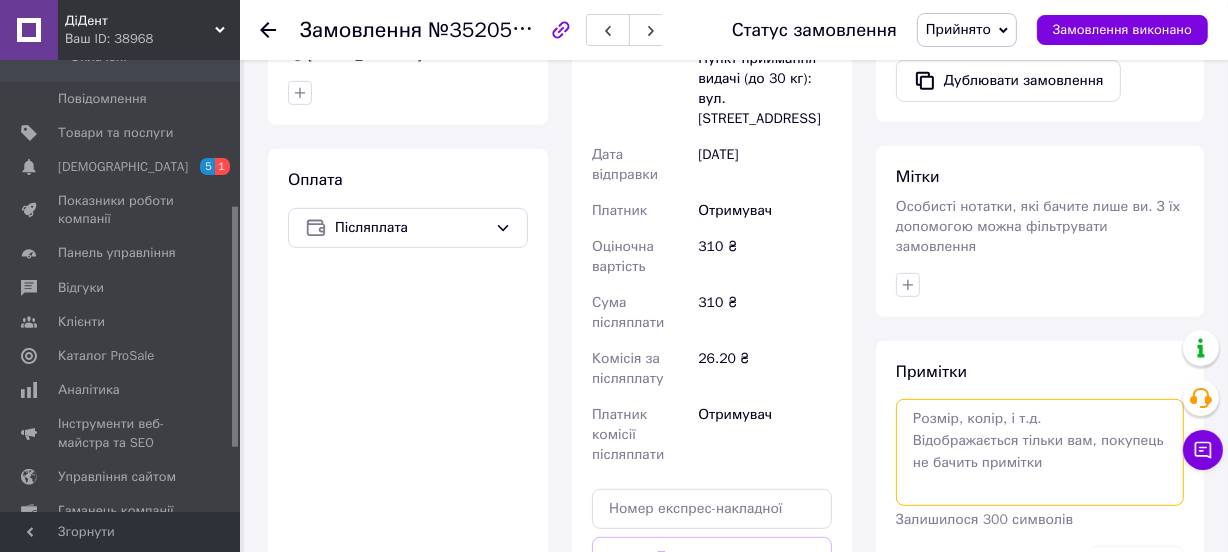 click at bounding box center (1040, 452) 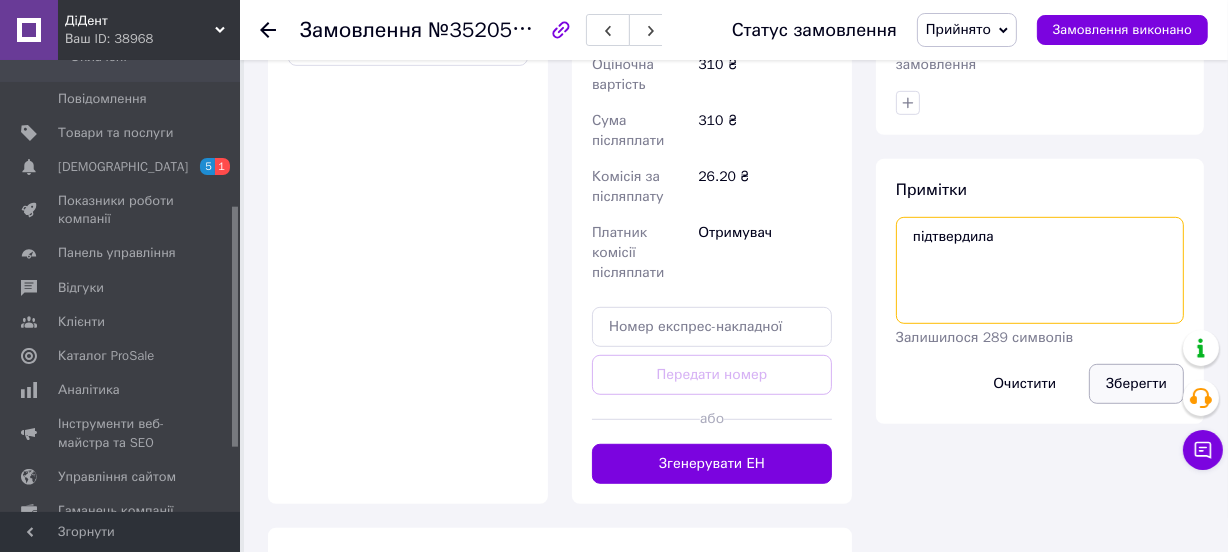type on "підтвердила" 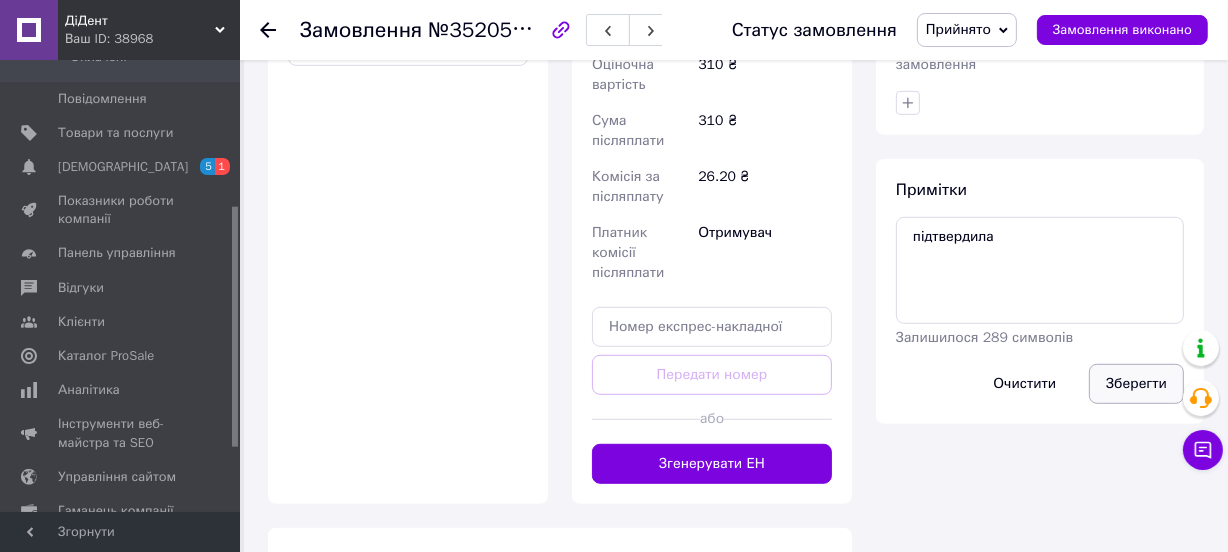 click on "Зберегти" at bounding box center (1136, 384) 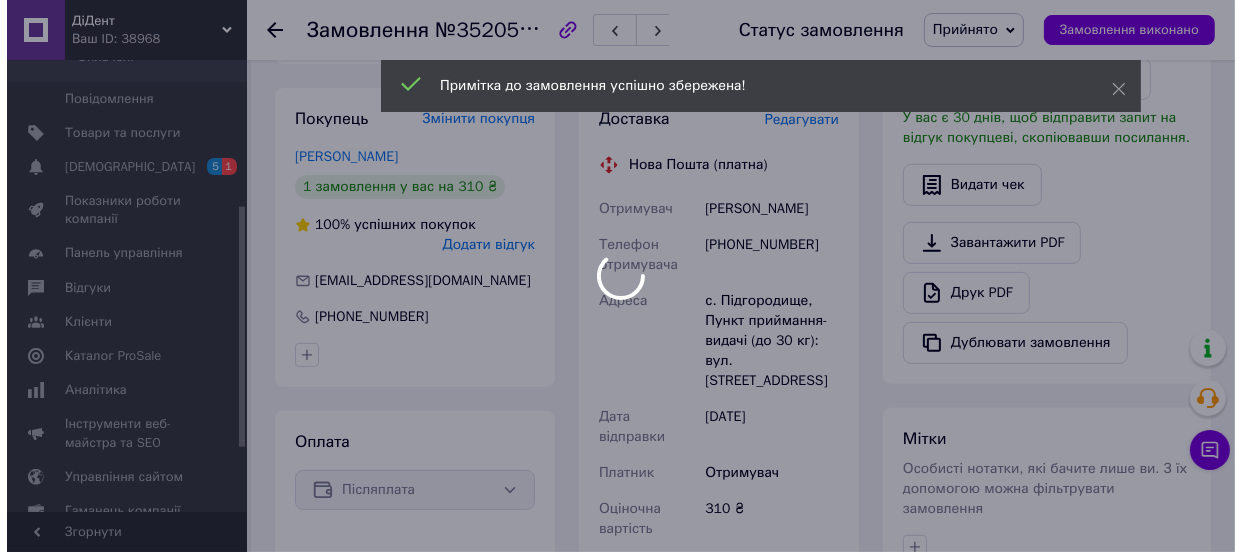 scroll, scrollTop: 461, scrollLeft: 0, axis: vertical 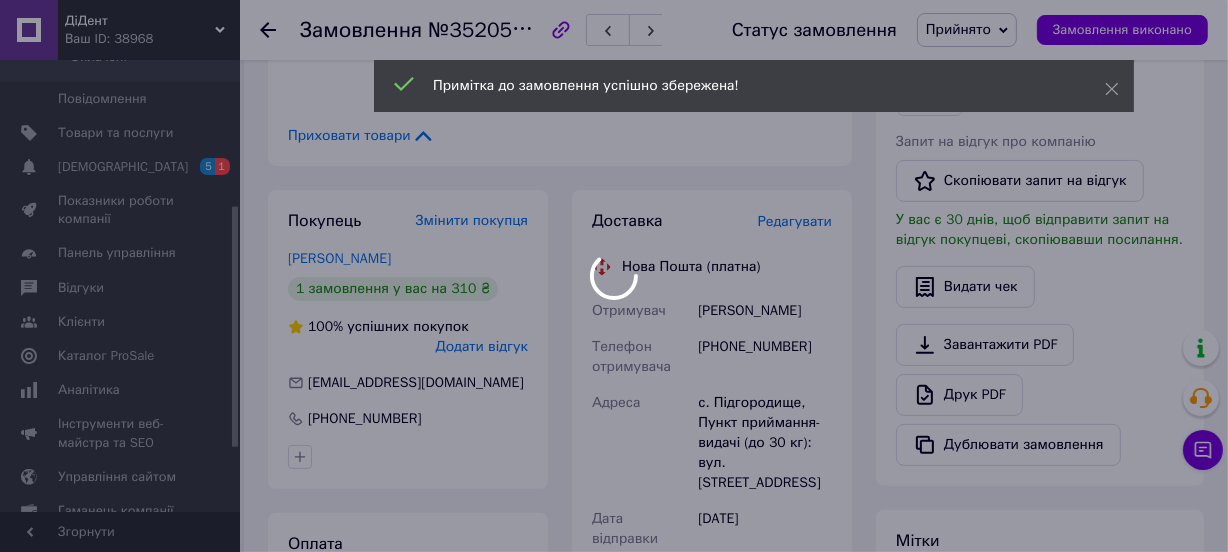 click on "Редагувати" at bounding box center (795, 221) 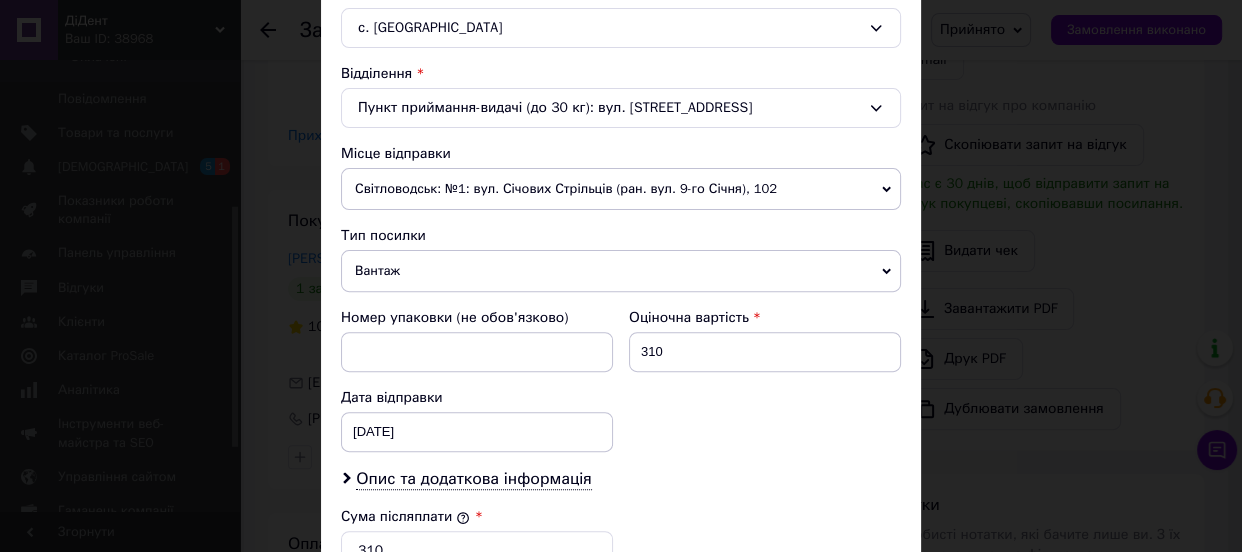 scroll, scrollTop: 727, scrollLeft: 0, axis: vertical 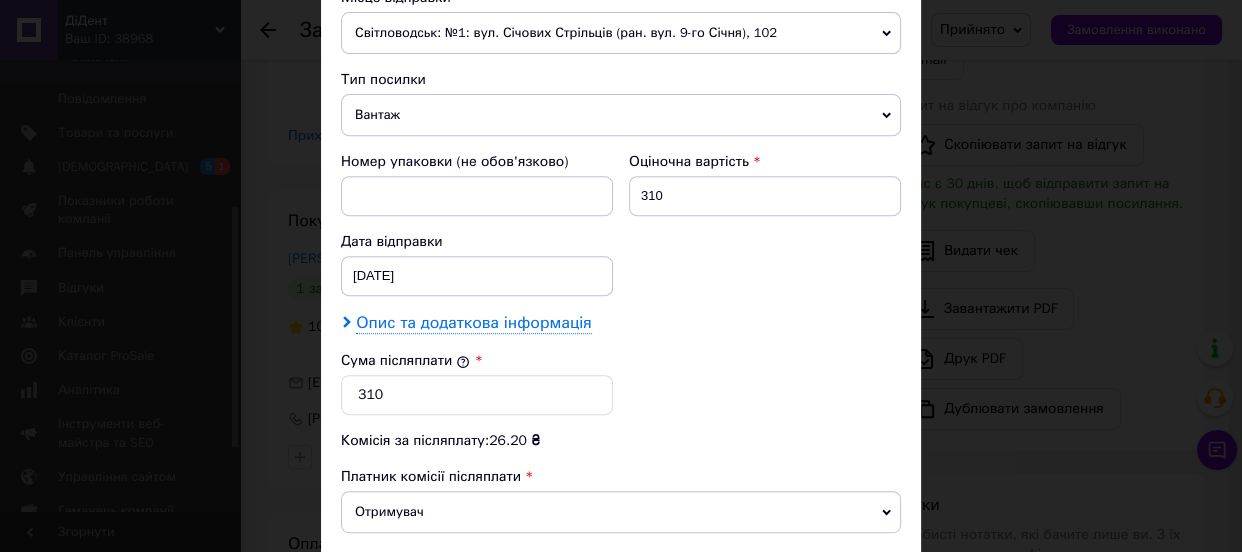 click on "Опис та додаткова інформація" at bounding box center [473, 323] 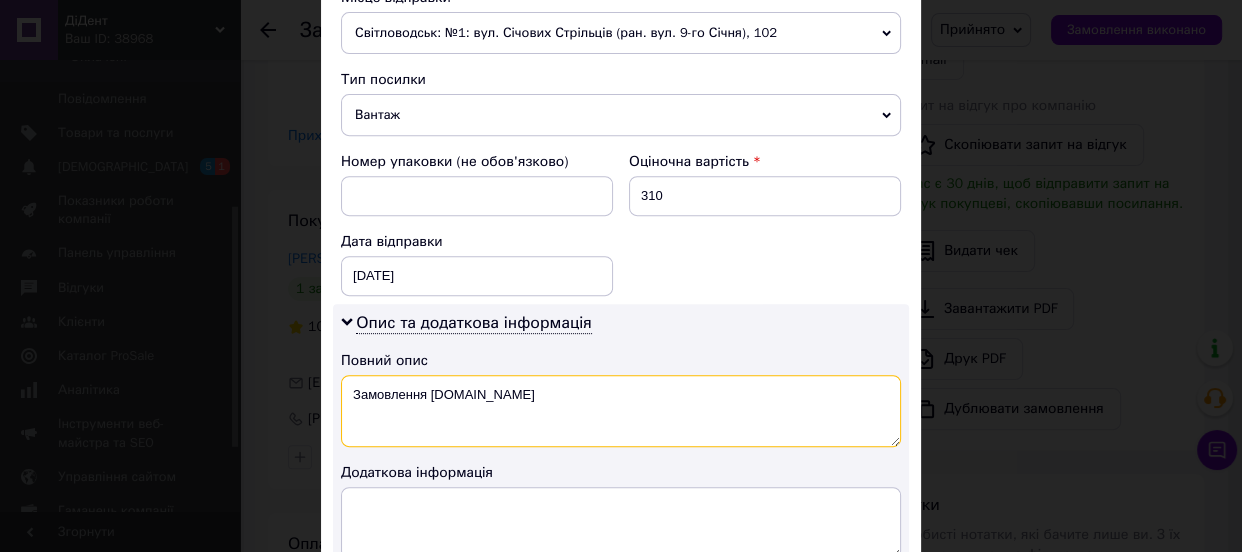 click on "Замовлення [DOMAIN_NAME]" at bounding box center [621, 411] 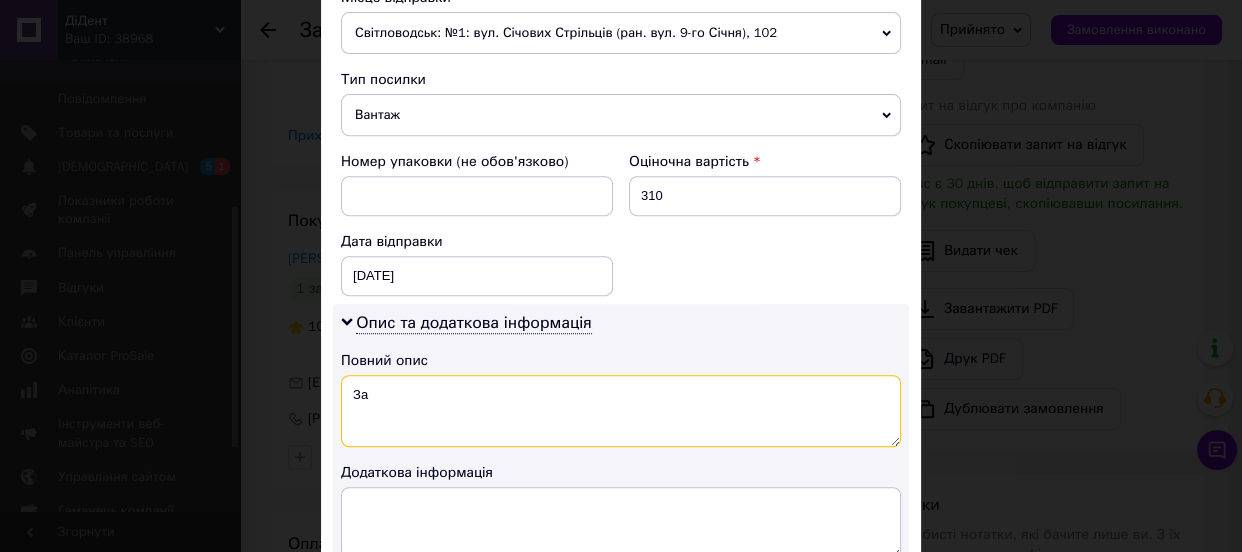type on "З" 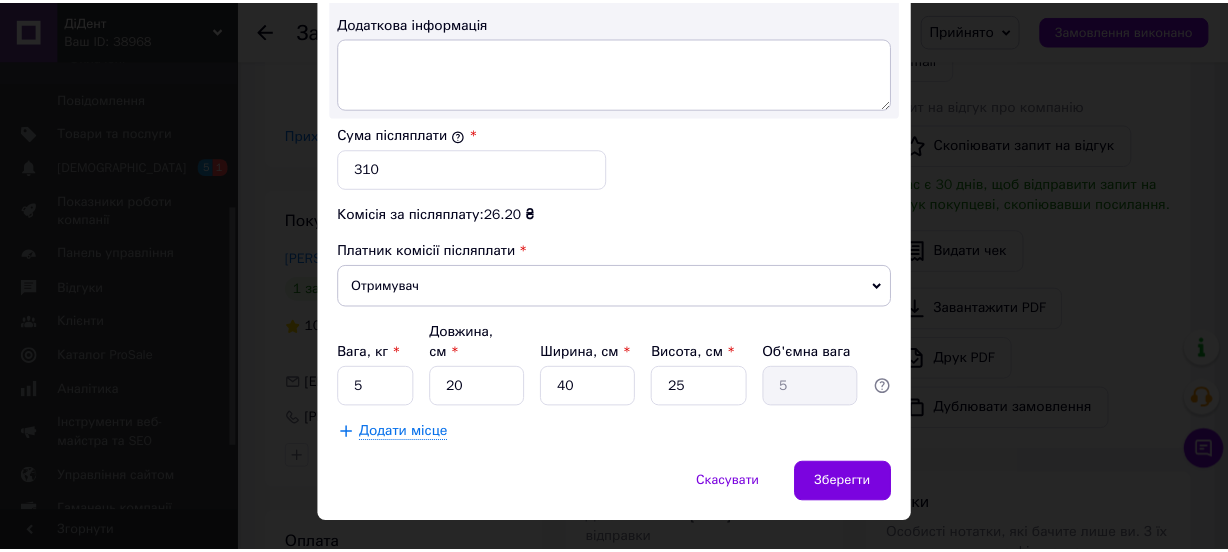 scroll, scrollTop: 1181, scrollLeft: 0, axis: vertical 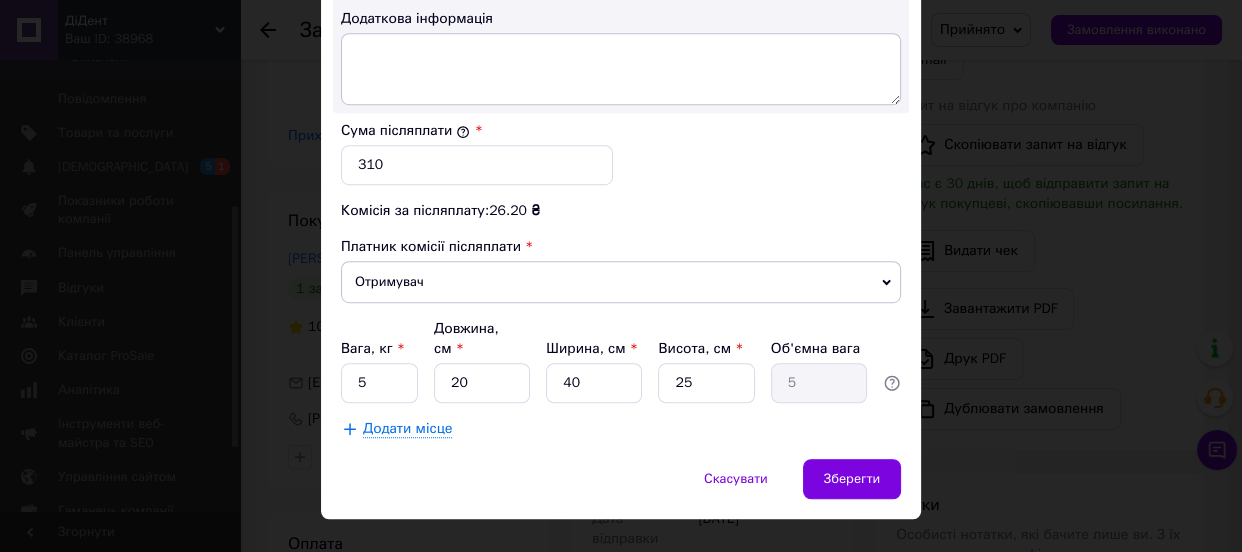 type on "стомат" 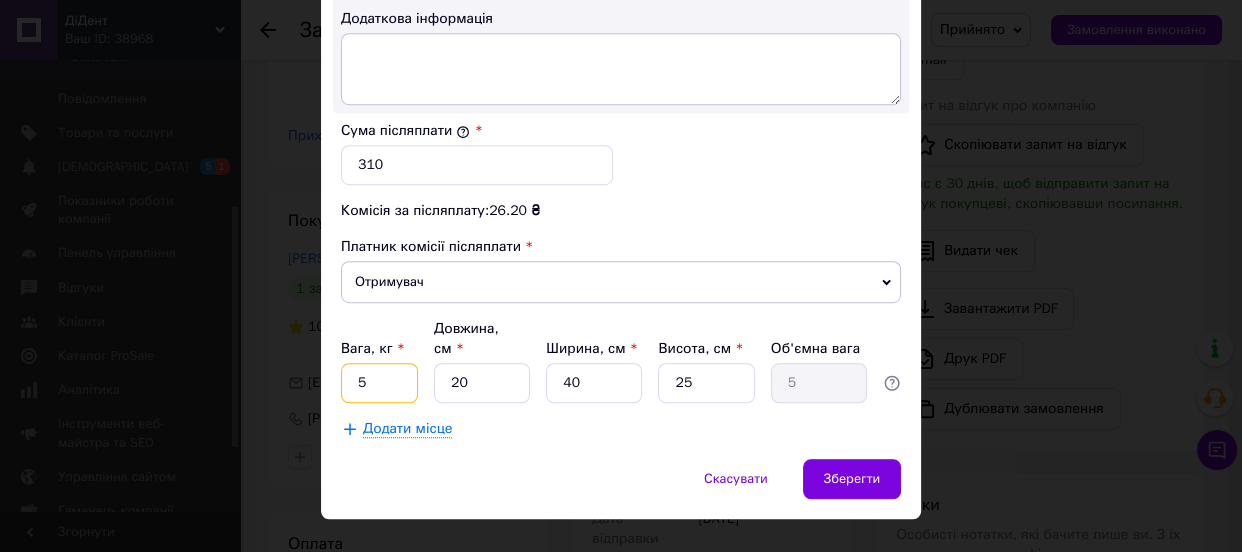 click on "5" at bounding box center [379, 383] 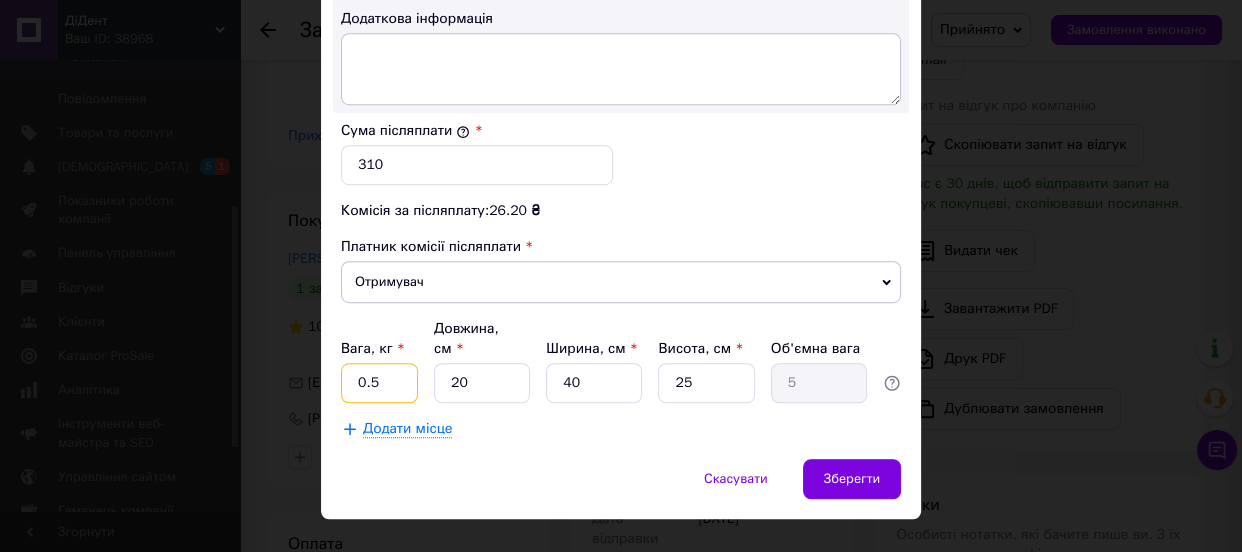 type on "0.5" 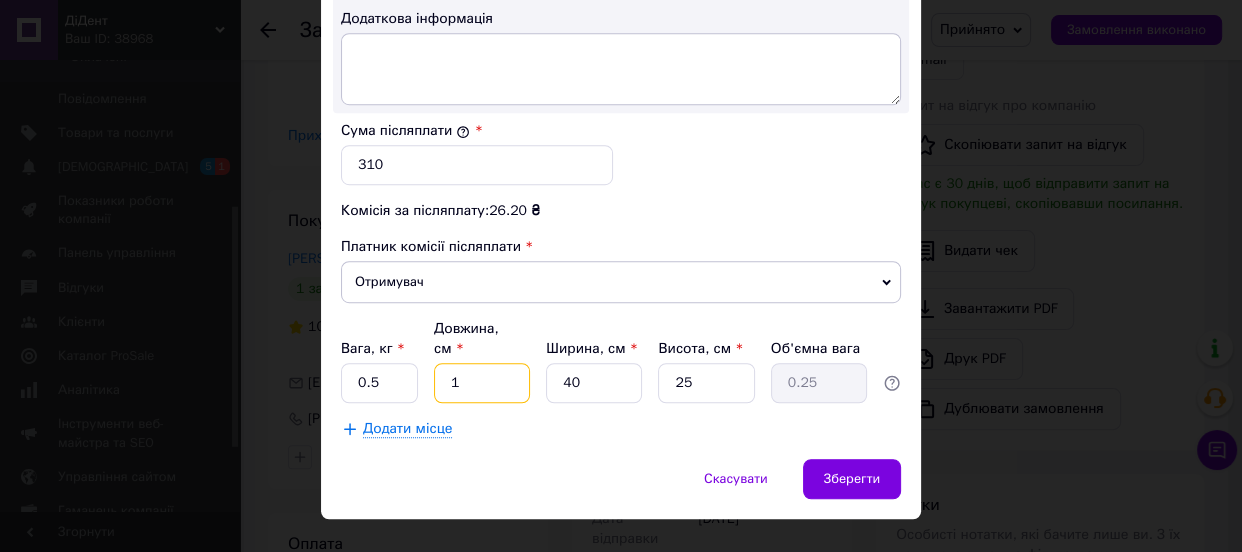 type on "1" 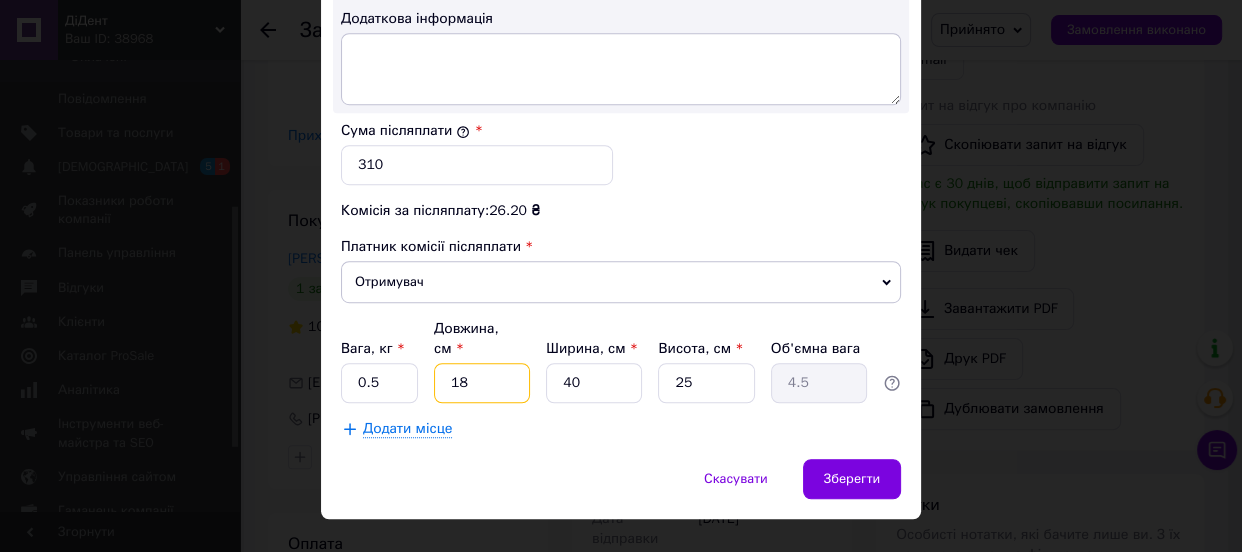 type on "18" 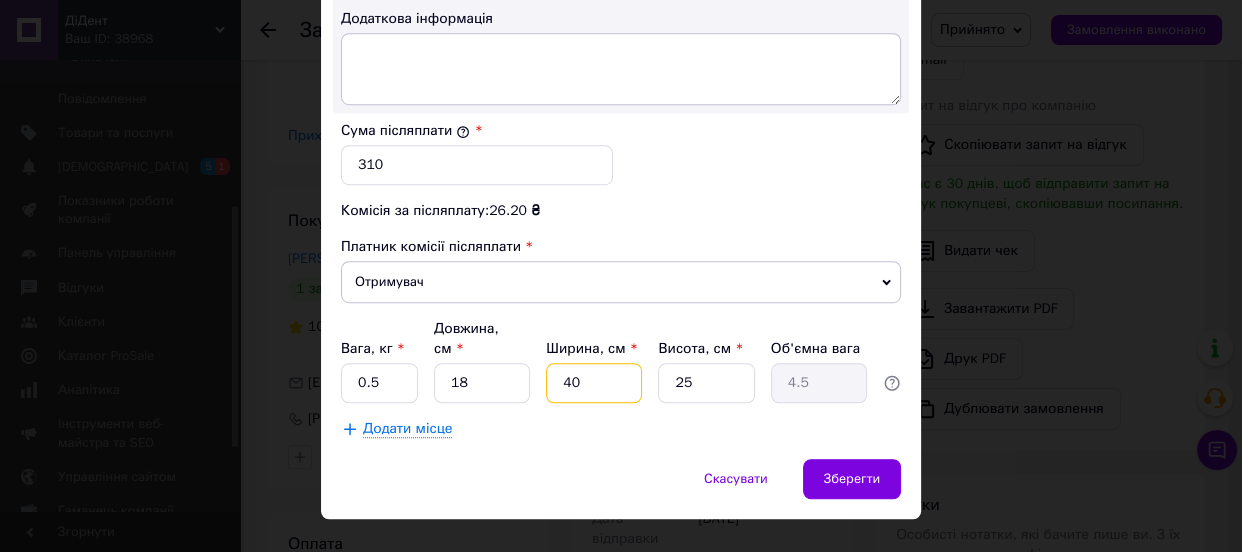 type on "1" 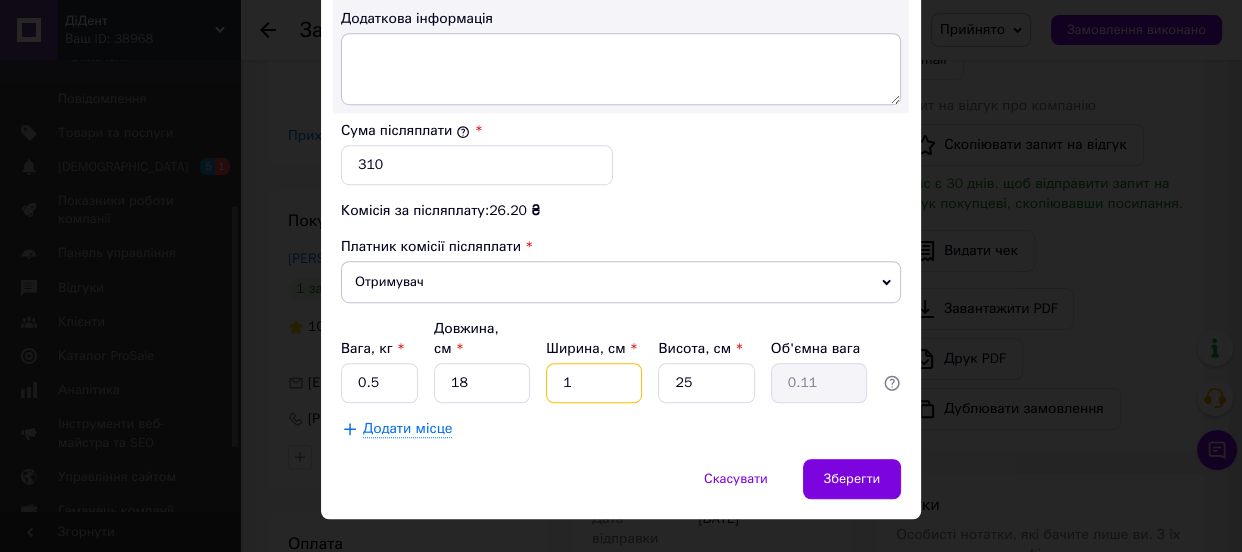 type on "16" 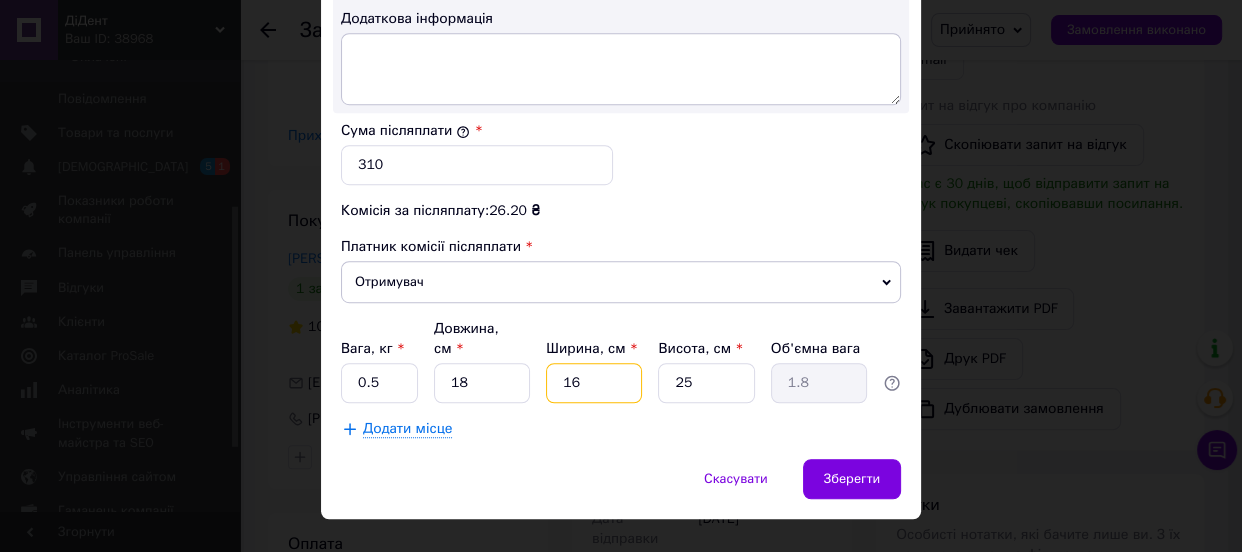 type on "16" 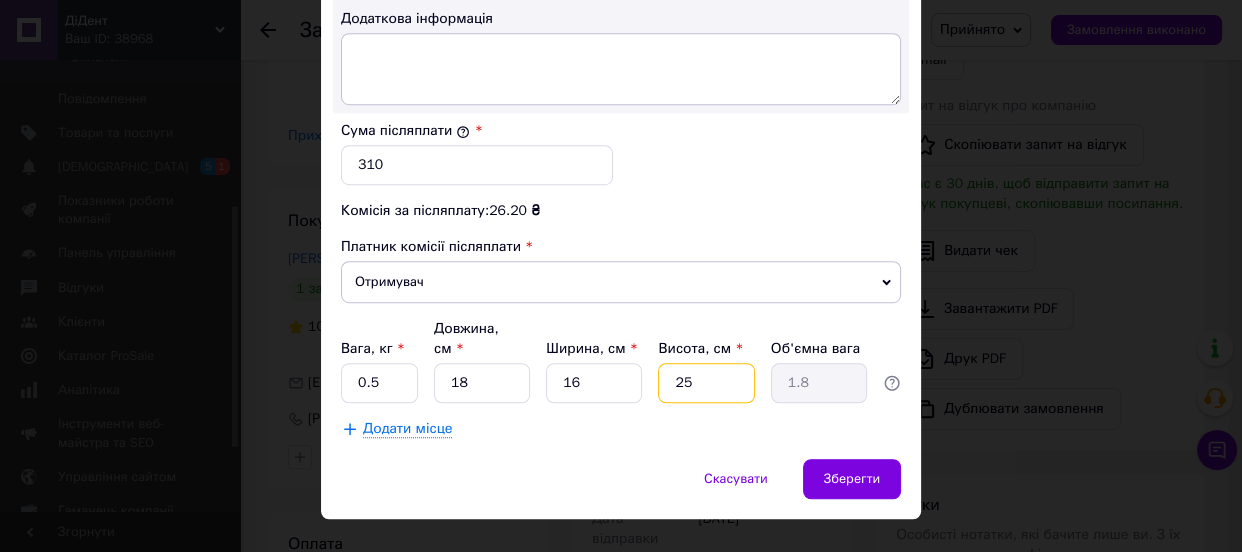 type on "7" 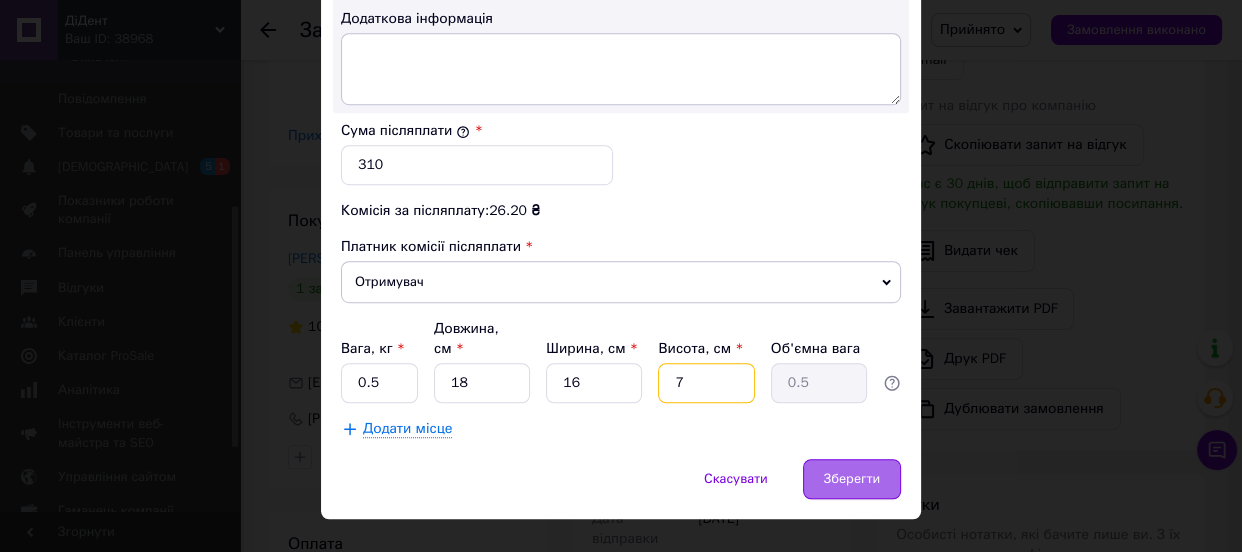 type on "7" 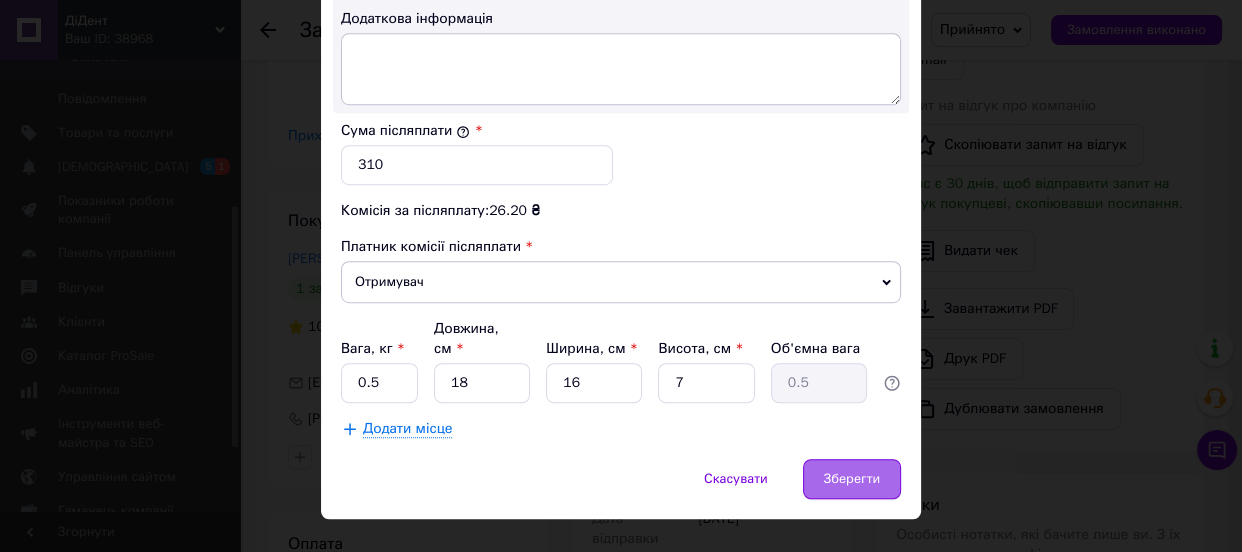 click on "Зберегти" at bounding box center [852, 479] 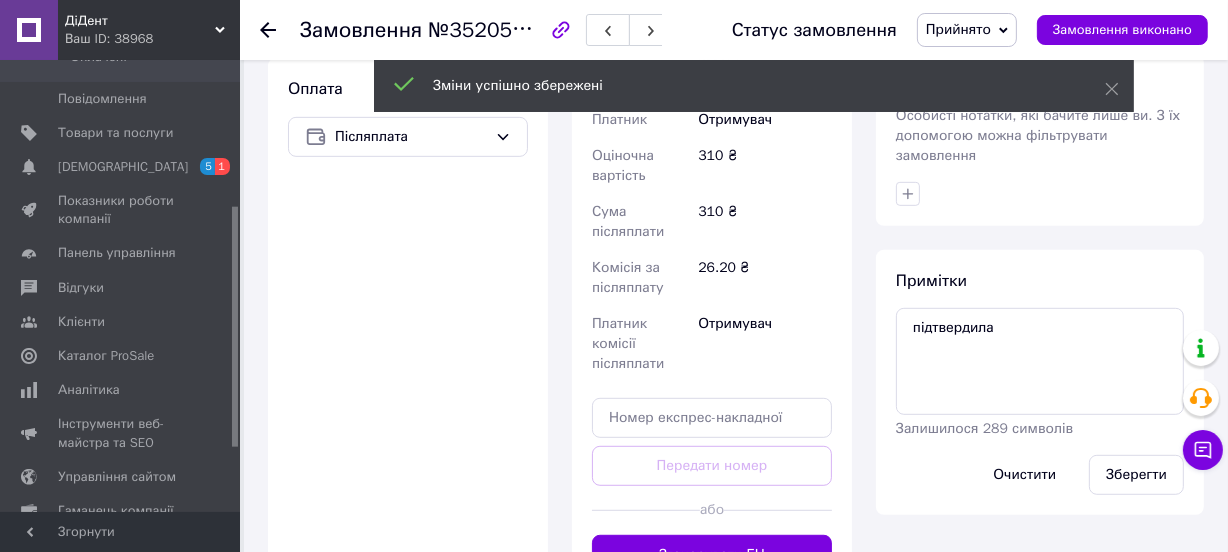 scroll, scrollTop: 1280, scrollLeft: 0, axis: vertical 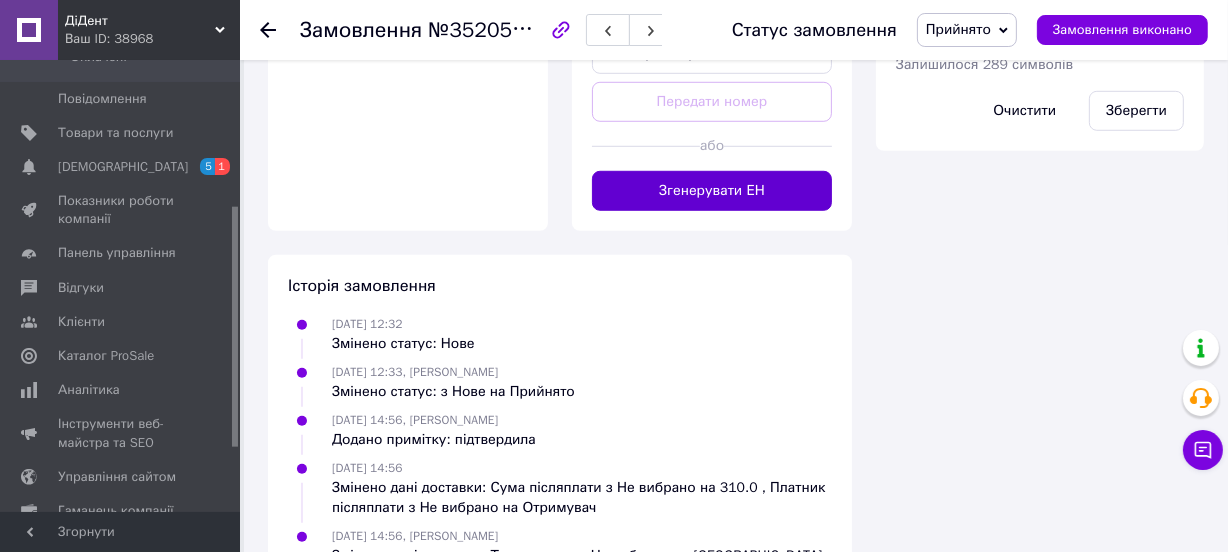 click on "Згенерувати ЕН" at bounding box center (712, 191) 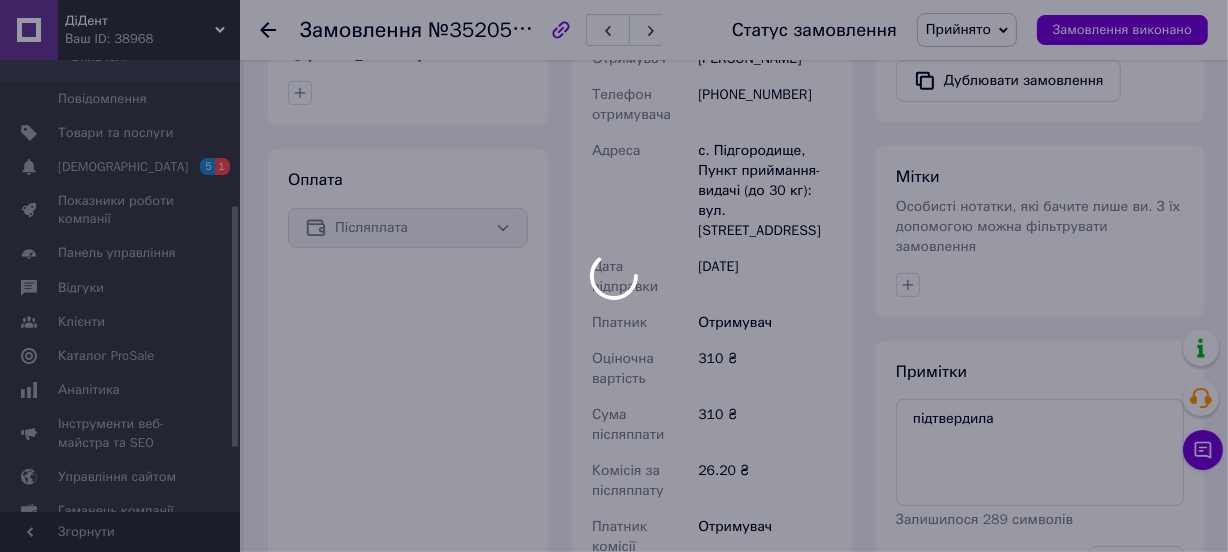 scroll, scrollTop: 643, scrollLeft: 0, axis: vertical 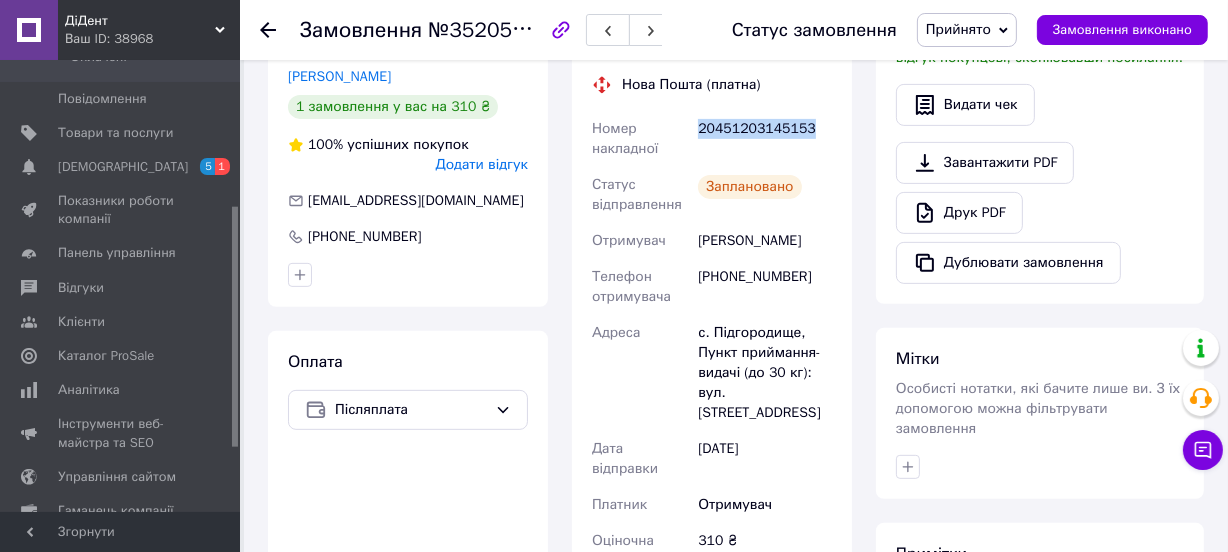 drag, startPoint x: 699, startPoint y: 109, endPoint x: 810, endPoint y: 110, distance: 111.0045 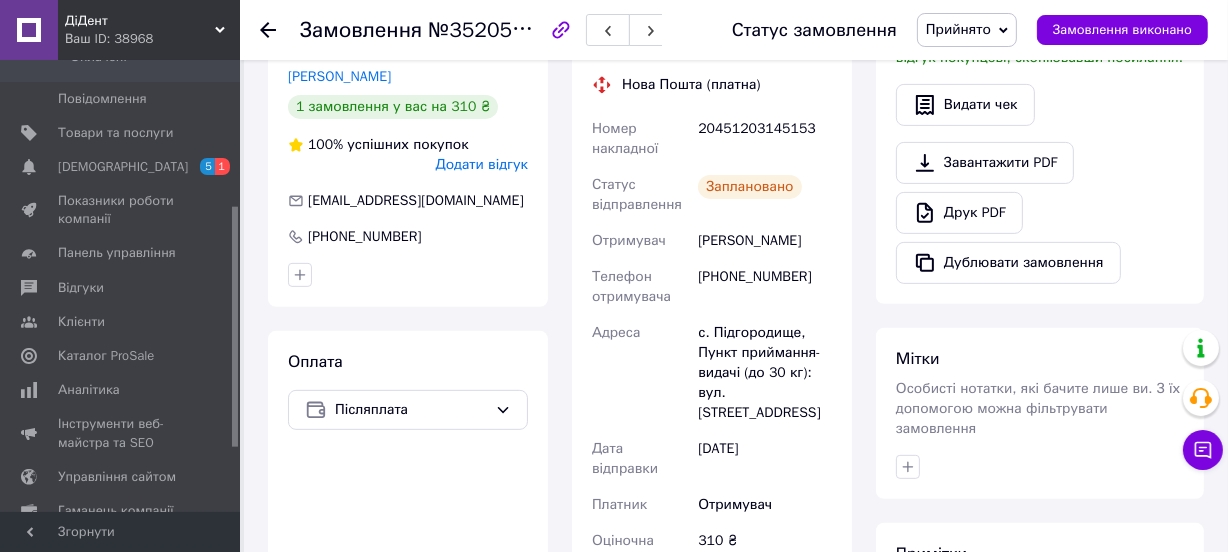click on "ДіДент Ваш ID: 38968 Сайт ДіДент Кабінет покупця Перевірити стан системи Сторінка на порталі [PERSON_NAME] Довідка Вийти Замовлення та повідомлення Замовлення 0 Нові 0 Прийняті 6 Виконані 755 Скасовані 799 Оплачені 4163 Повідомлення 0 Товари та послуги Сповіщення 5 1 Показники роботи компанії Панель управління Відгуки Клієнти Каталог ProSale Аналітика Інструменти веб-майстра та SEO Управління сайтом Гаманець компанії [PERSON_NAME] Тарифи та рахунки Prom топ Згорнути
Замовлення №352051561 Прийнято 190 ₴ 1" at bounding box center [614, 411] 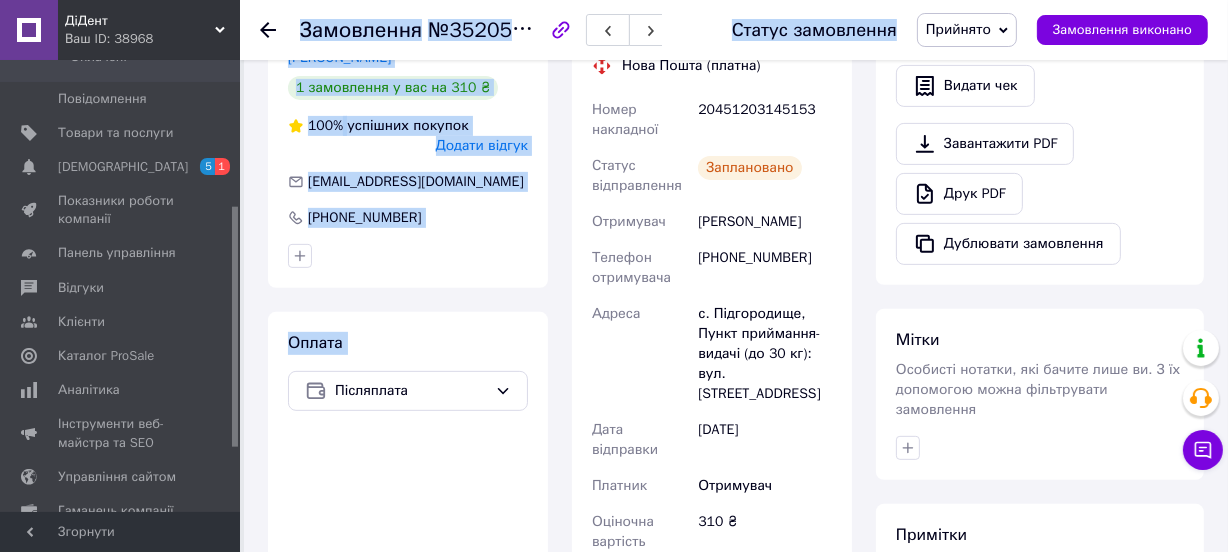 click on "Замовлення №352051561 Статус замовлення Прийнято Виконано Скасовано Оплачено Замовлення виконано" at bounding box center (734, 30) 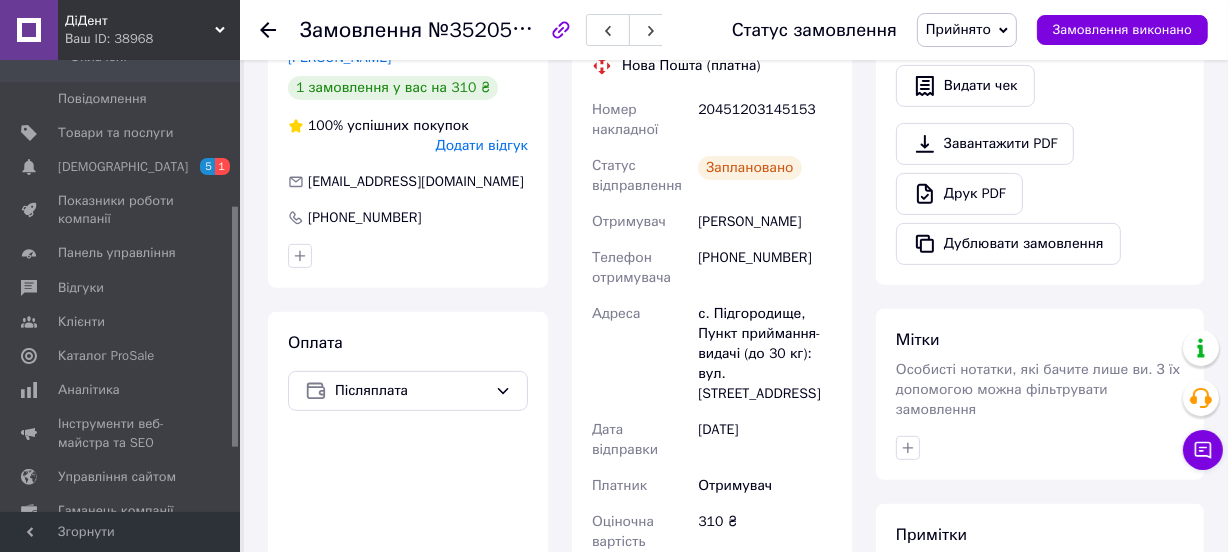 click 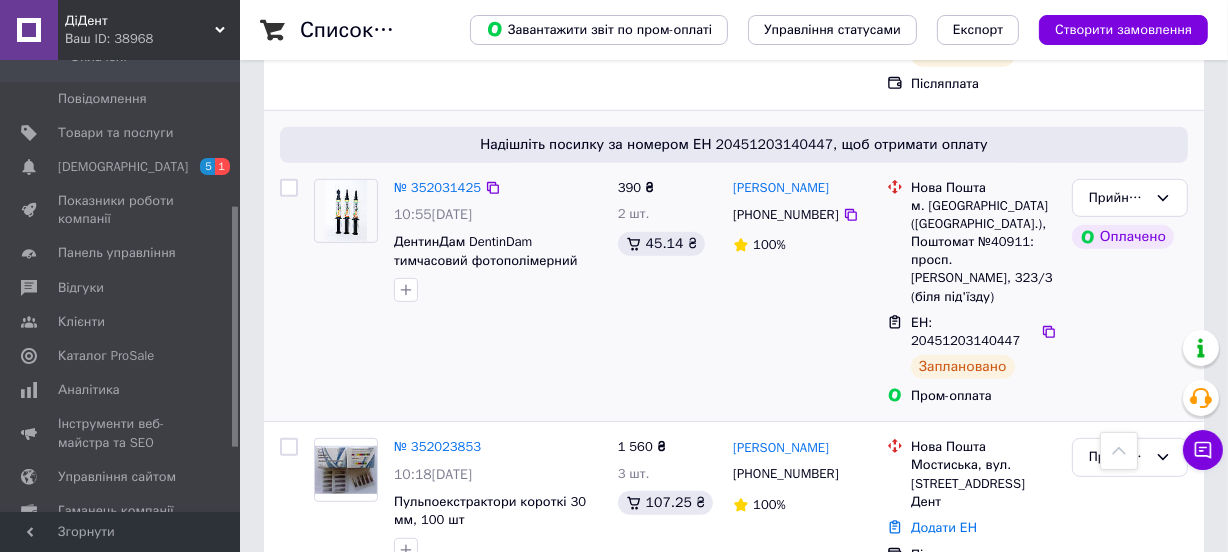scroll, scrollTop: 818, scrollLeft: 0, axis: vertical 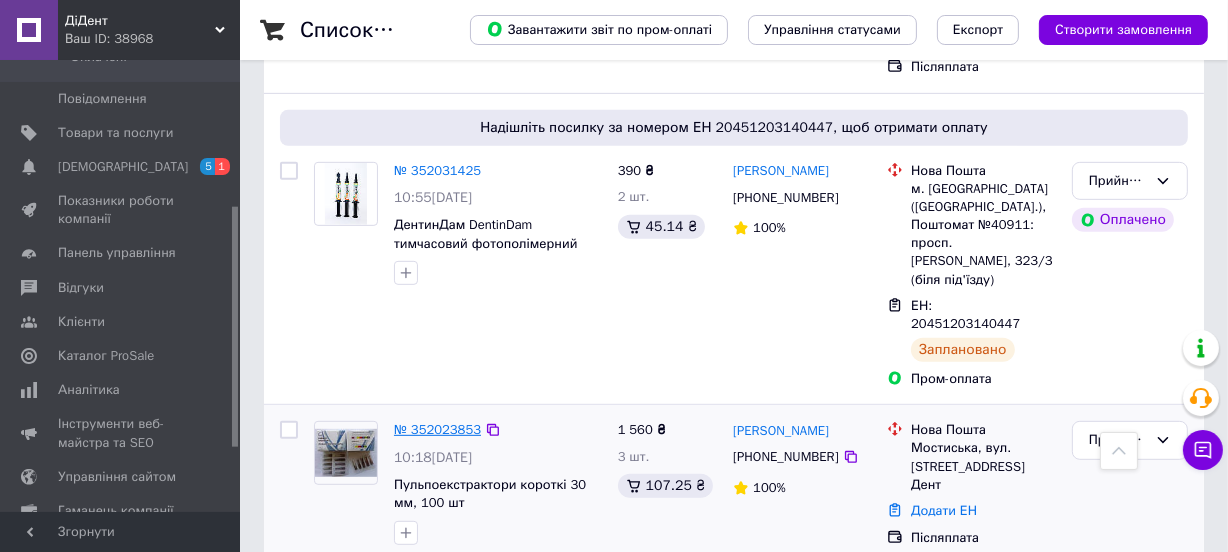click on "№ 352023853" at bounding box center (437, 429) 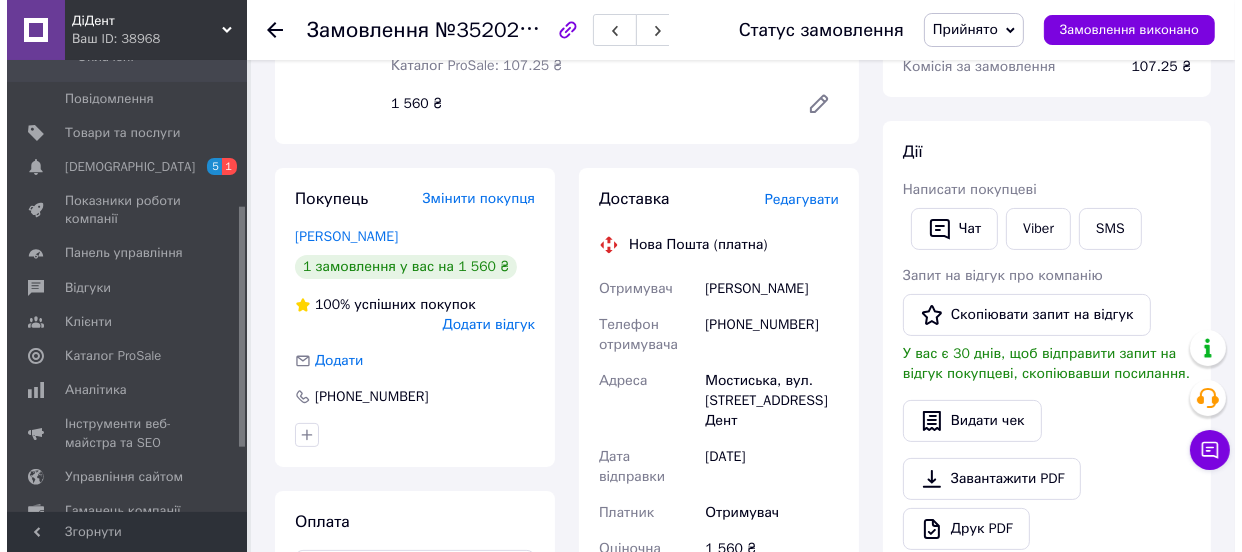 scroll, scrollTop: 272, scrollLeft: 0, axis: vertical 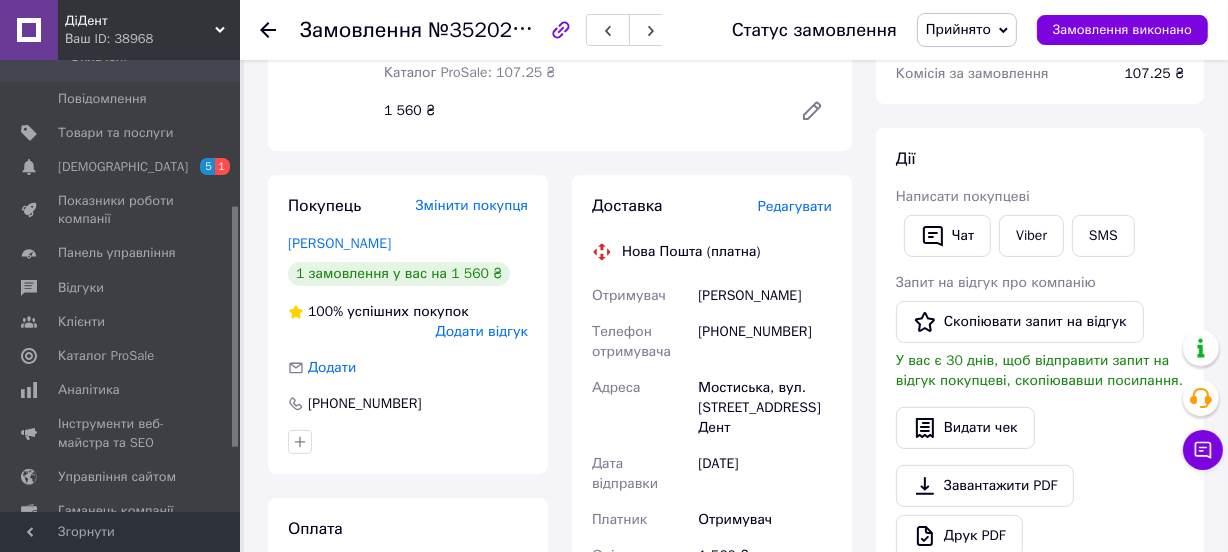 click on "Редагувати" at bounding box center (795, 206) 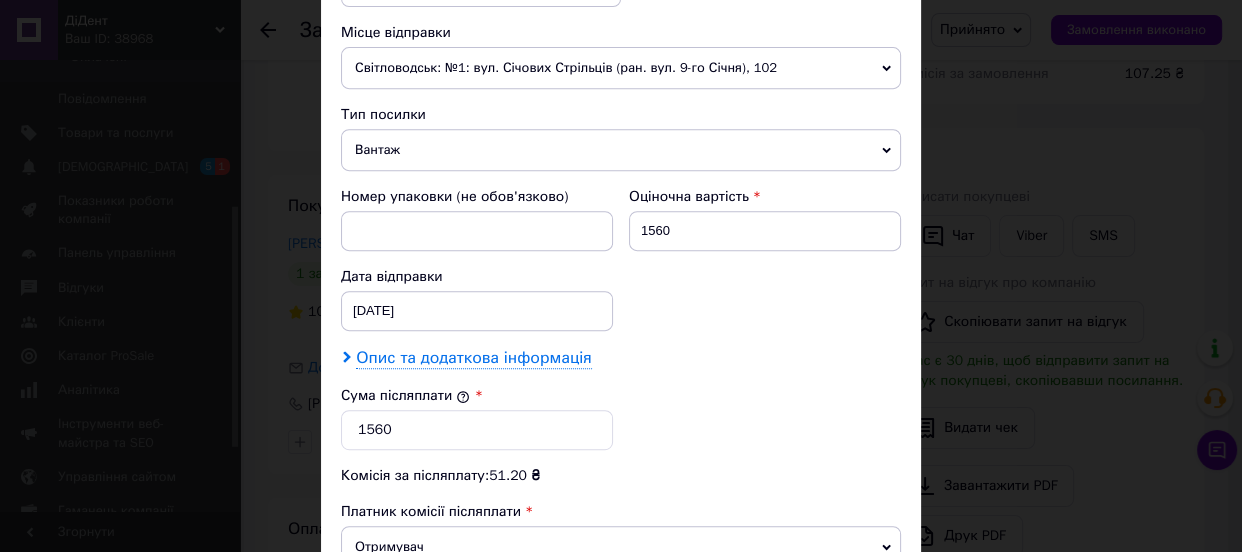 scroll, scrollTop: 818, scrollLeft: 0, axis: vertical 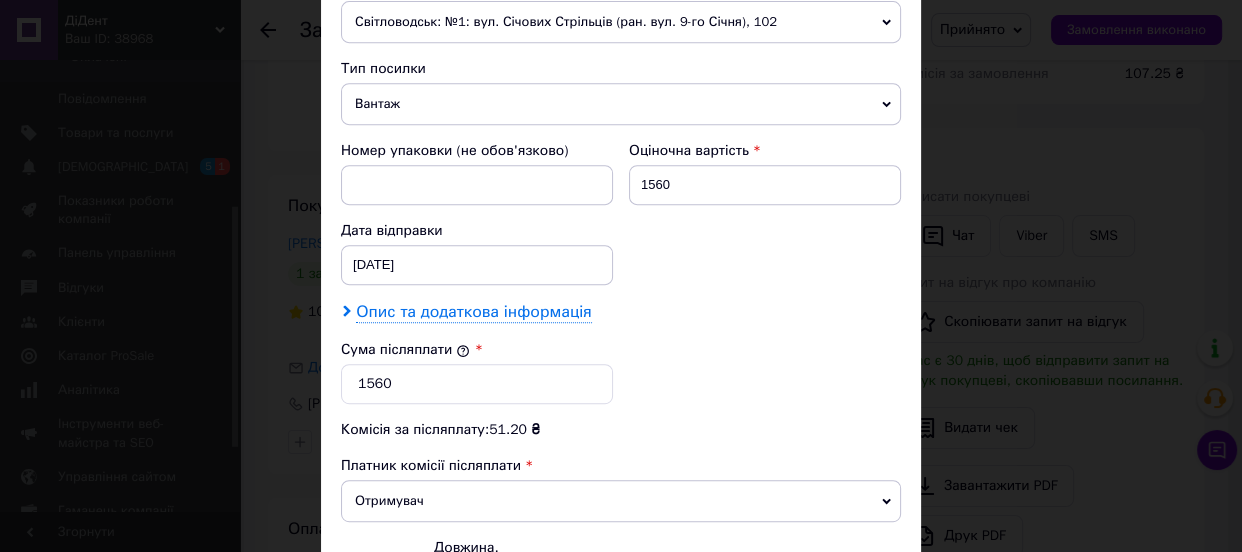 click on "Опис та додаткова інформація" at bounding box center [473, 312] 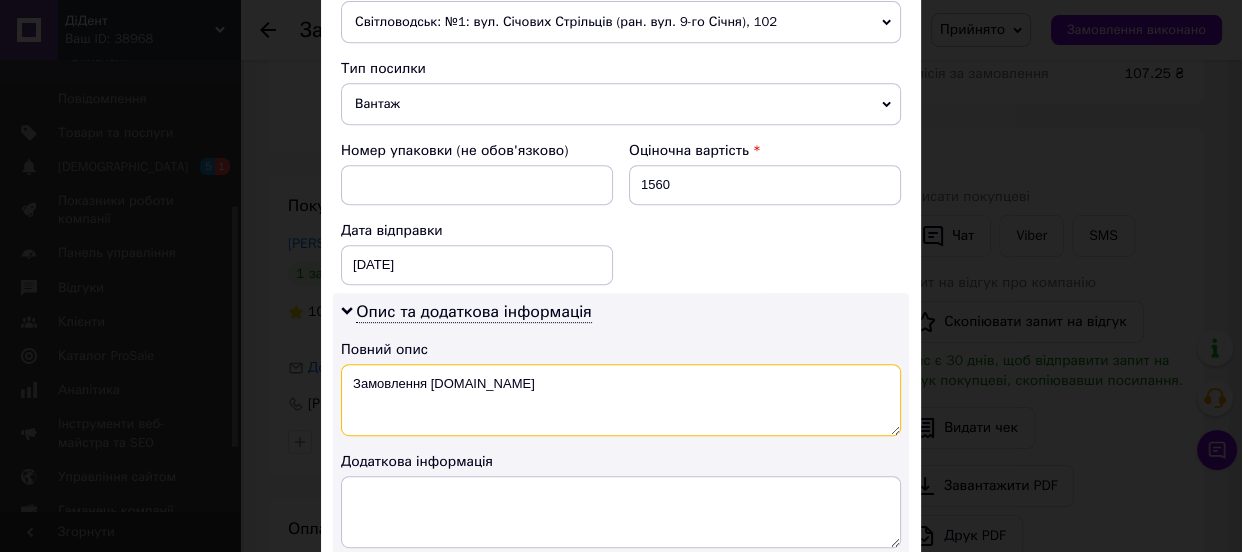 click on "Замовлення [DOMAIN_NAME]" at bounding box center (621, 400) 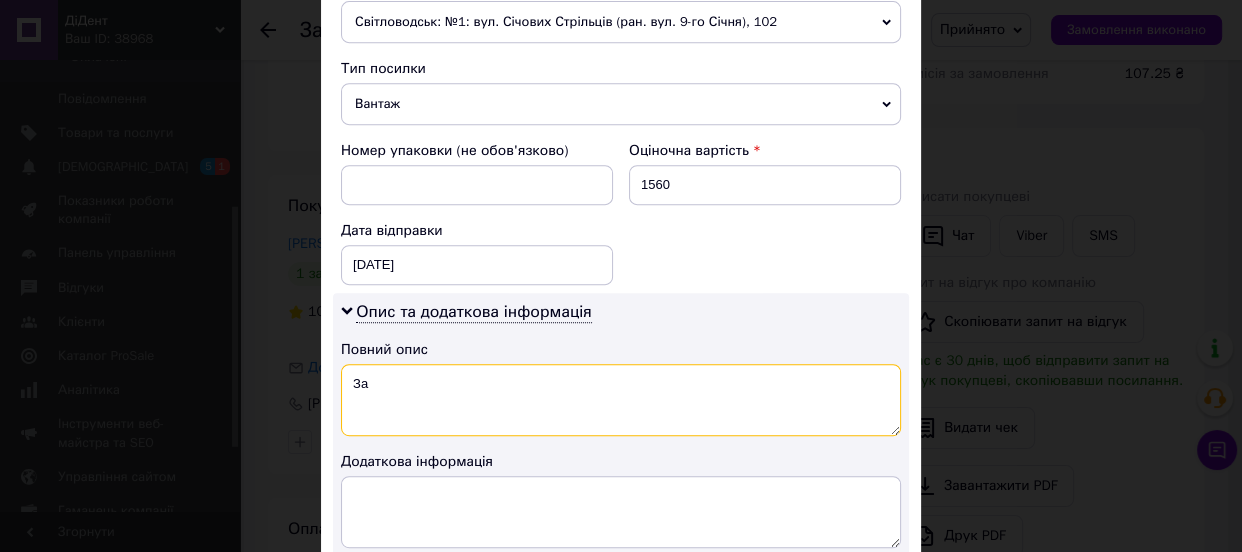 type on "З" 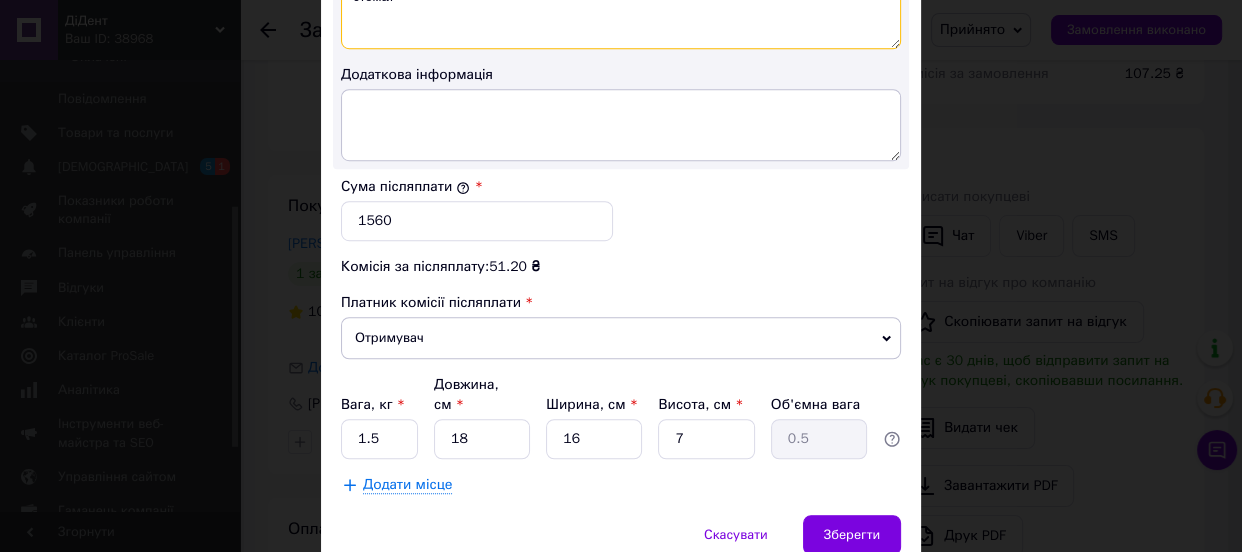 scroll, scrollTop: 1272, scrollLeft: 0, axis: vertical 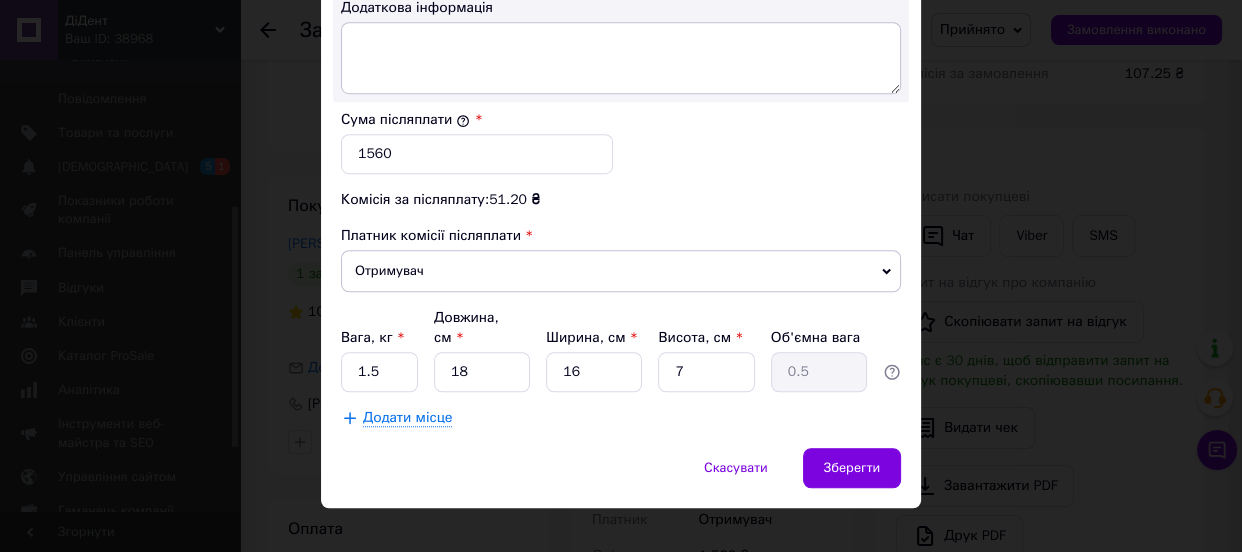 type on "стомат" 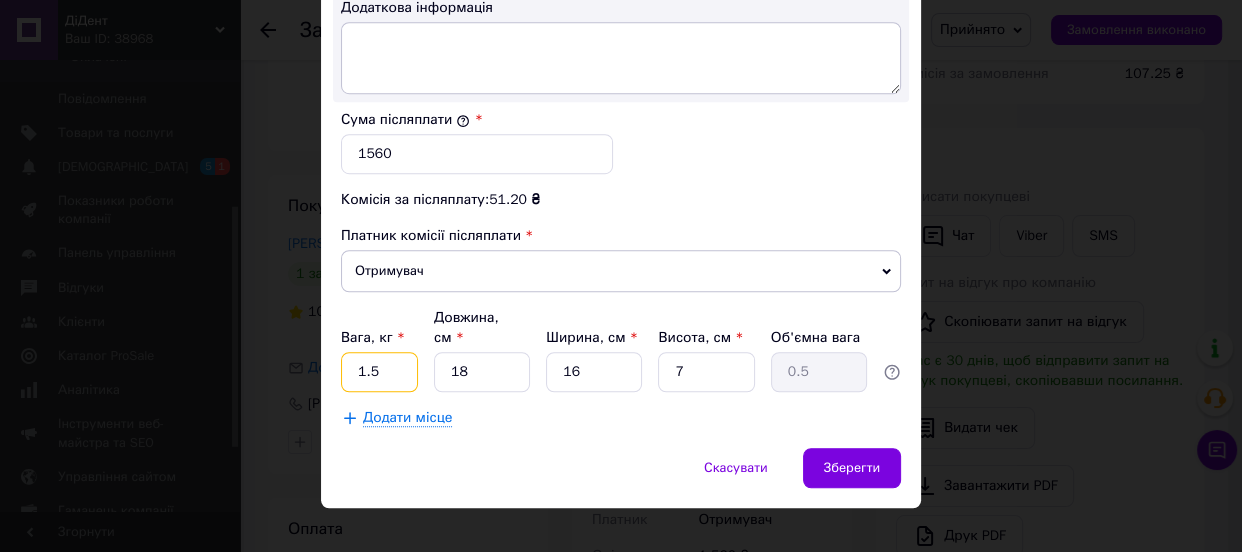 click on "1.5" at bounding box center (379, 372) 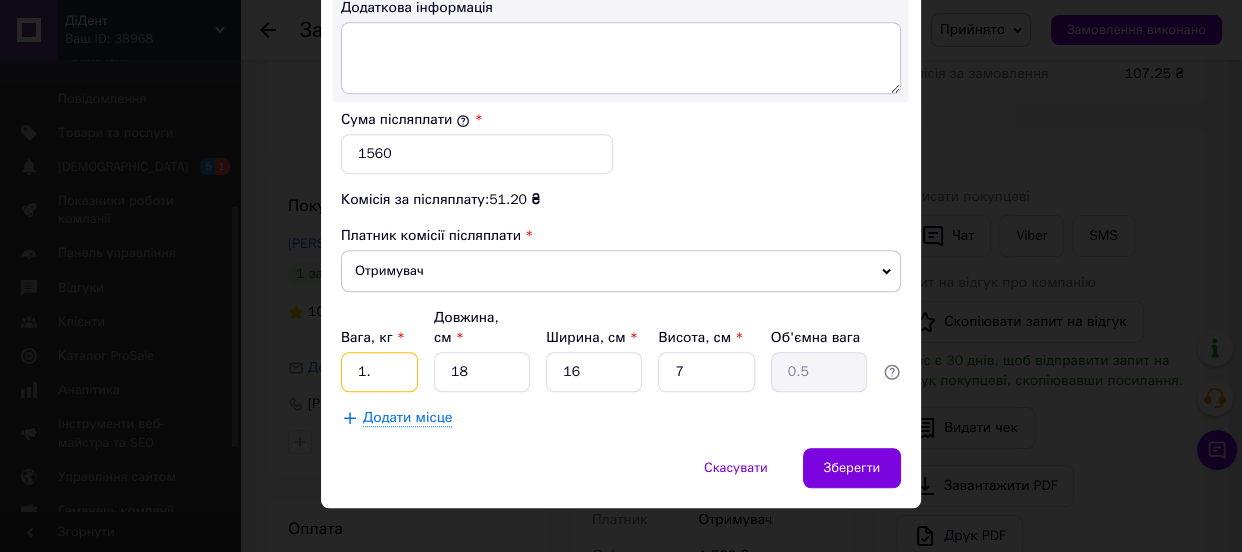 type on "1" 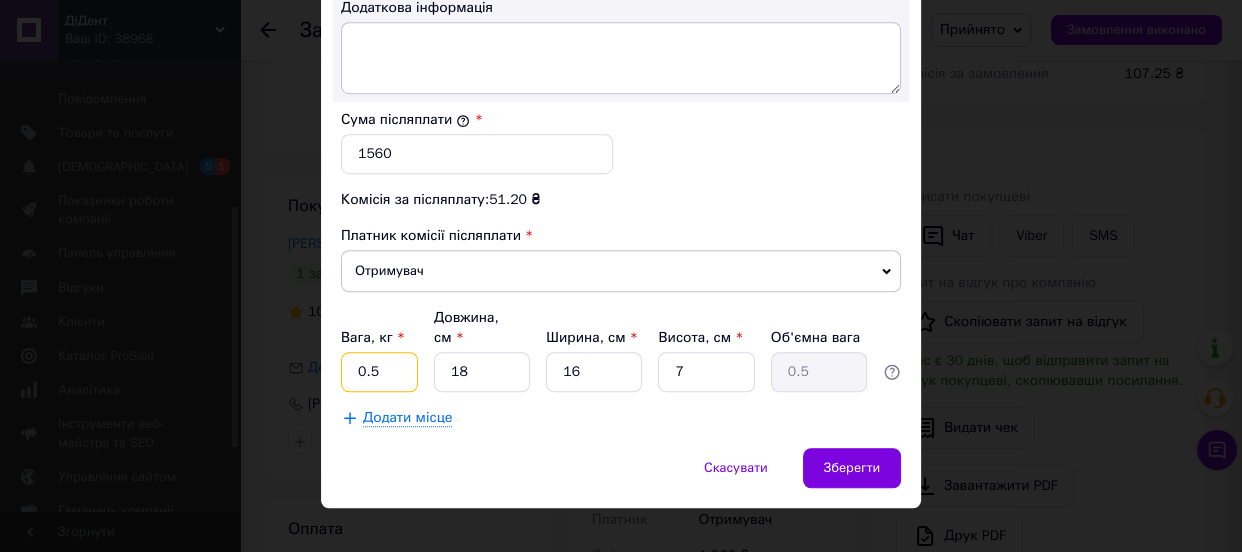 type on "0.5" 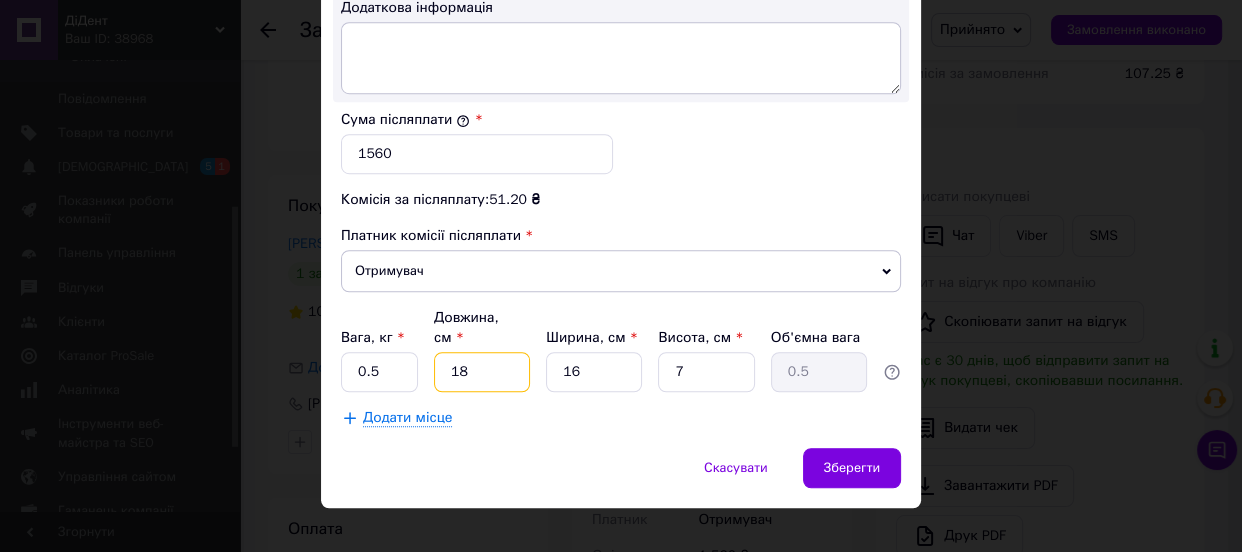 type on "1" 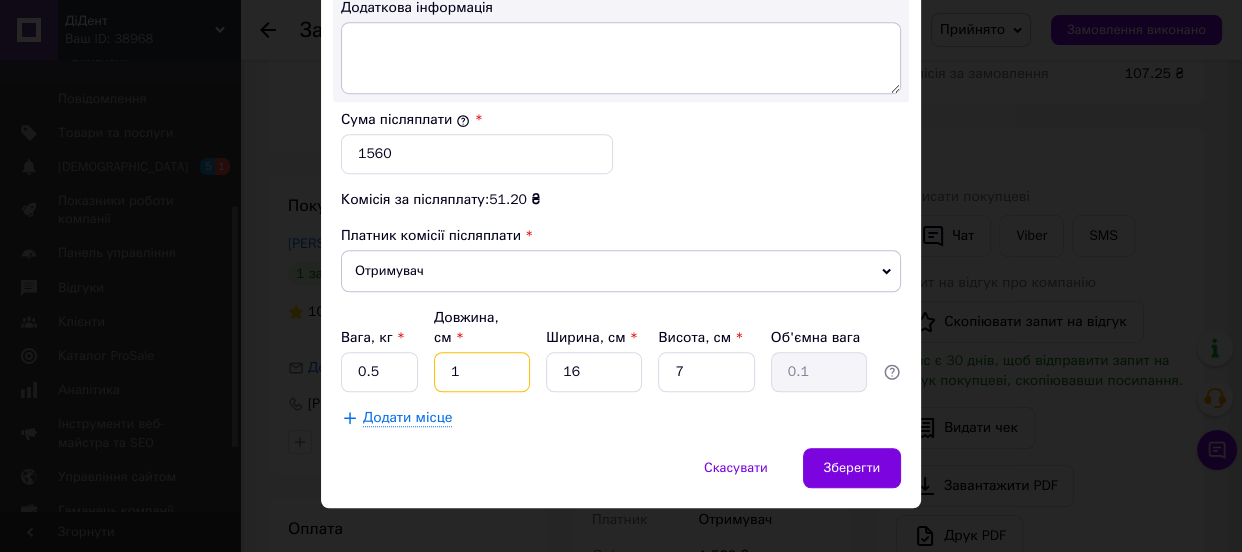type on "18" 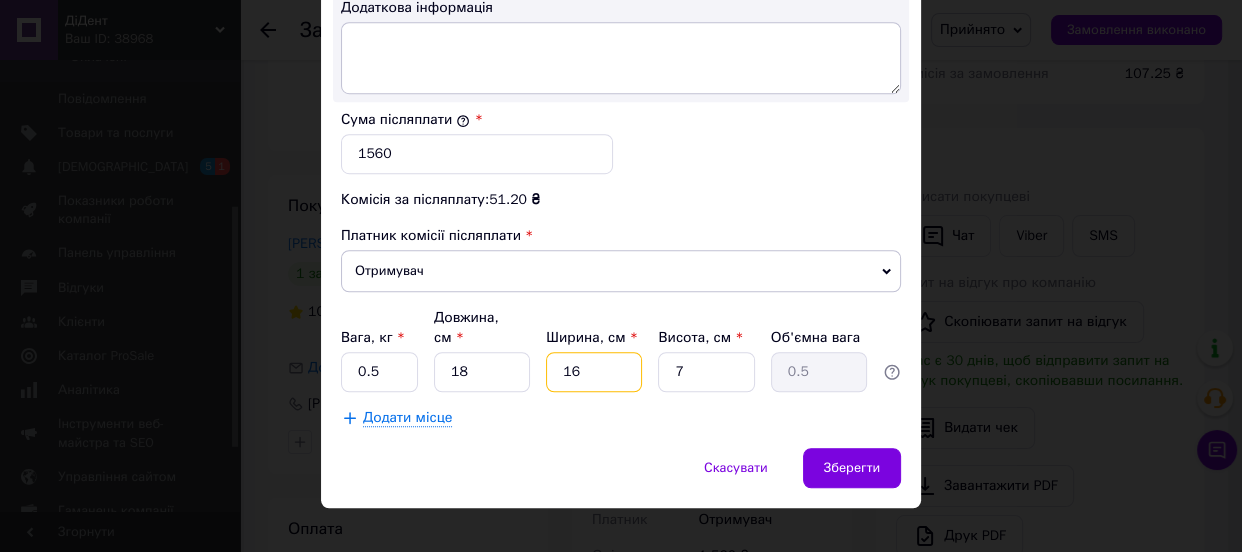 type on "1" 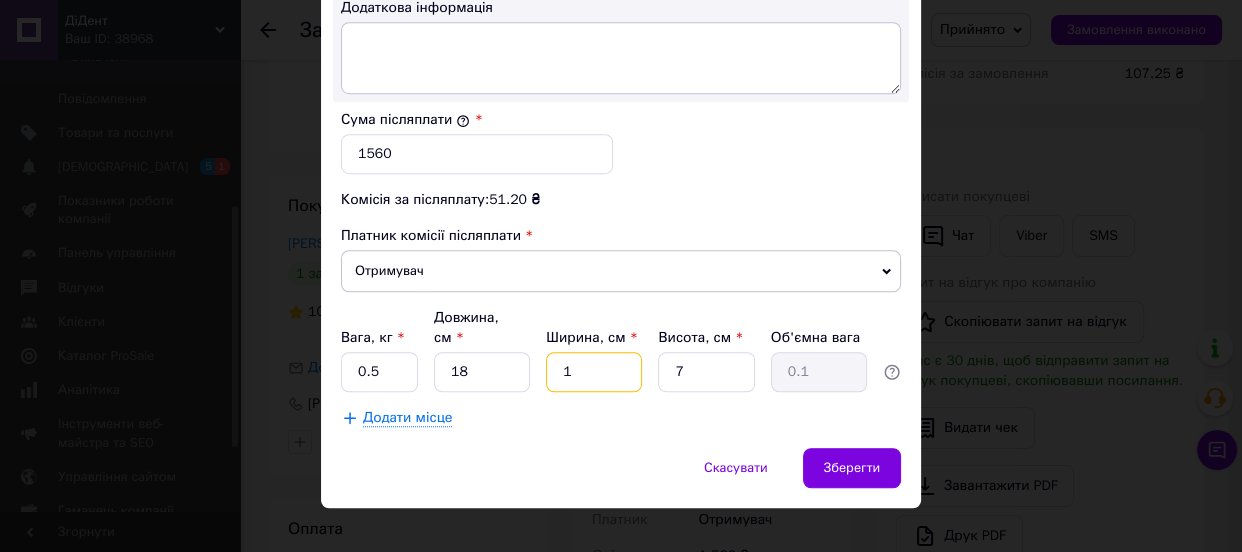 type on "16" 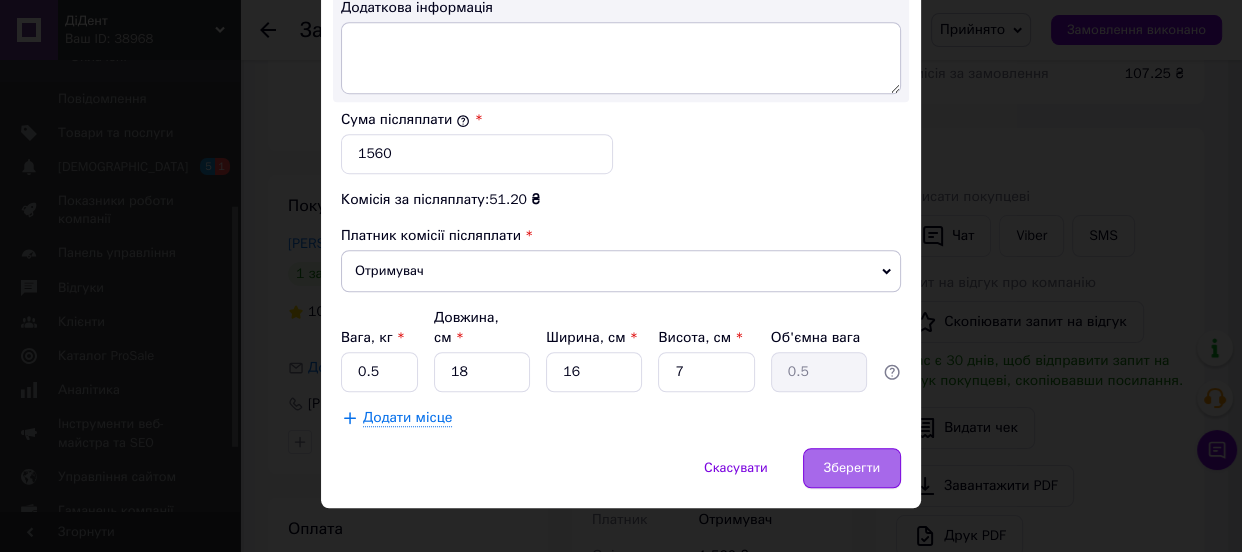 click on "Зберегти" at bounding box center [852, 468] 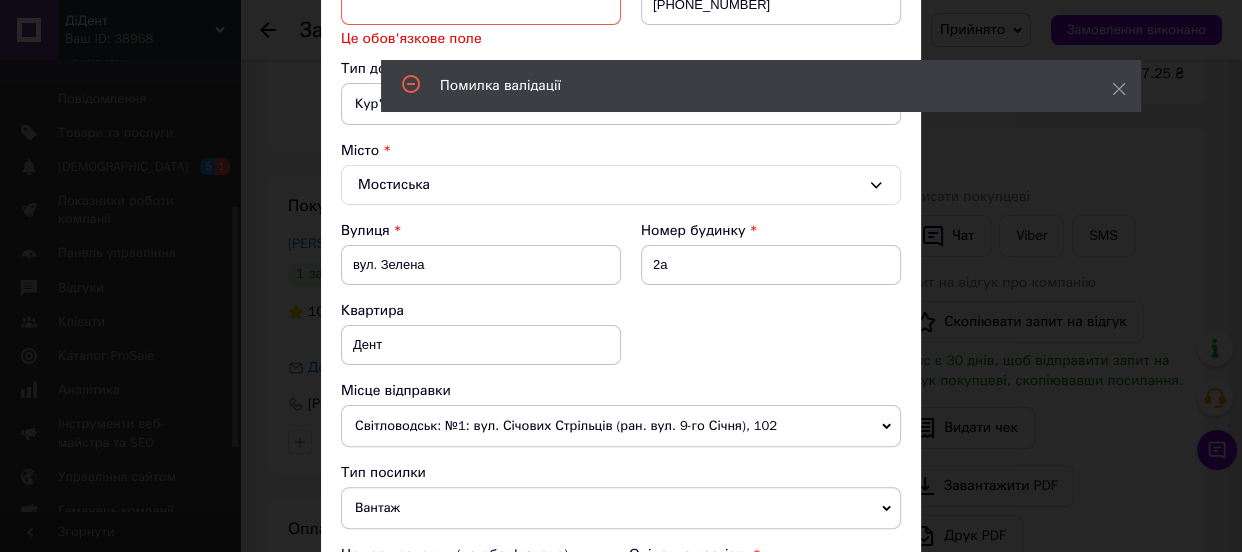 scroll, scrollTop: 250, scrollLeft: 0, axis: vertical 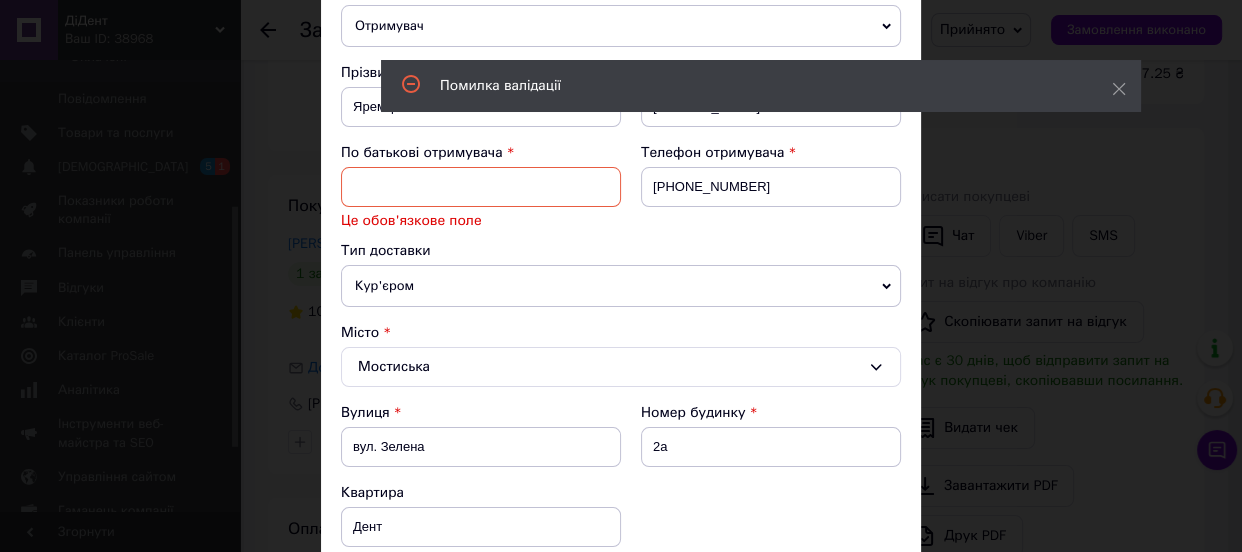 click at bounding box center (481, 187) 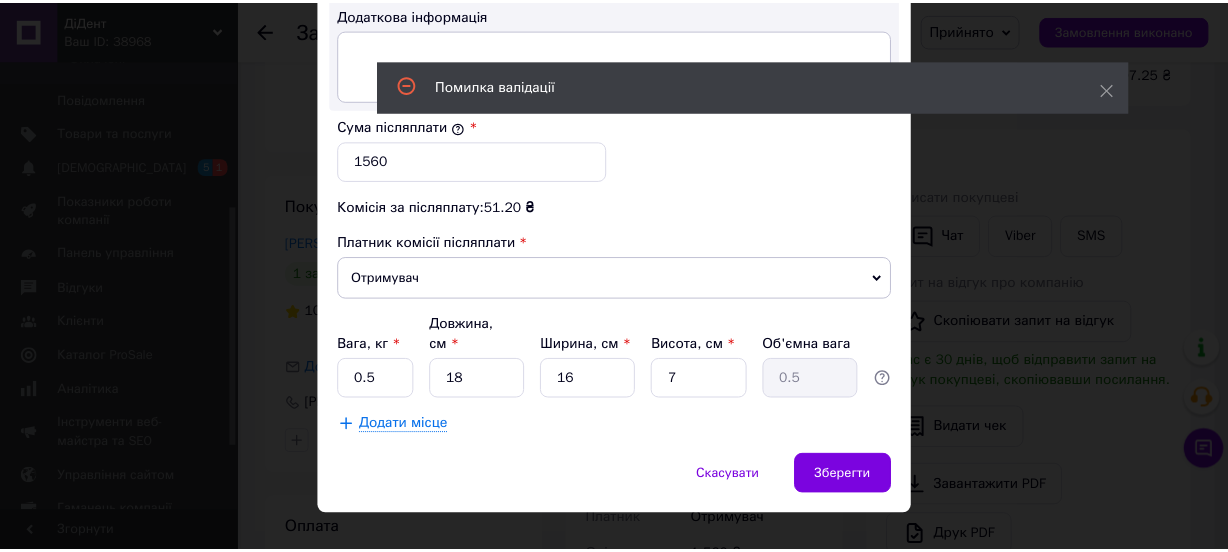 scroll, scrollTop: 1274, scrollLeft: 0, axis: vertical 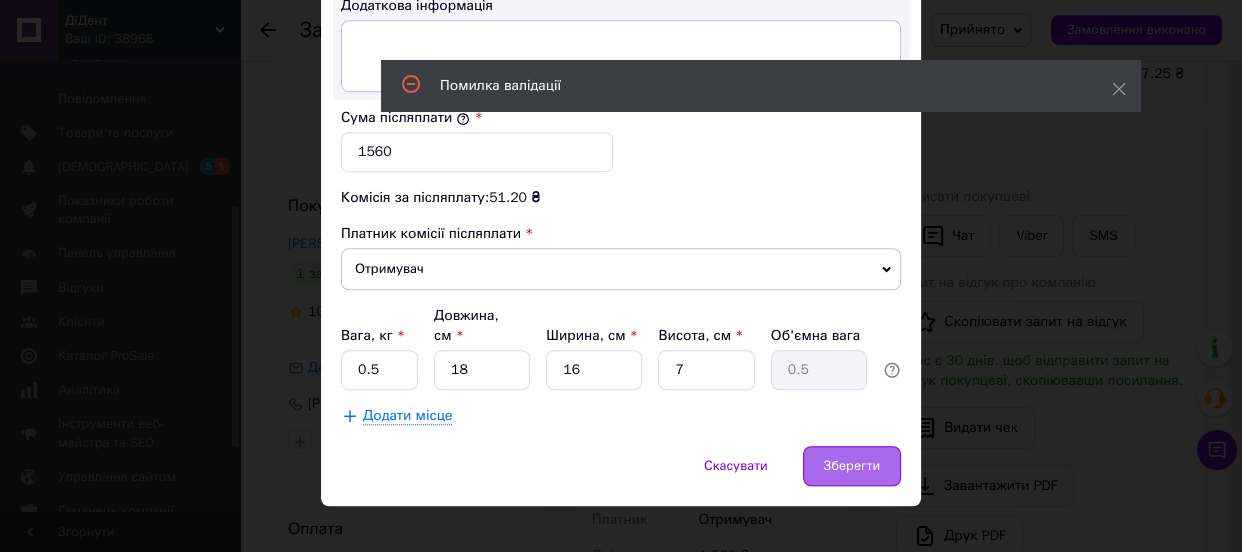 type on "б" 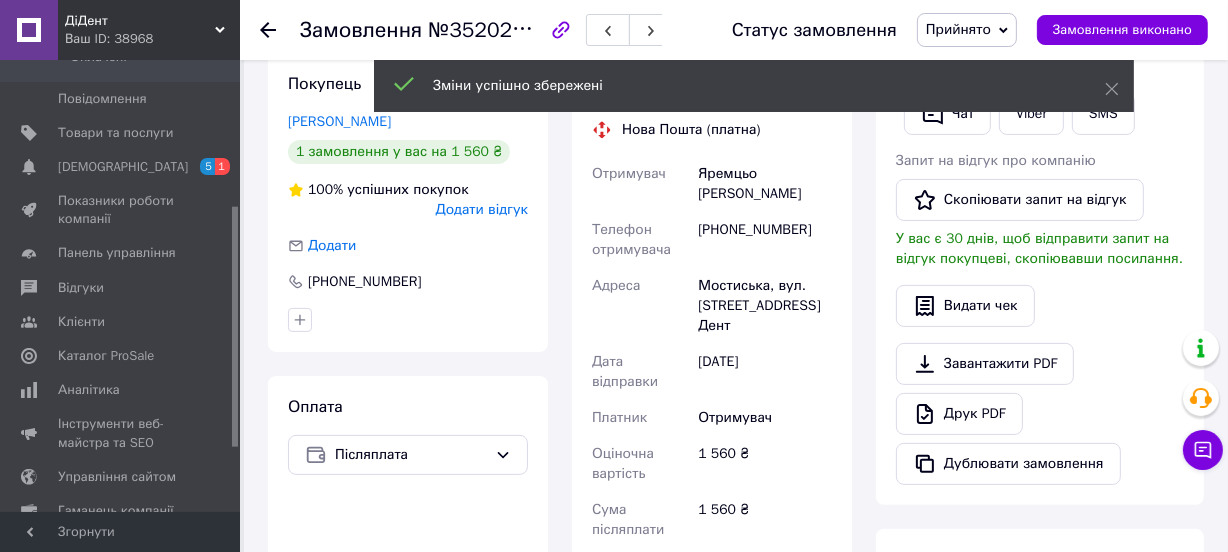scroll, scrollTop: 727, scrollLeft: 0, axis: vertical 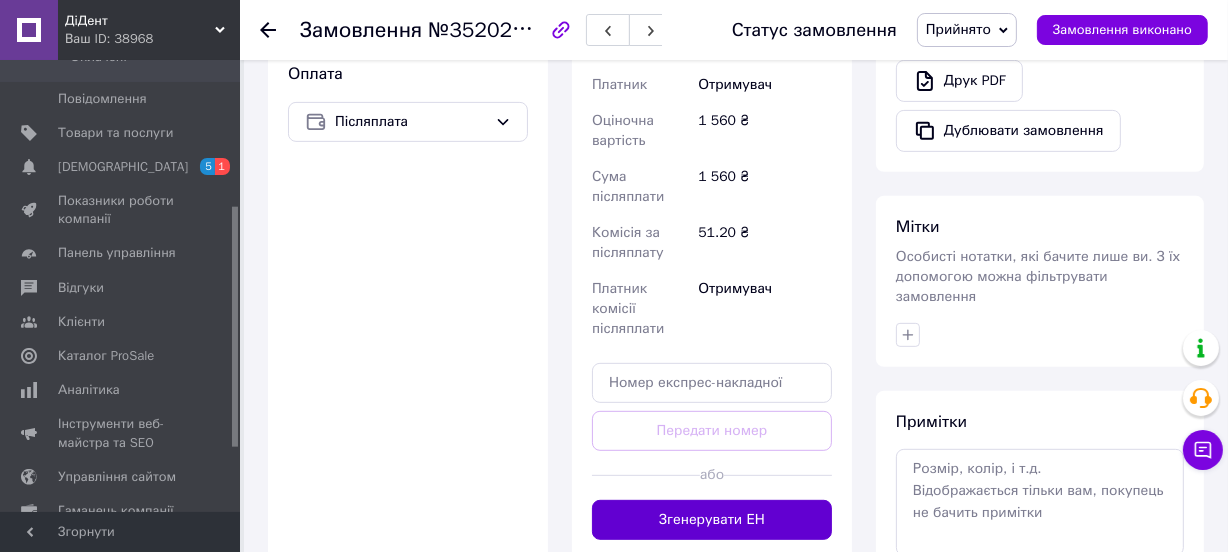 click on "Згенерувати ЕН" at bounding box center (712, 520) 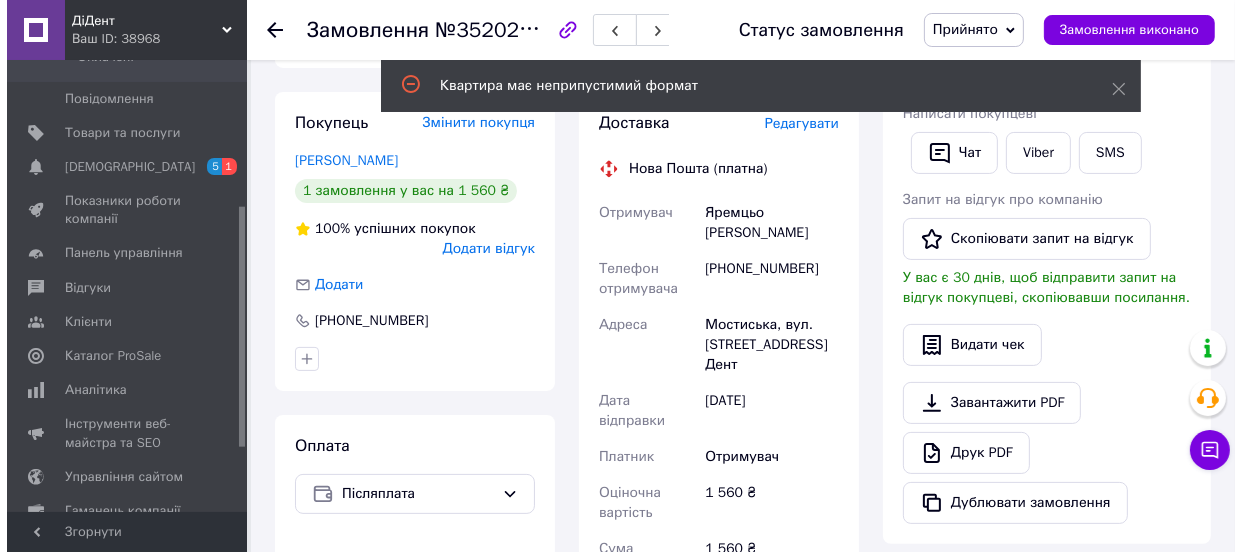 scroll, scrollTop: 181, scrollLeft: 0, axis: vertical 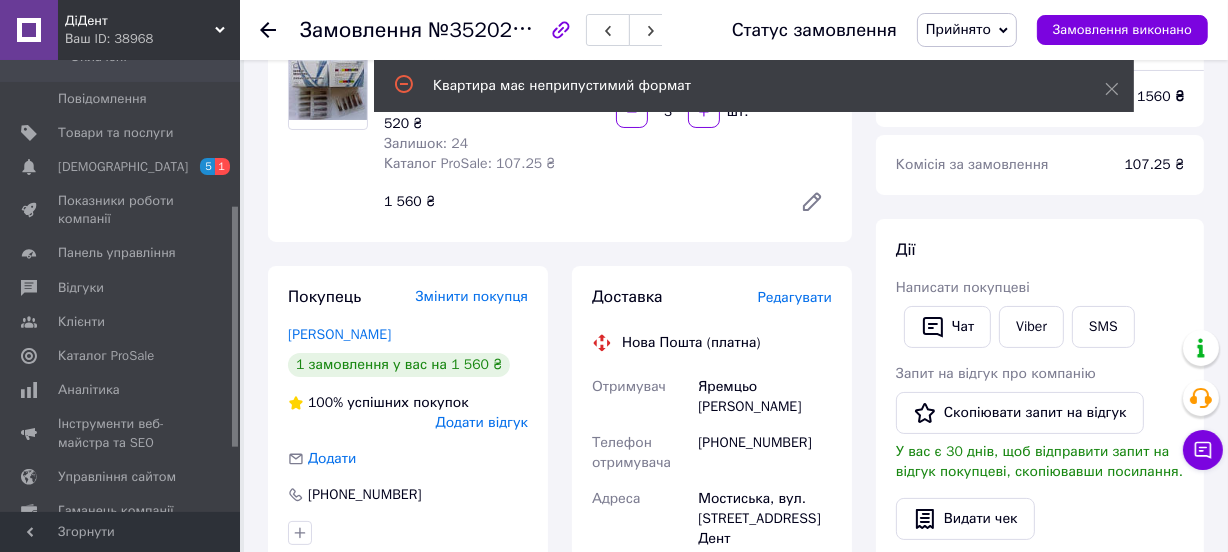 click on "Редагувати" at bounding box center [795, 297] 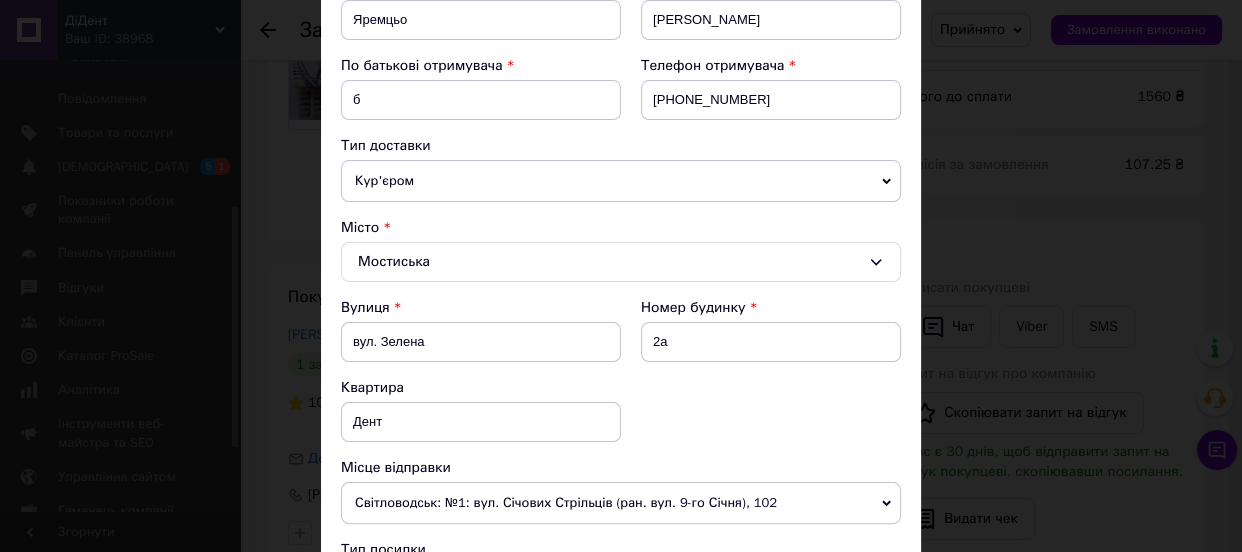 scroll, scrollTop: 454, scrollLeft: 0, axis: vertical 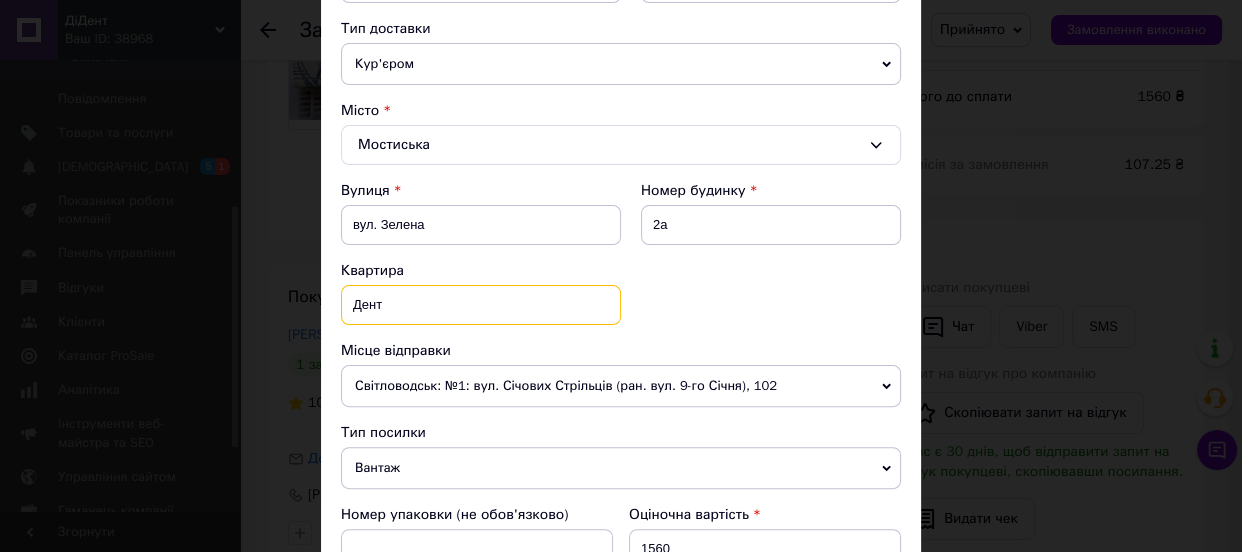 drag, startPoint x: 410, startPoint y: 310, endPoint x: 340, endPoint y: 320, distance: 70.71068 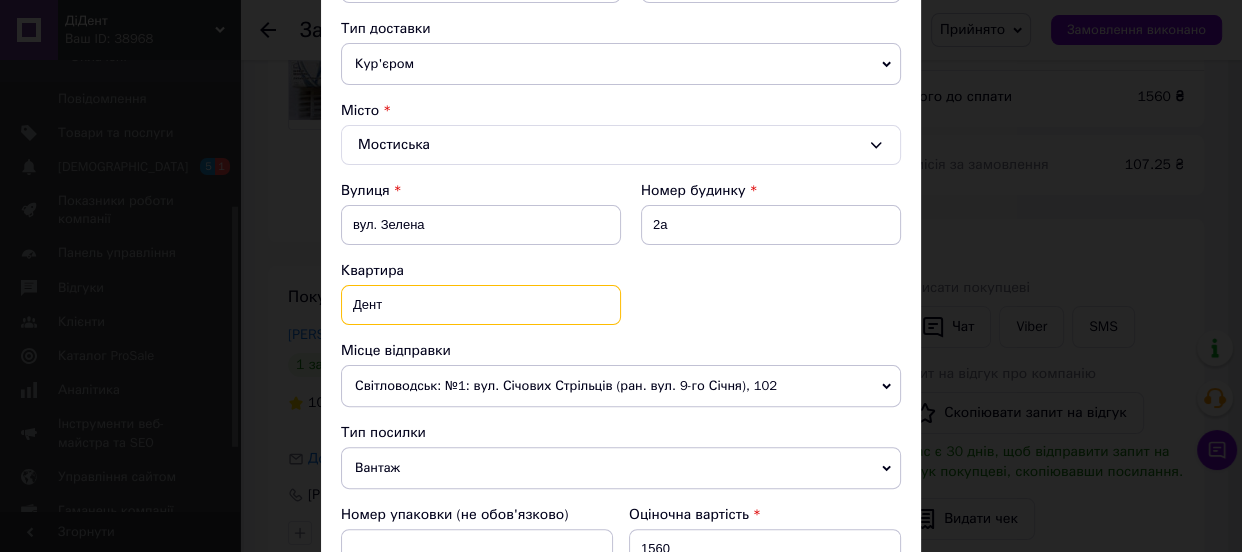click on "Дент" at bounding box center (481, 305) 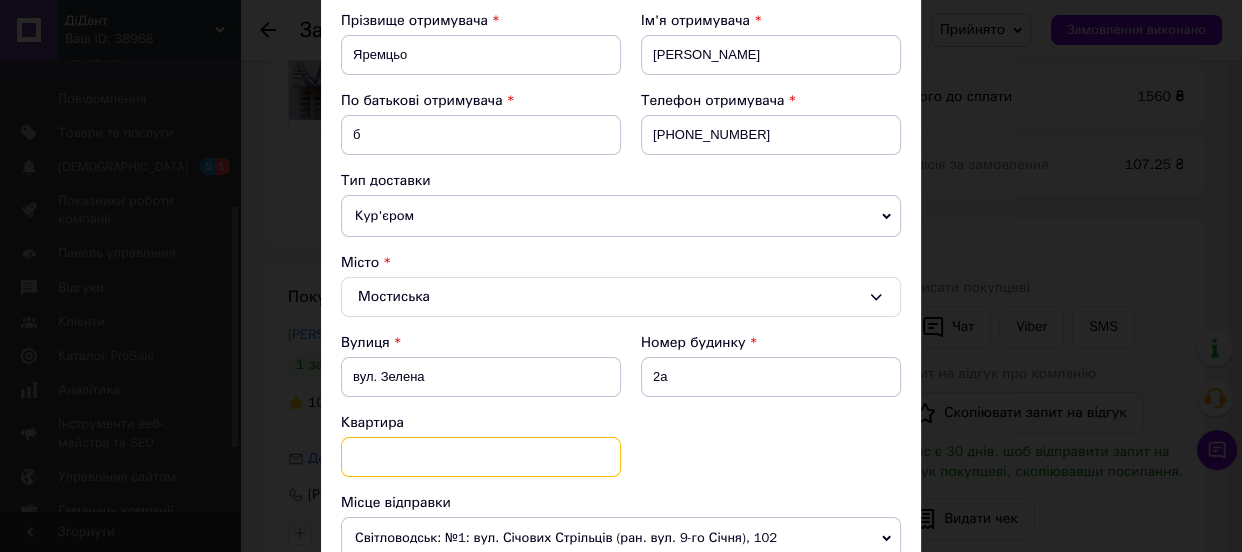 scroll, scrollTop: 272, scrollLeft: 0, axis: vertical 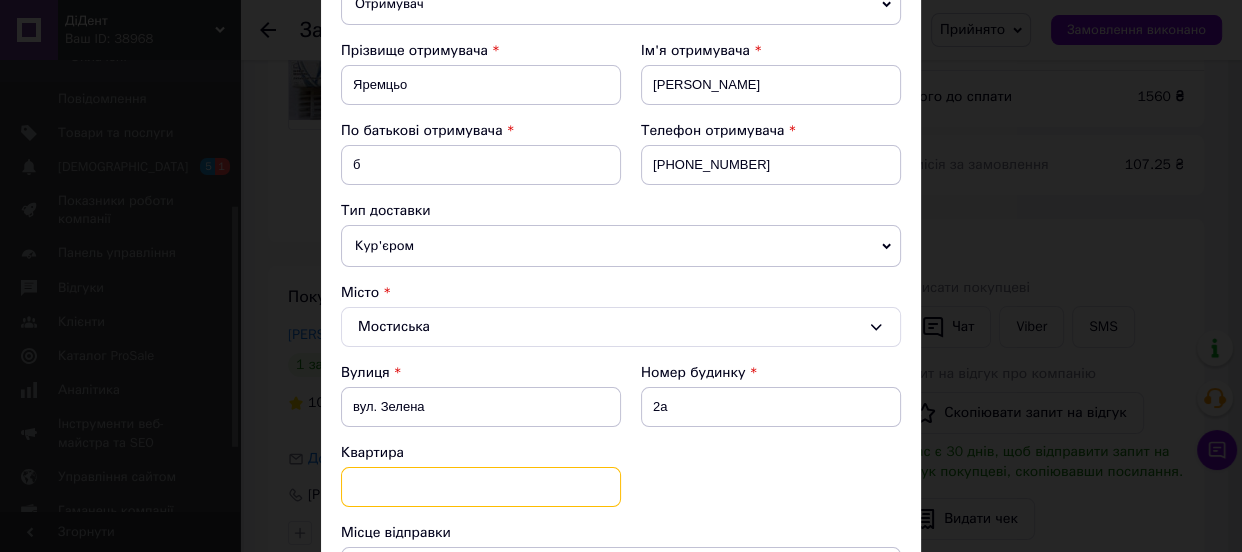 type 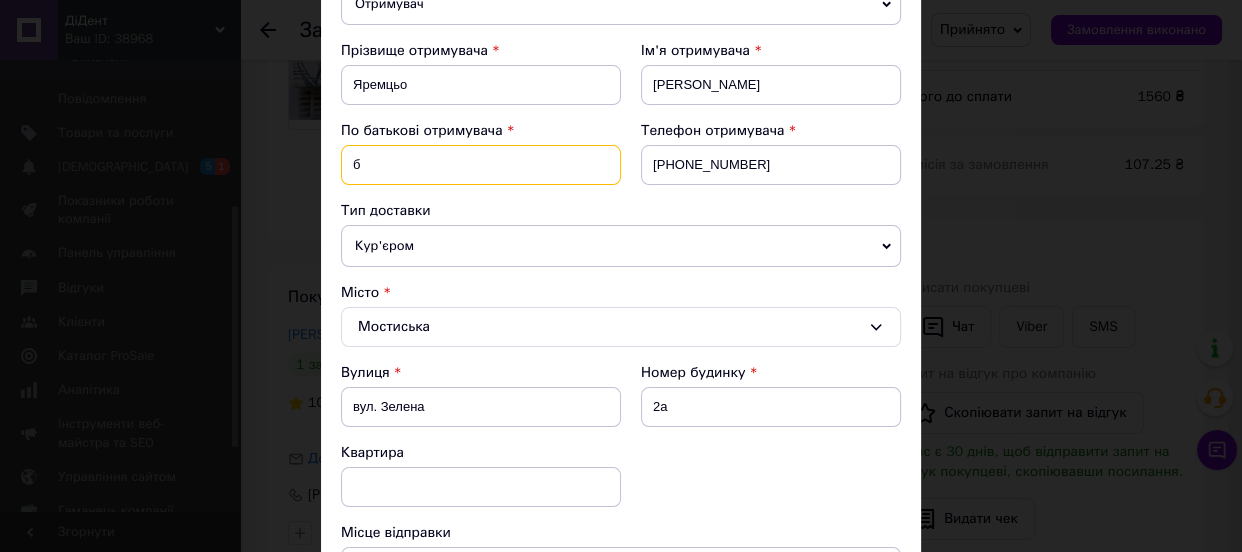 drag, startPoint x: 379, startPoint y: 164, endPoint x: 321, endPoint y: 186, distance: 62.03225 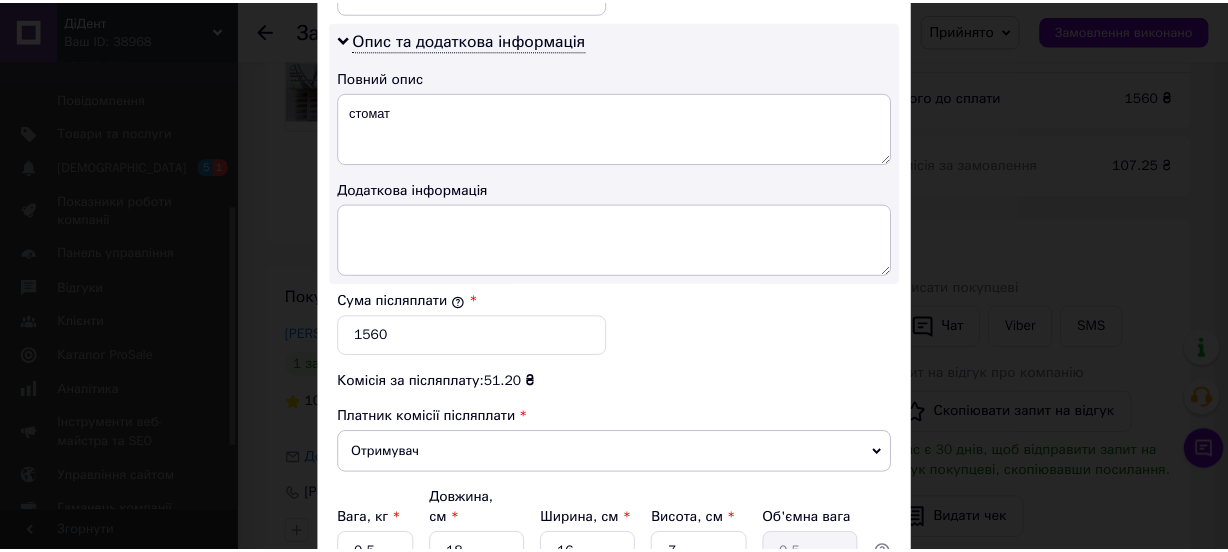 scroll, scrollTop: 1274, scrollLeft: 0, axis: vertical 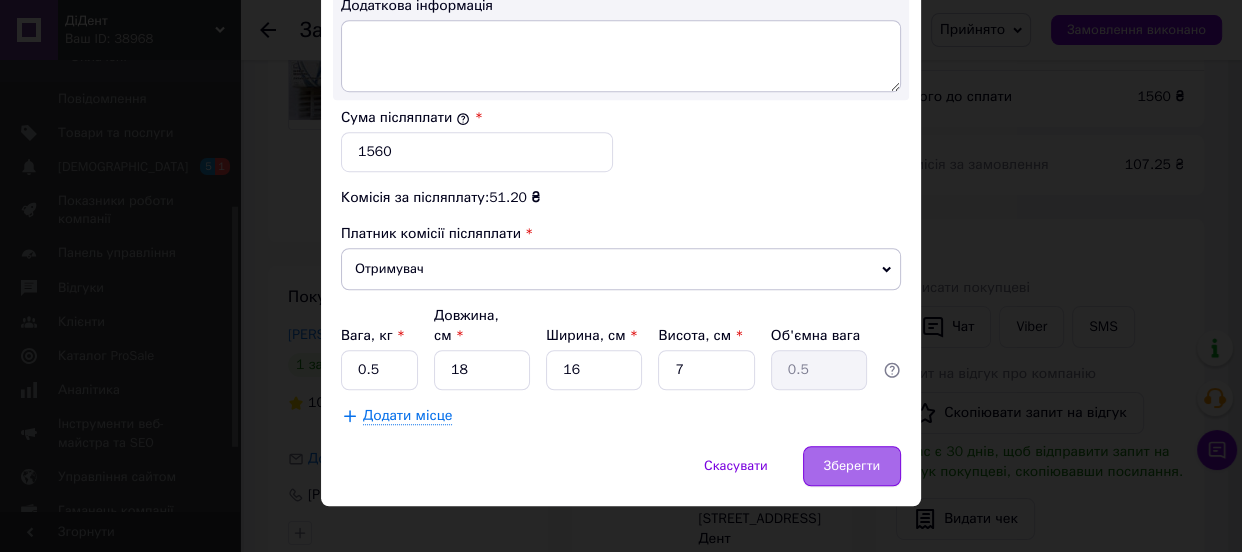 type on "стоматологія" 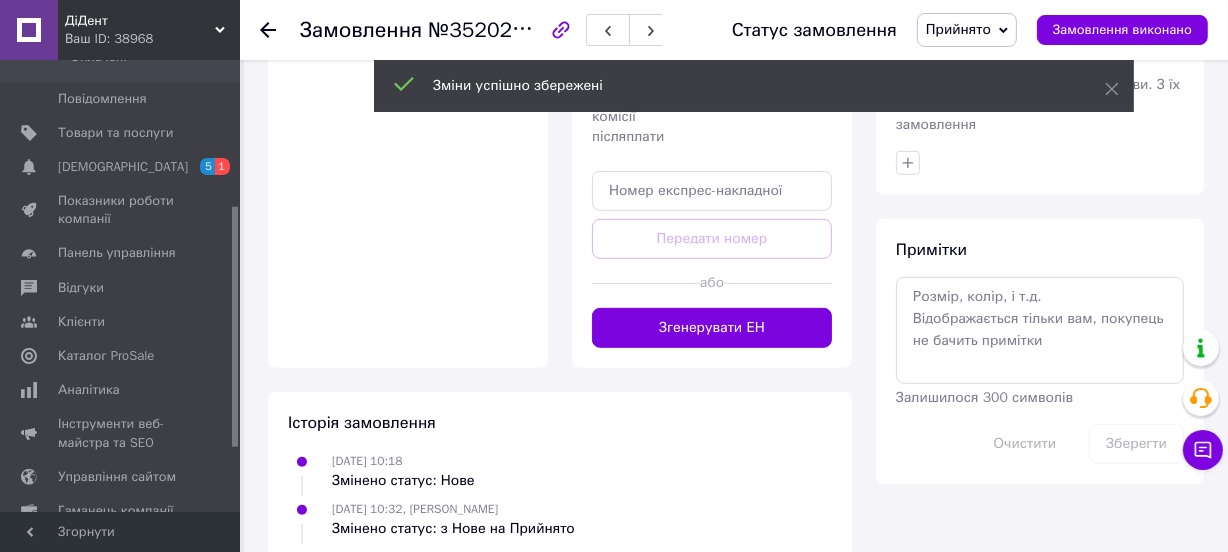 scroll, scrollTop: 909, scrollLeft: 0, axis: vertical 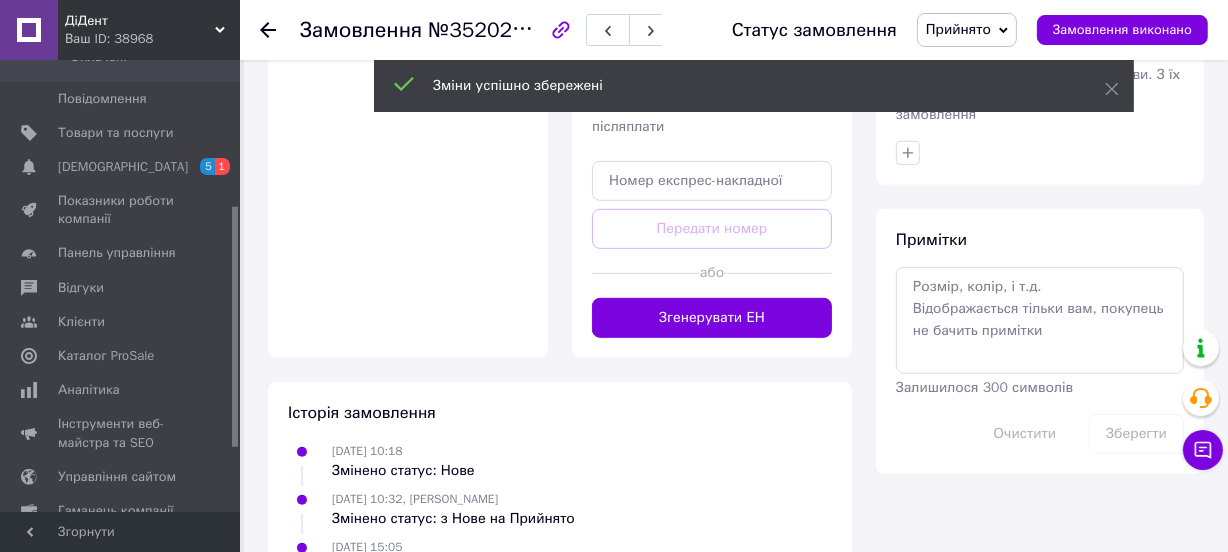 click on "Згенерувати ЕН" at bounding box center [712, 318] 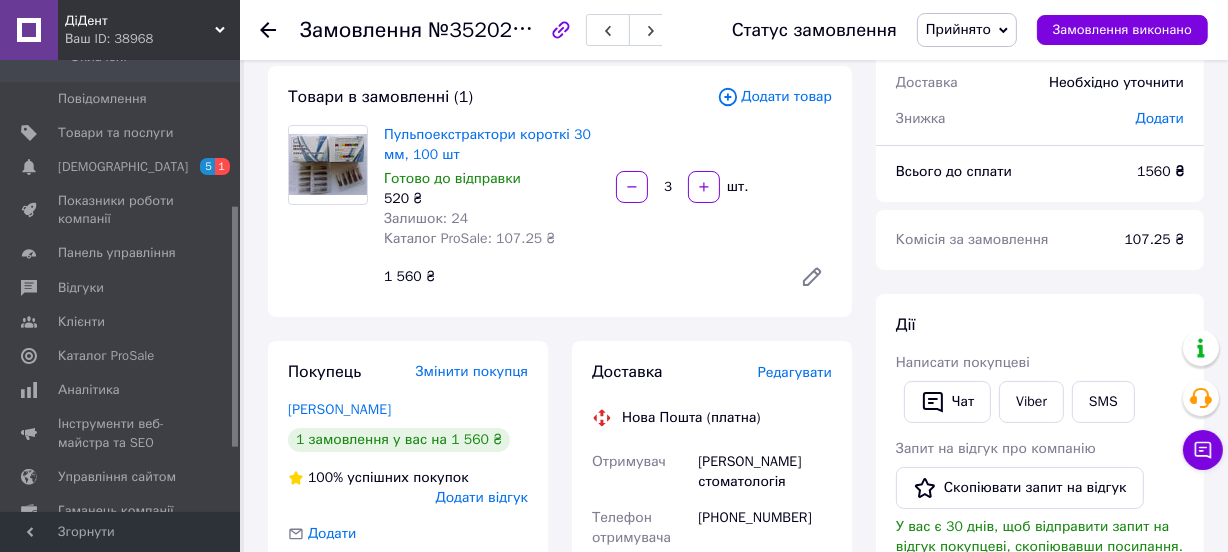 scroll, scrollTop: 181, scrollLeft: 0, axis: vertical 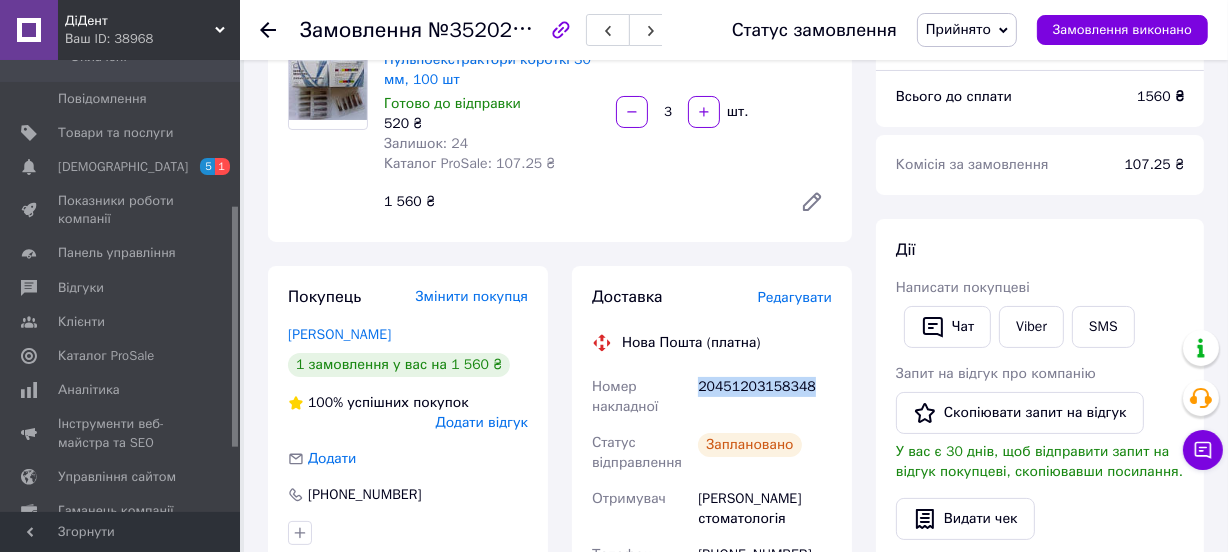 drag, startPoint x: 697, startPoint y: 385, endPoint x: 813, endPoint y: 380, distance: 116.10771 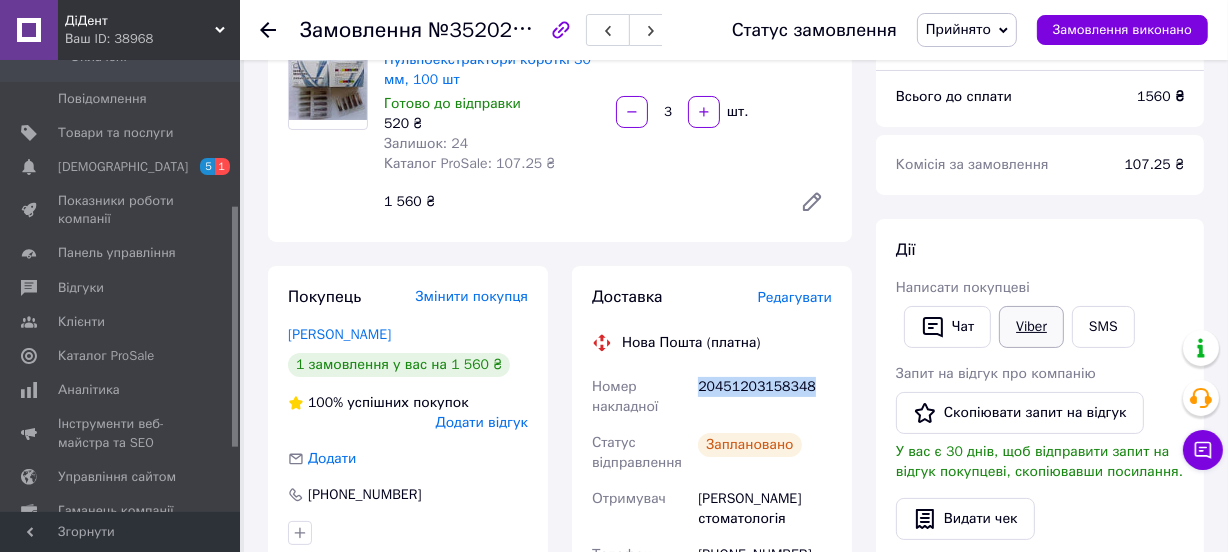 click on "Viber" at bounding box center [1031, 327] 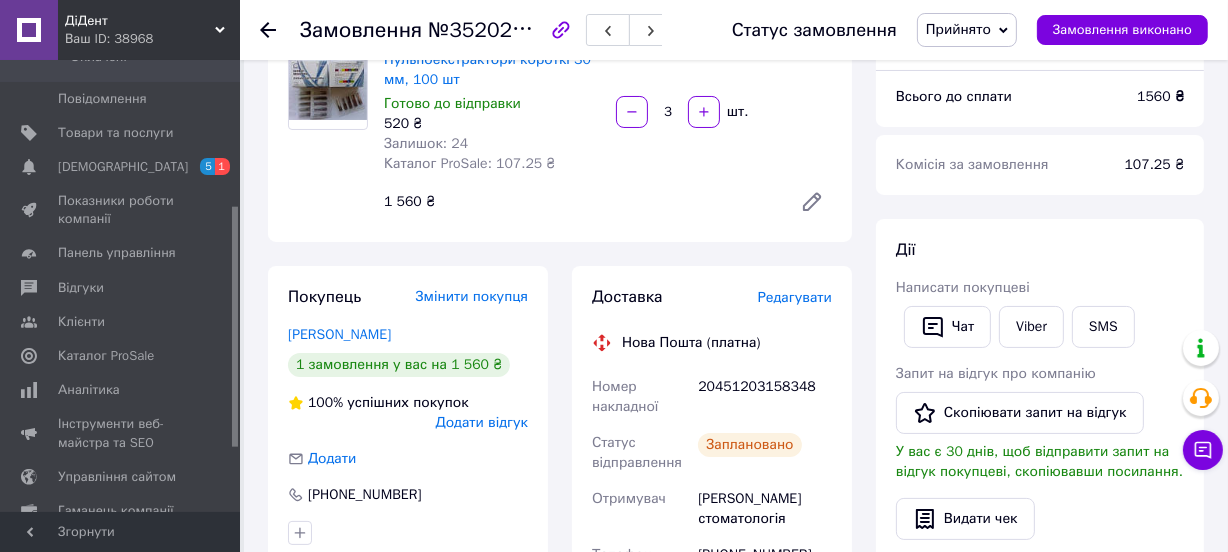 click on "Замовлення №352023853 Статус замовлення Прийнято Виконано Скасовано Оплачено Замовлення виконано" at bounding box center (734, 30) 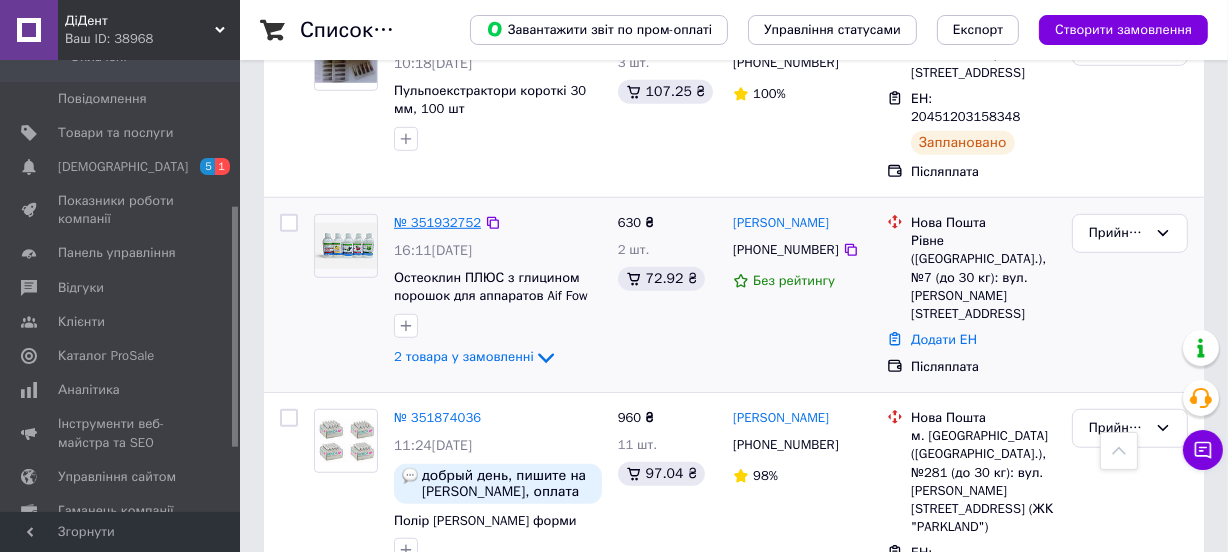 click on "№ 351932752" at bounding box center [437, 222] 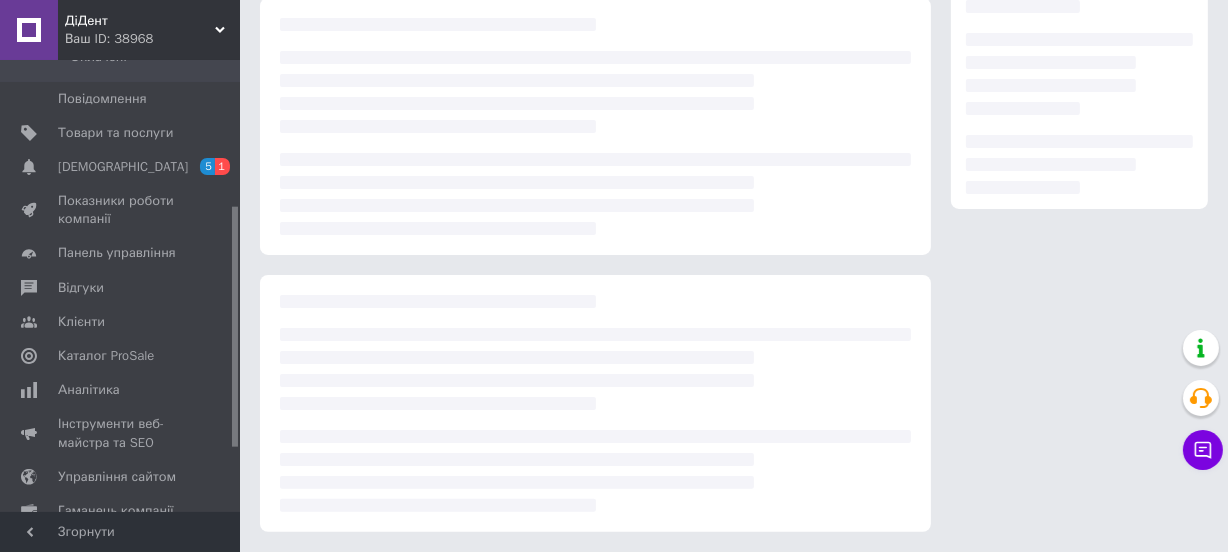 scroll, scrollTop: 361, scrollLeft: 0, axis: vertical 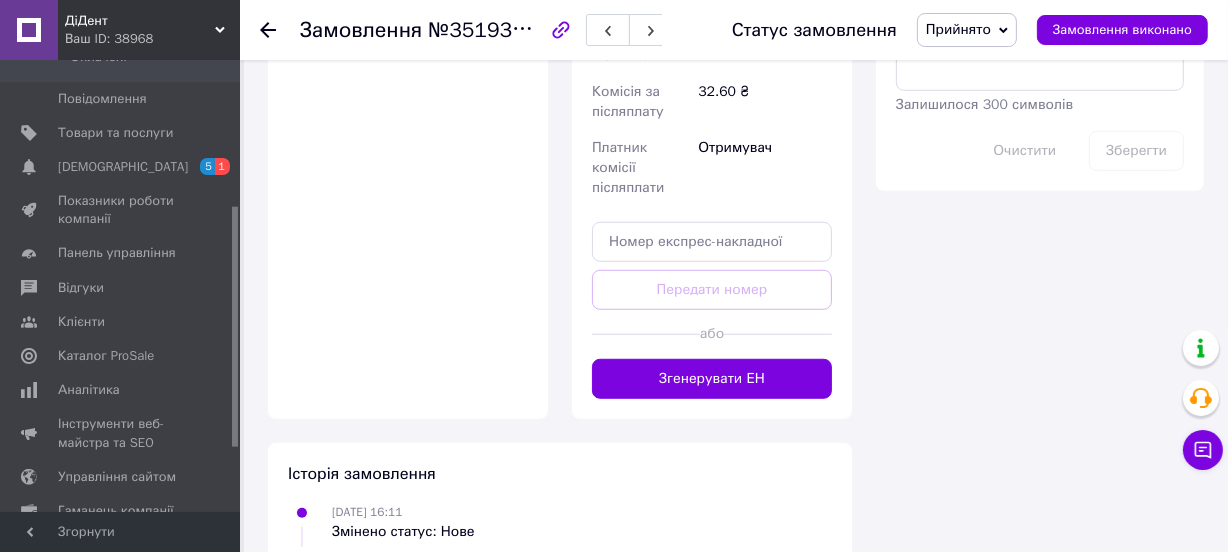 click on "Всього 2 товари 630 ₴ Доставка Необхідно уточнити Знижка Додати Всього до сплати 630 ₴ Комісія за замовлення 72.92 ₴ Дії Написати покупцеві   Чат Viber SMS Запит на відгук про компанію   Скопіювати запит на відгук У вас є 29 днів, щоб відправити запит на відгук покупцеві, скопіювавши посилання.   Видати чек   Завантажити PDF   Друк PDF   Дублювати замовлення Мітки Особисті нотатки, які бачите лише ви. З їх допомогою можна фільтрувати замовлення Примітки Залишилося 300 символів Очистити Зберегти" at bounding box center [1040, -249] 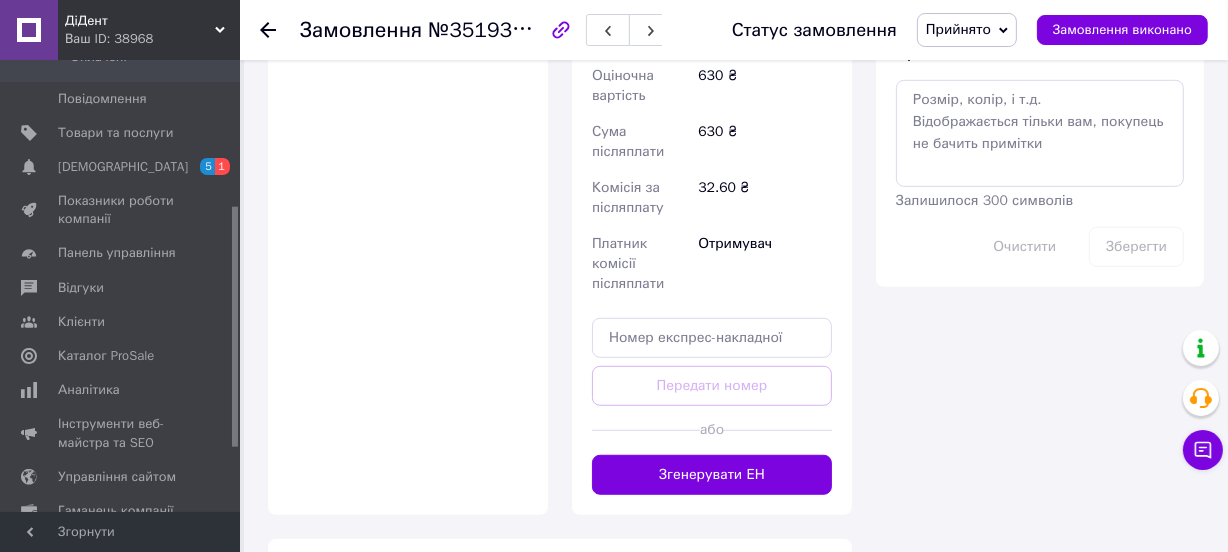 scroll, scrollTop: 1010, scrollLeft: 0, axis: vertical 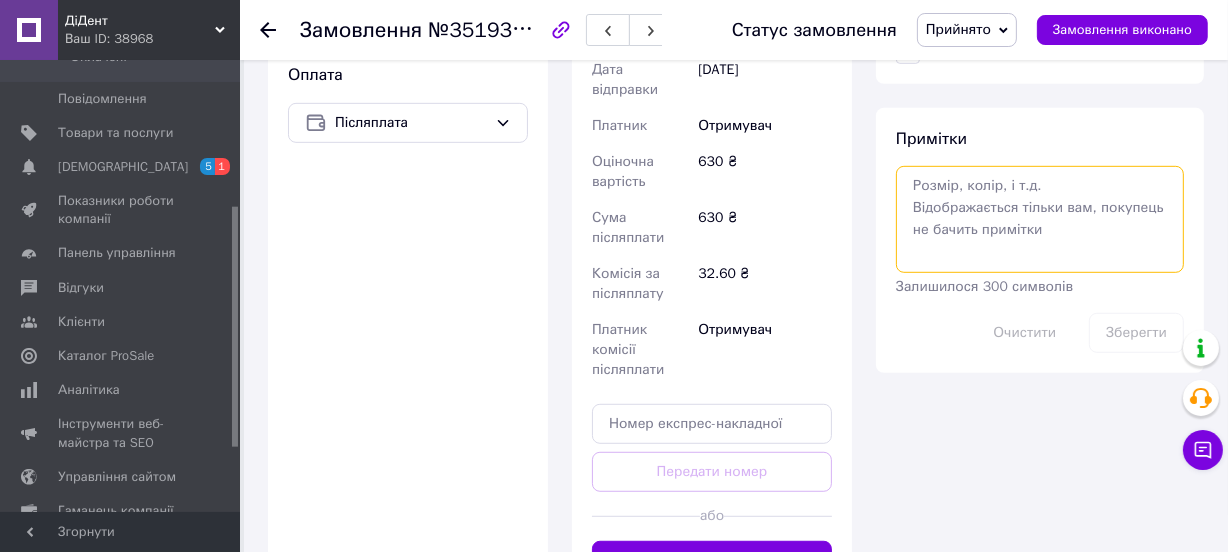 click at bounding box center [1040, 219] 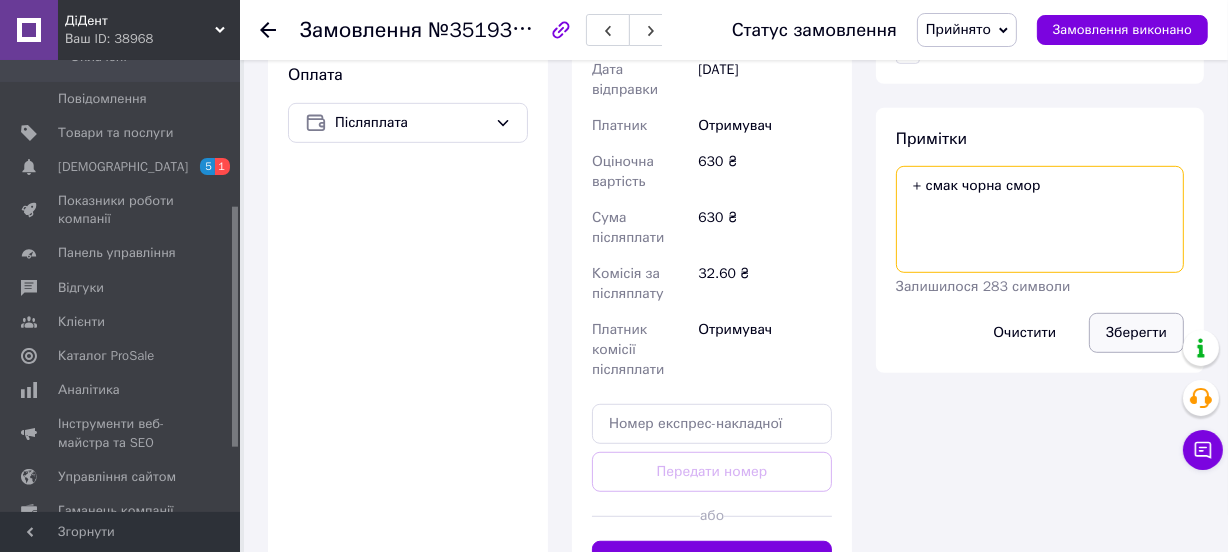 type on "+ смак чорна смор" 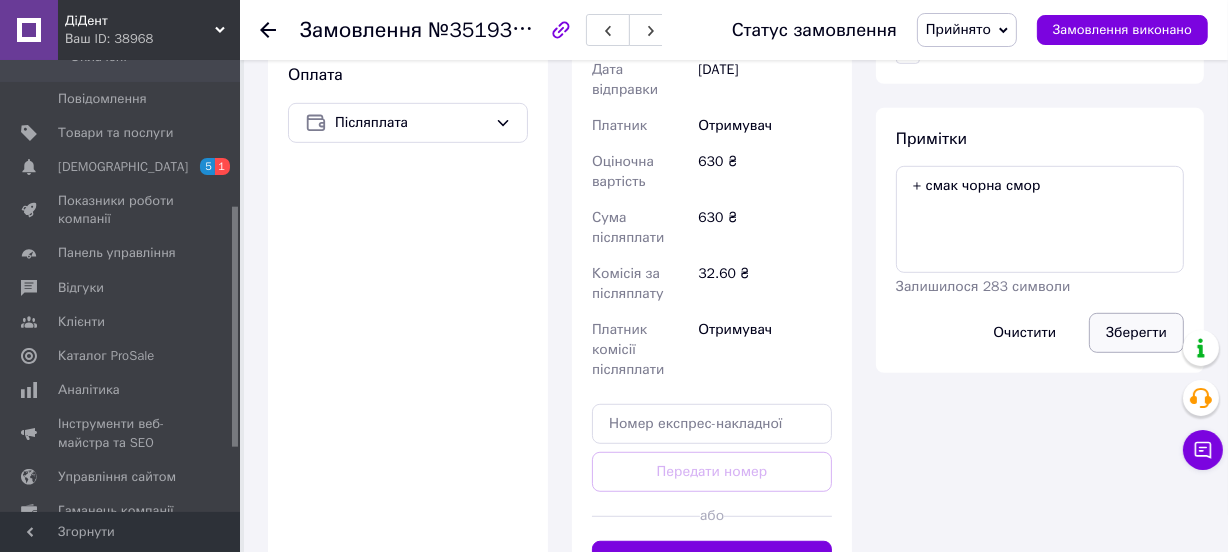 click on "Зберегти" at bounding box center (1136, 333) 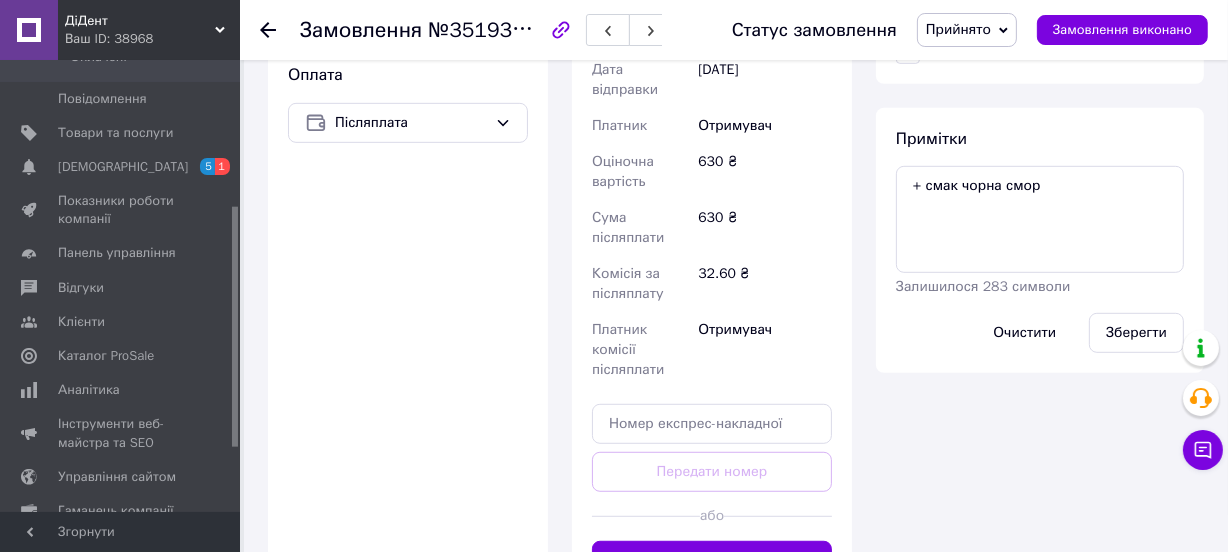 click on "Замовлення №351932752 Статус замовлення Прийнято Виконано Скасовано Оплачено Замовлення виконано" at bounding box center (734, 30) 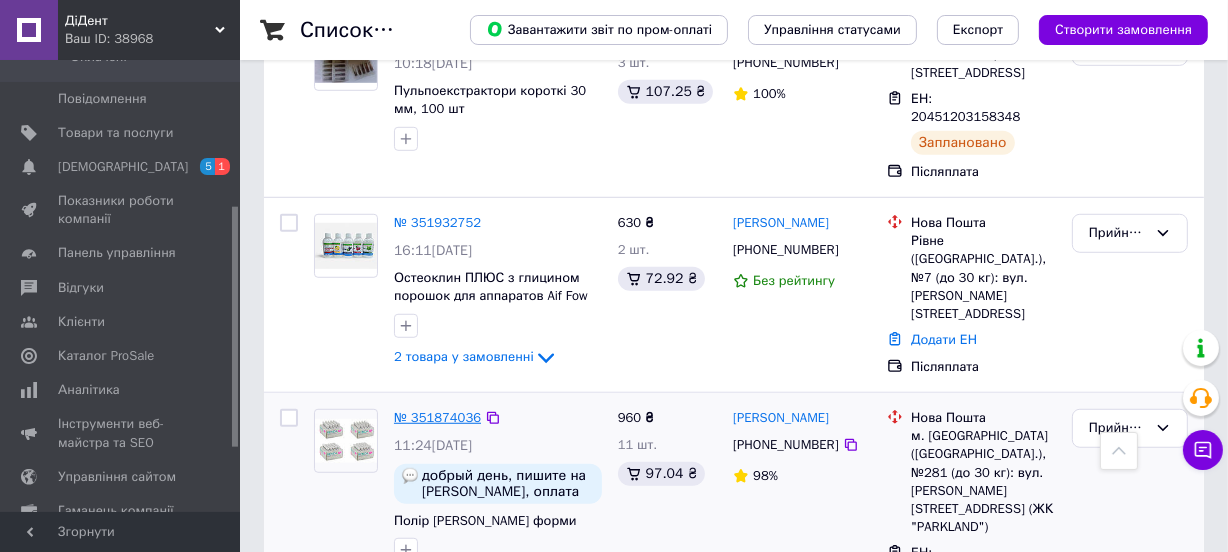 click on "№ 351874036" at bounding box center [437, 417] 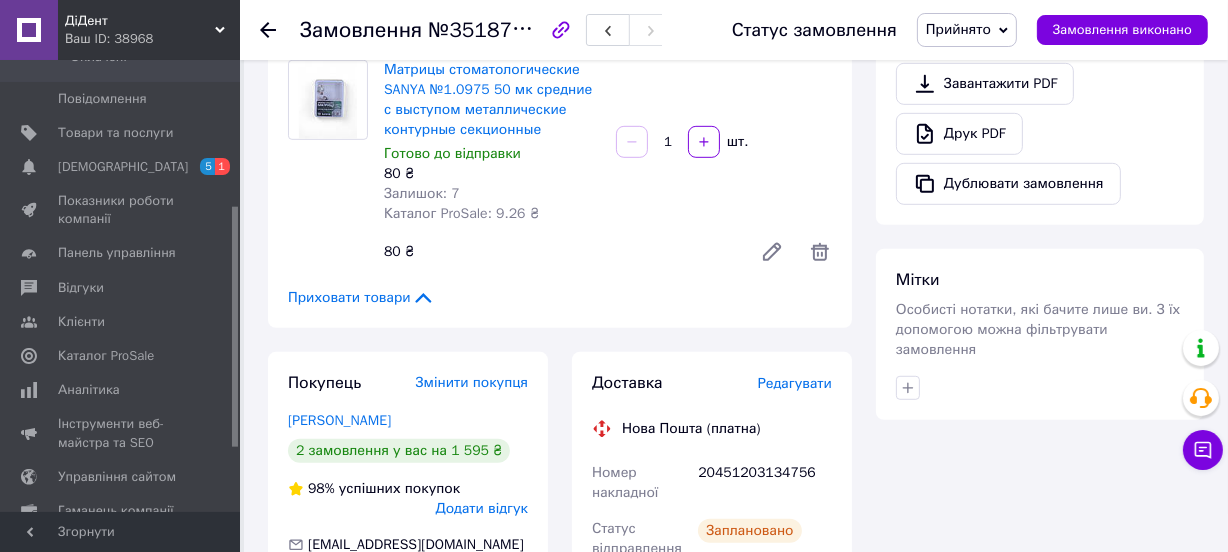 scroll, scrollTop: 1212, scrollLeft: 0, axis: vertical 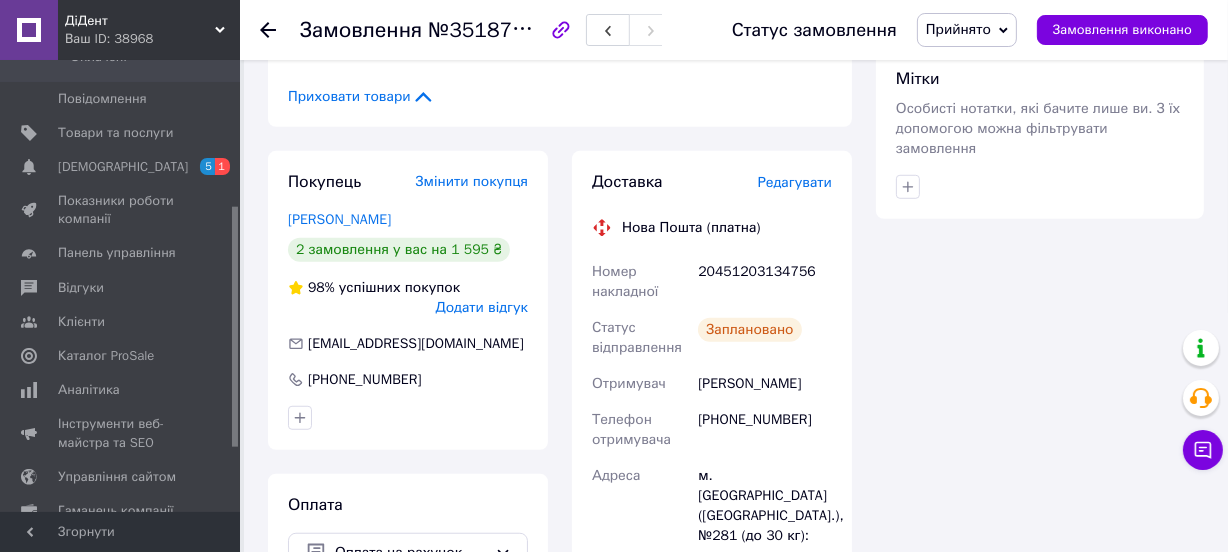 click 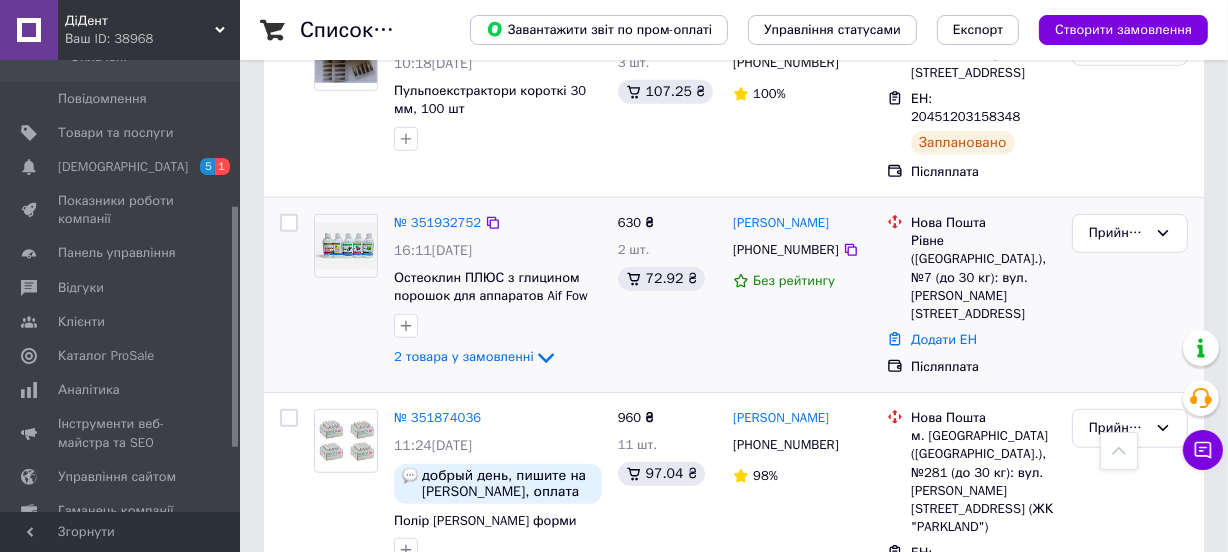 scroll, scrollTop: 1030, scrollLeft: 0, axis: vertical 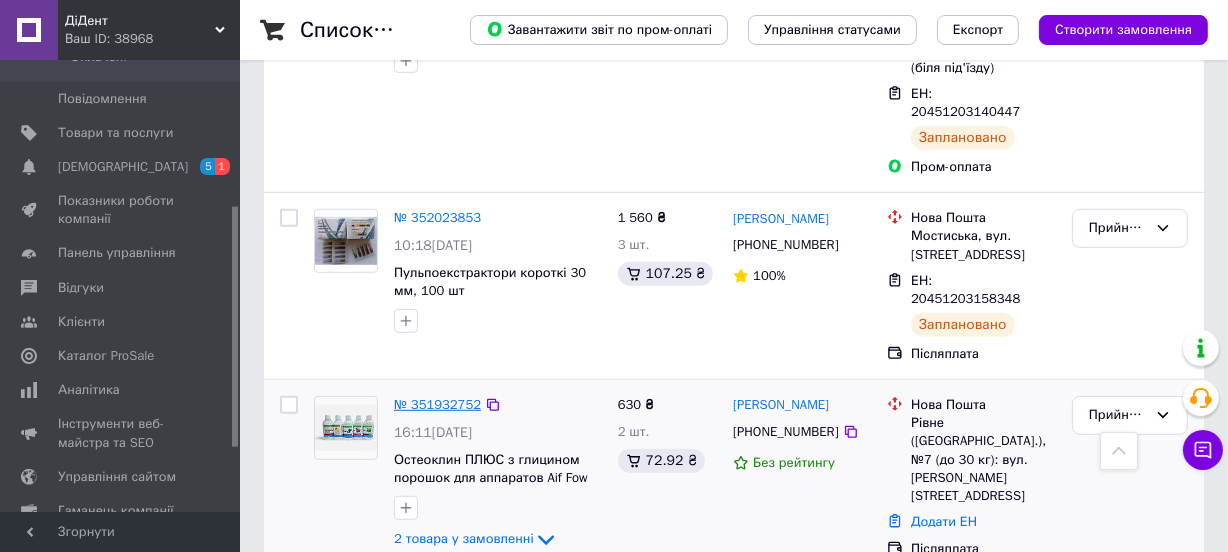 click on "№ 351932752" at bounding box center (437, 404) 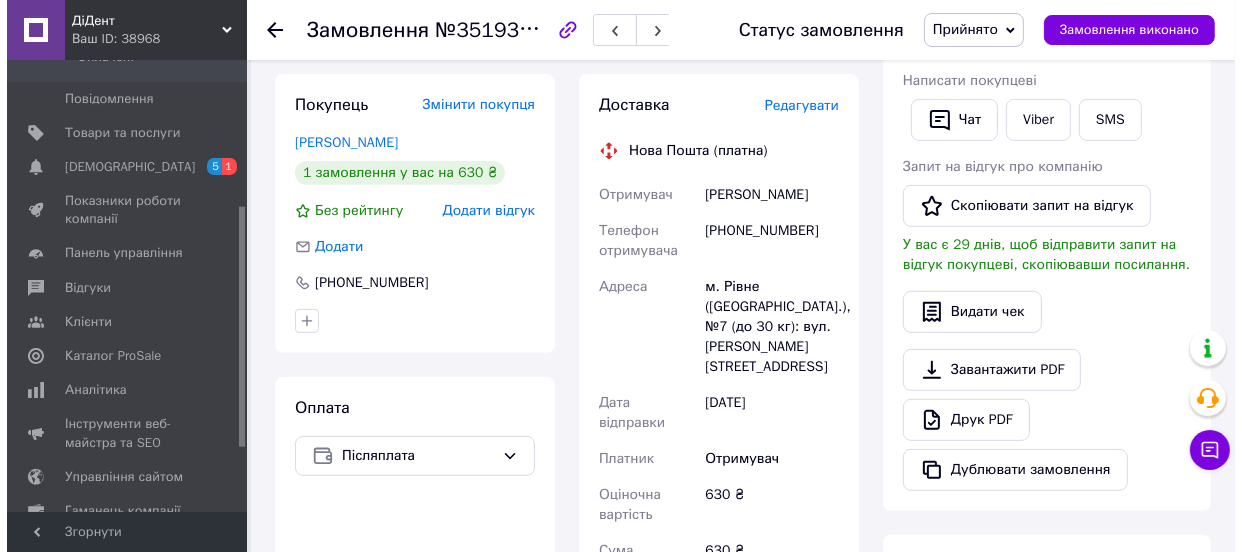 scroll, scrollTop: 652, scrollLeft: 0, axis: vertical 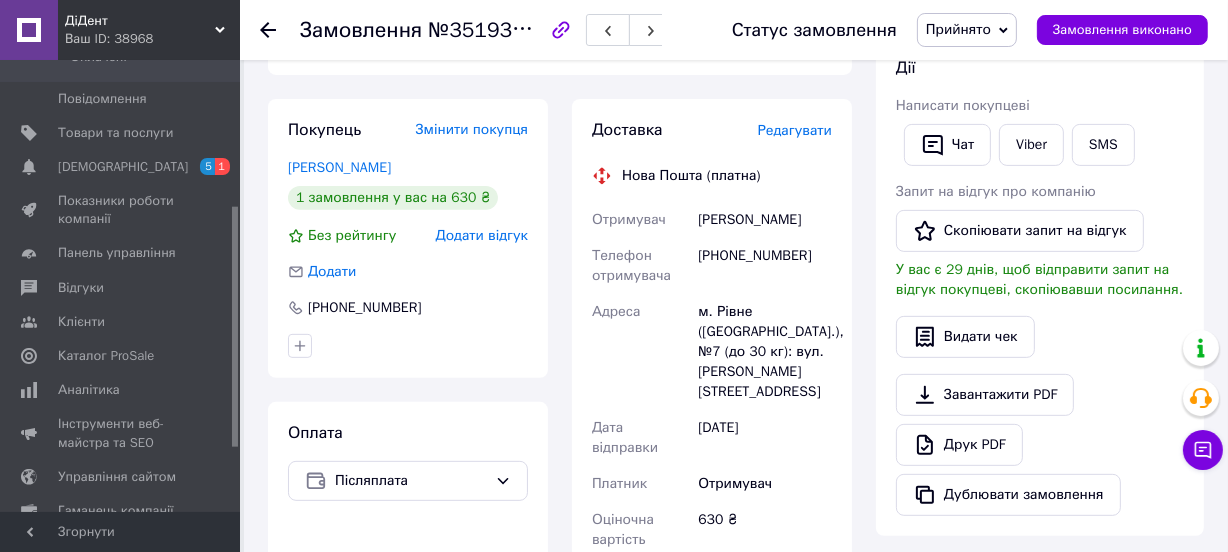 click on "Редагувати" at bounding box center [795, 130] 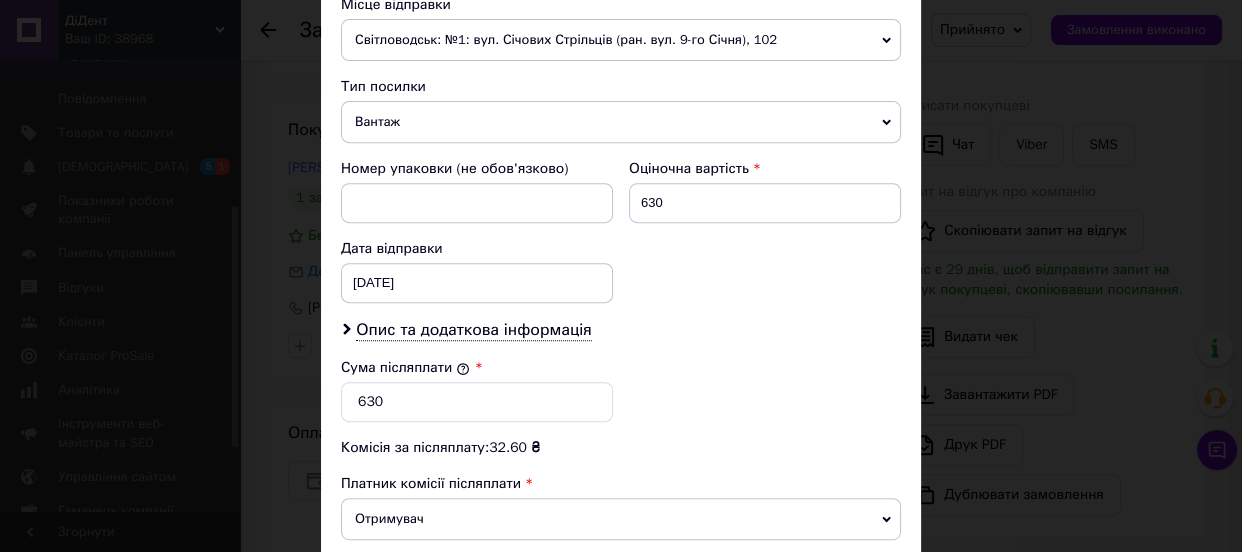 scroll, scrollTop: 727, scrollLeft: 0, axis: vertical 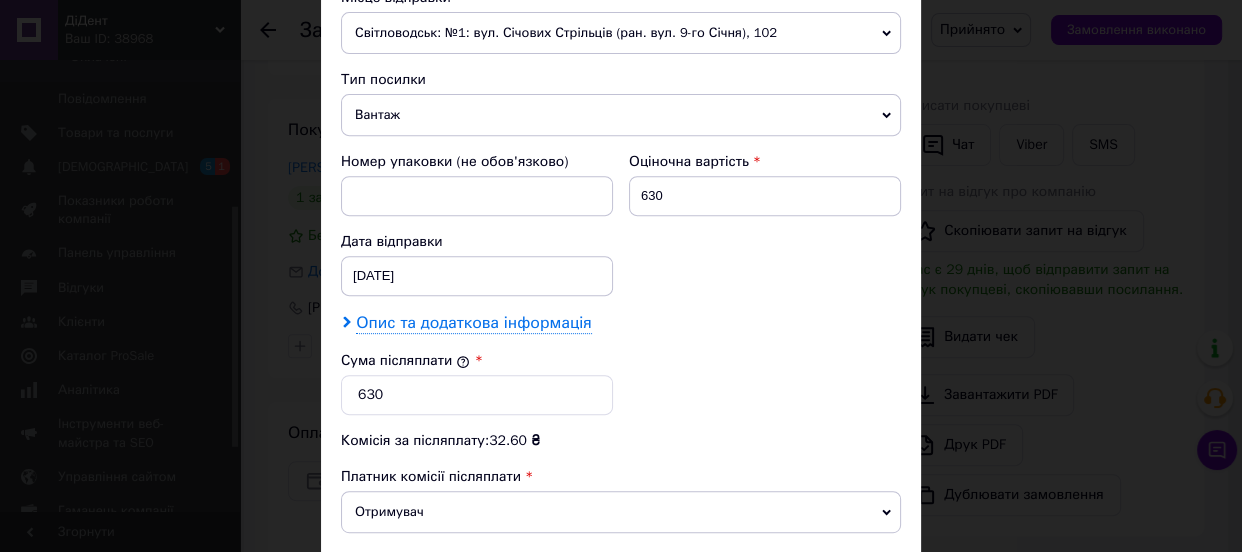 click on "Опис та додаткова інформація" at bounding box center (473, 323) 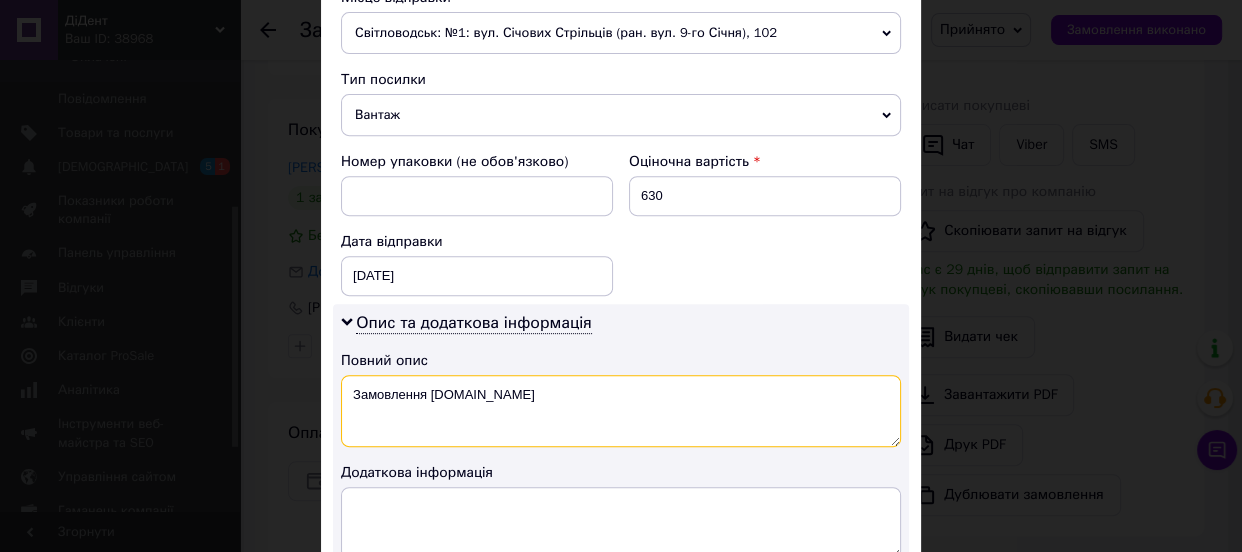 click on "Замовлення [DOMAIN_NAME]" at bounding box center [621, 411] 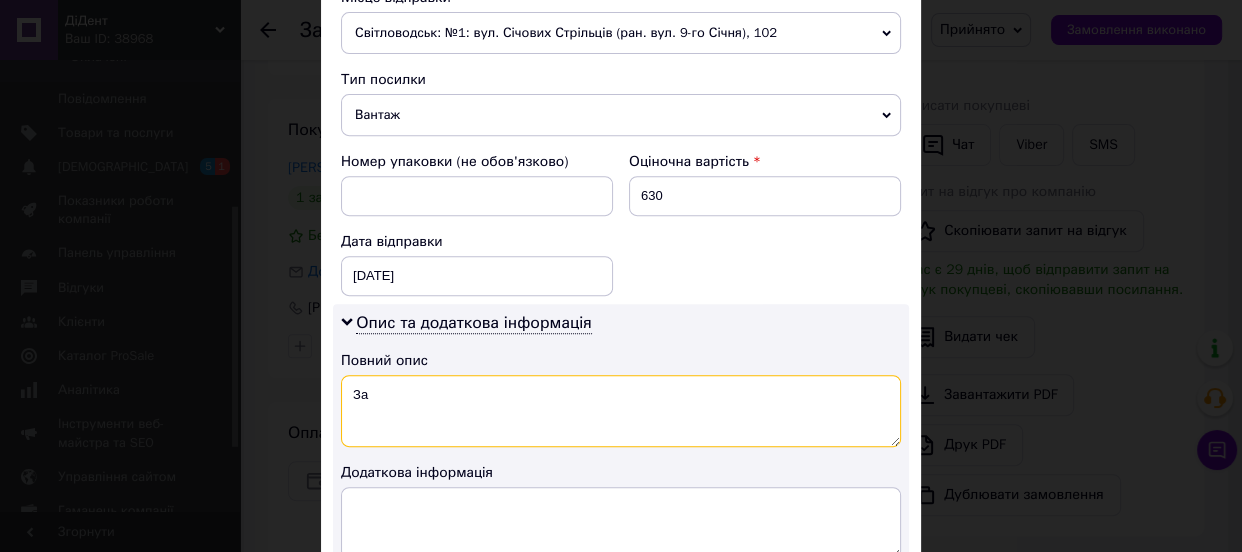 type on "З" 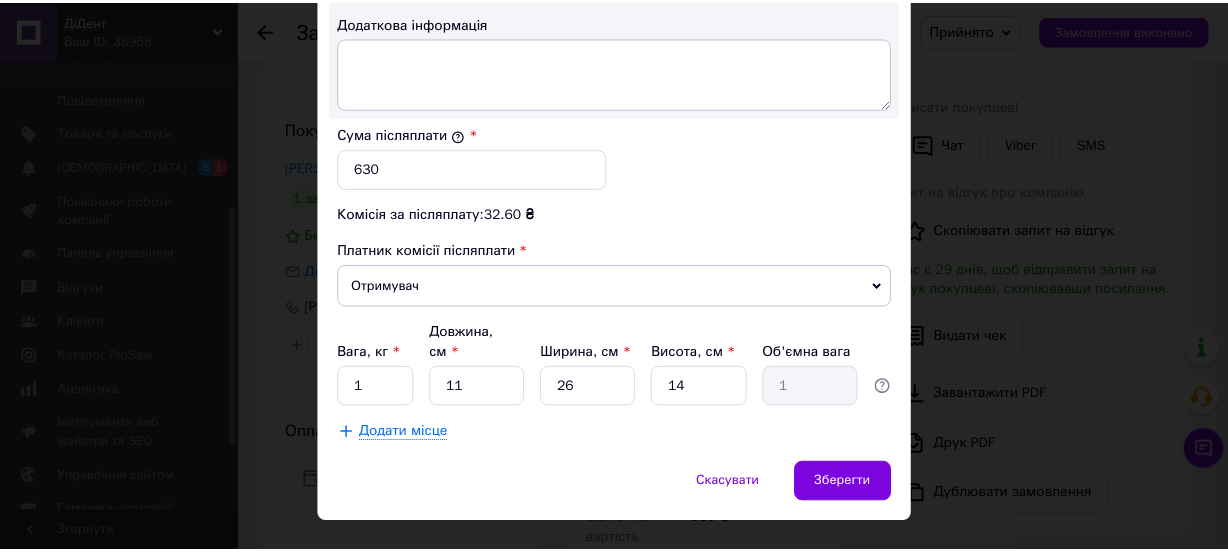 scroll, scrollTop: 1181, scrollLeft: 0, axis: vertical 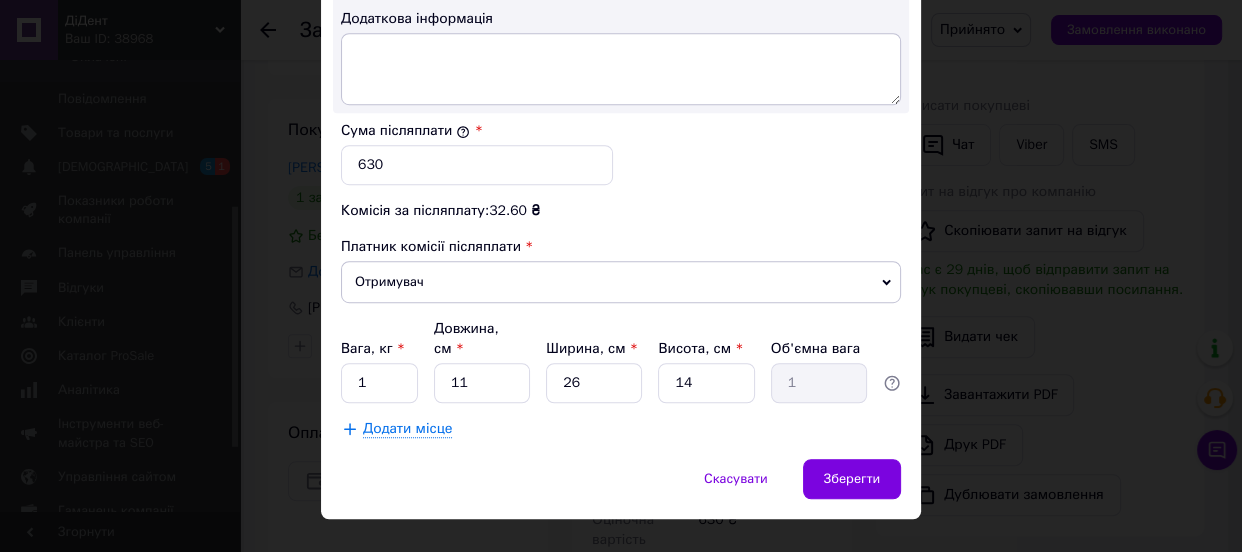 type on "стомат" 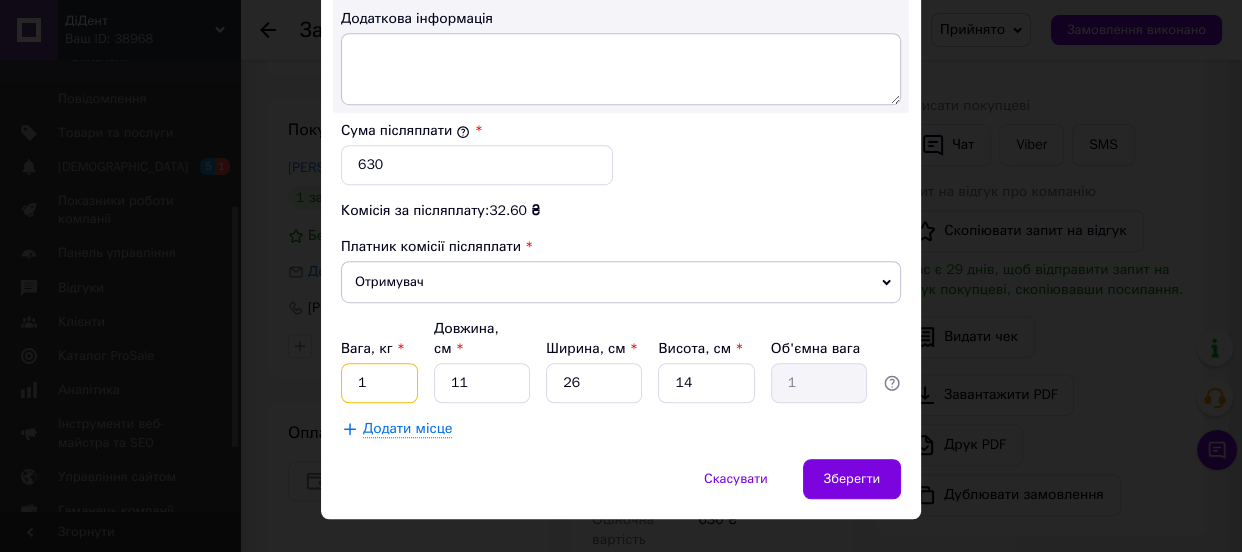 click on "1" at bounding box center (379, 383) 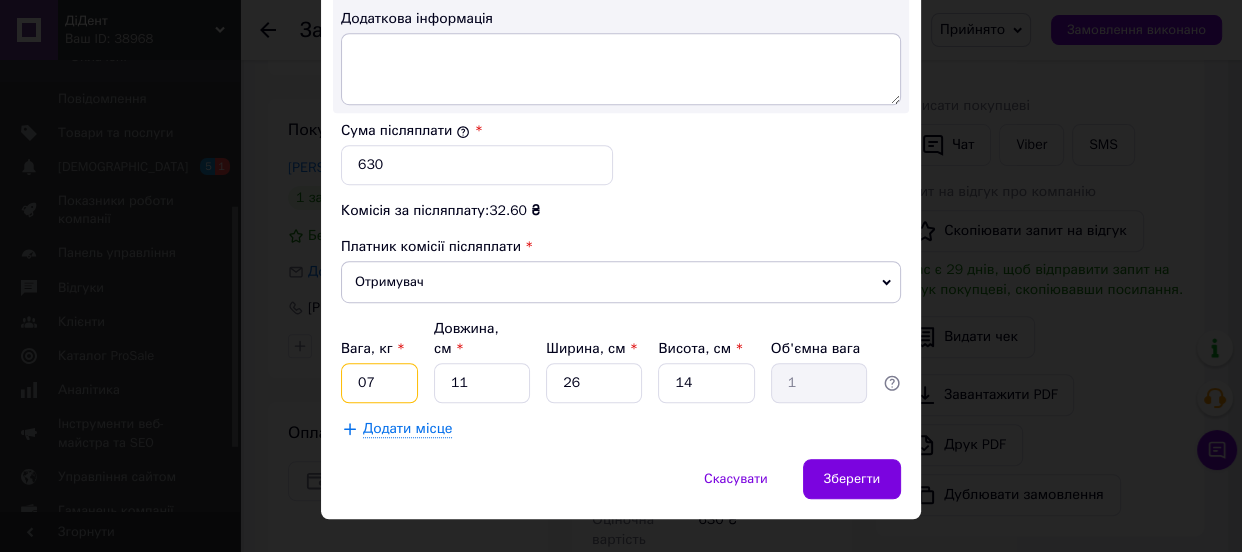 type on "07" 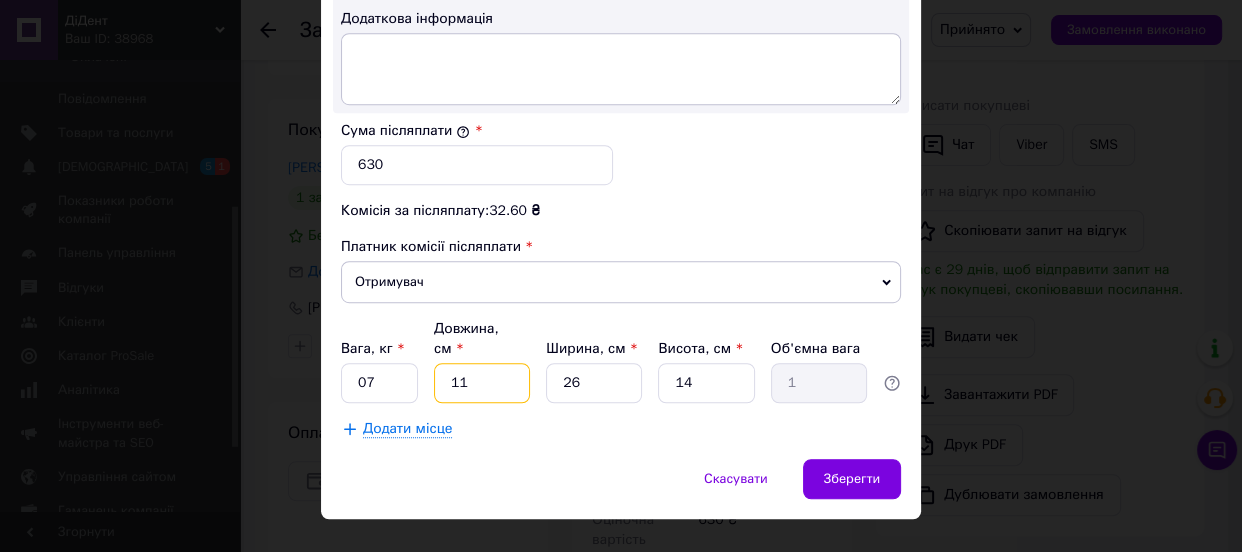 type on "1" 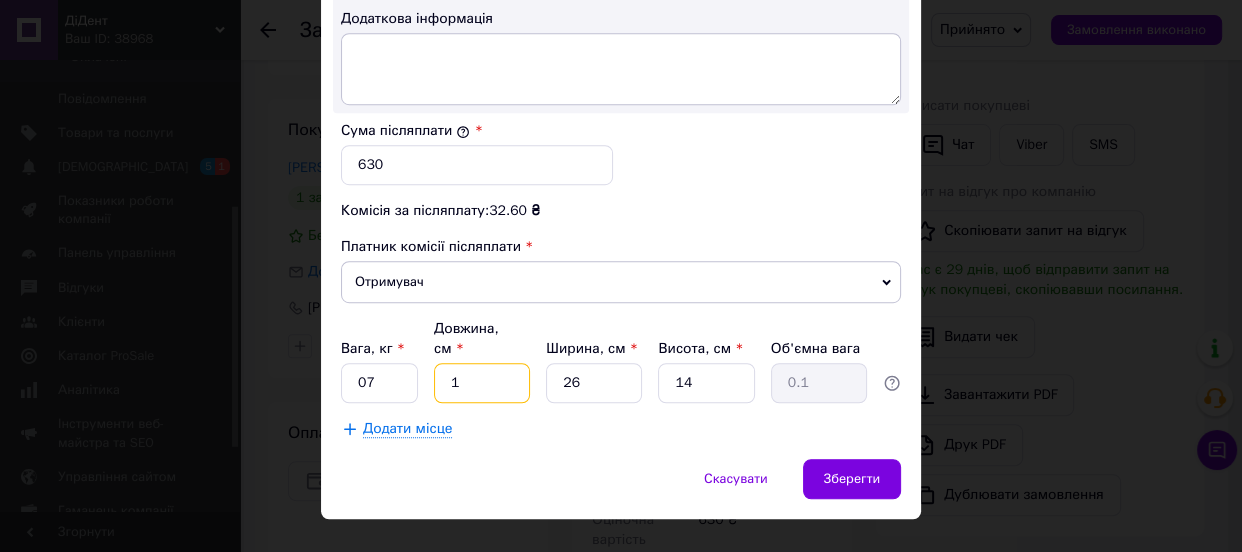 type on "18" 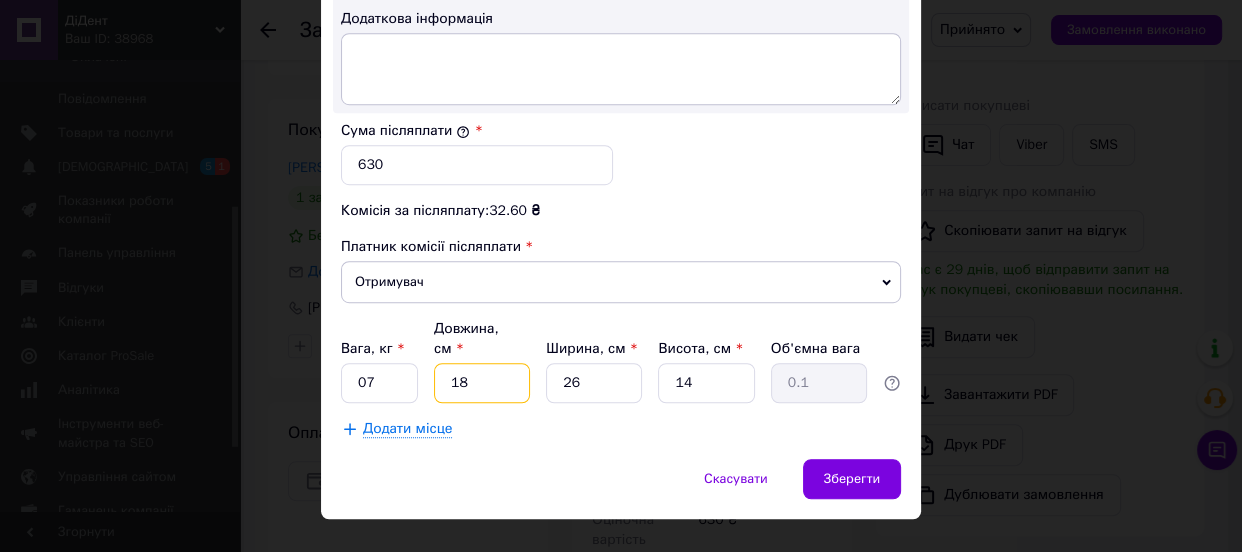 type on "1.64" 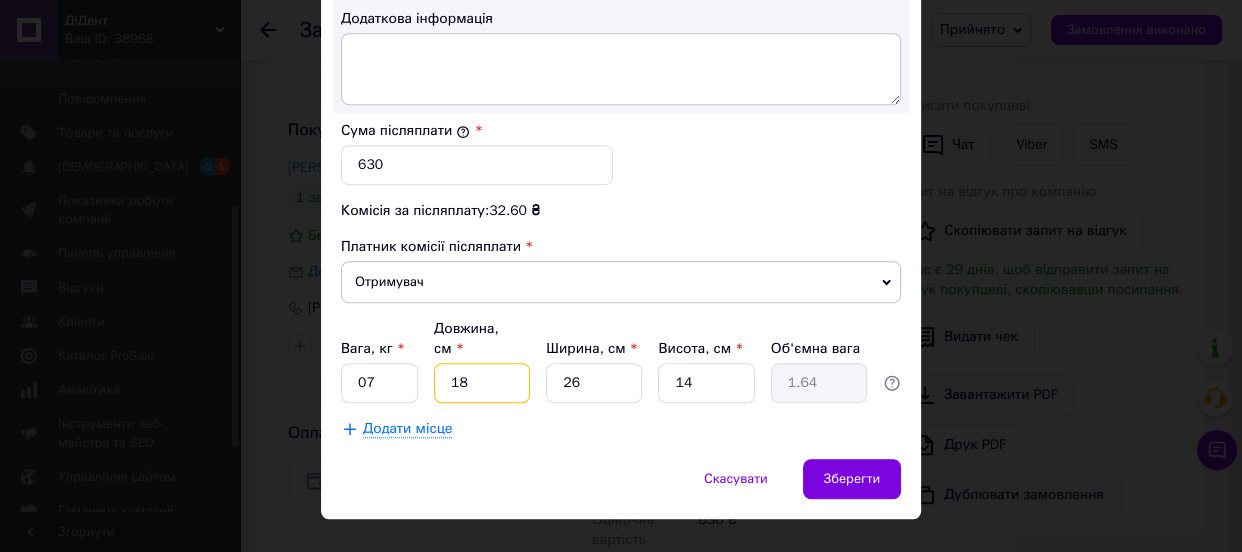 type on "18" 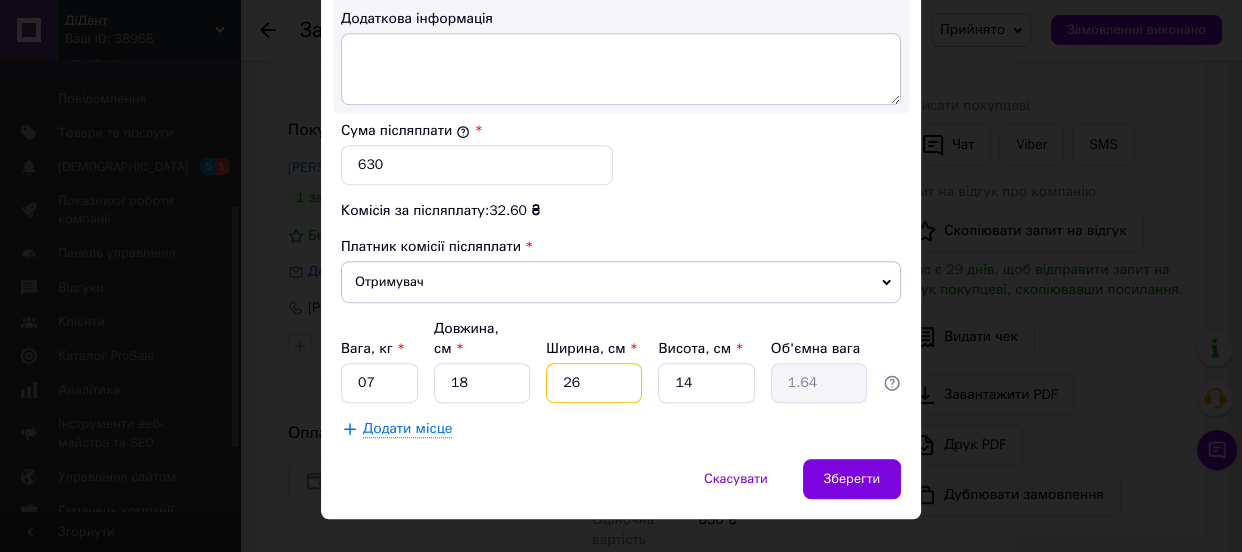 type on "1" 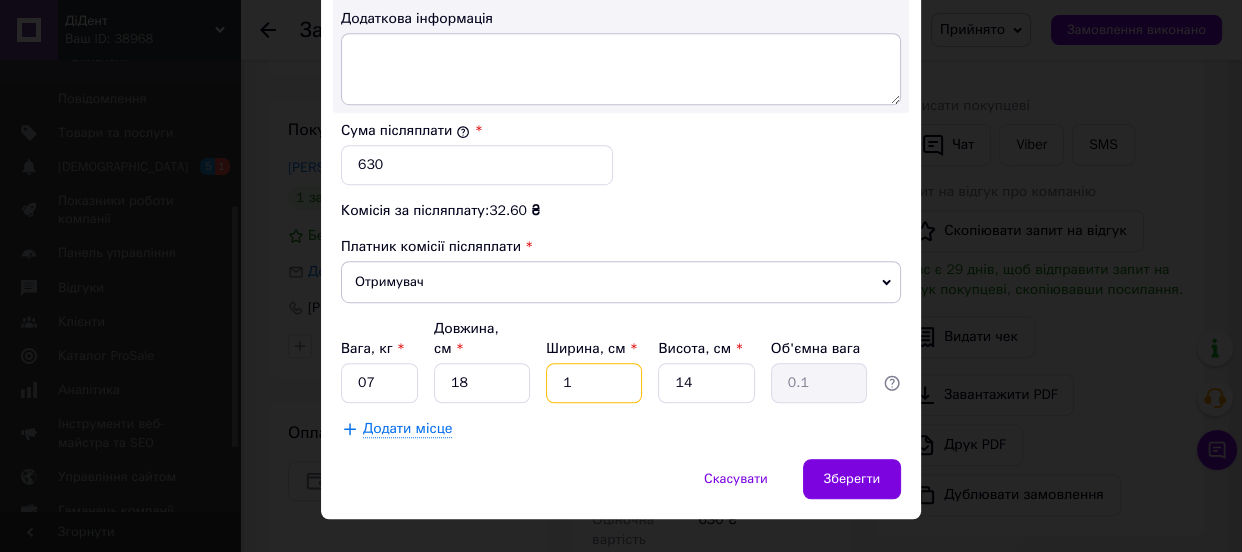 type on "16" 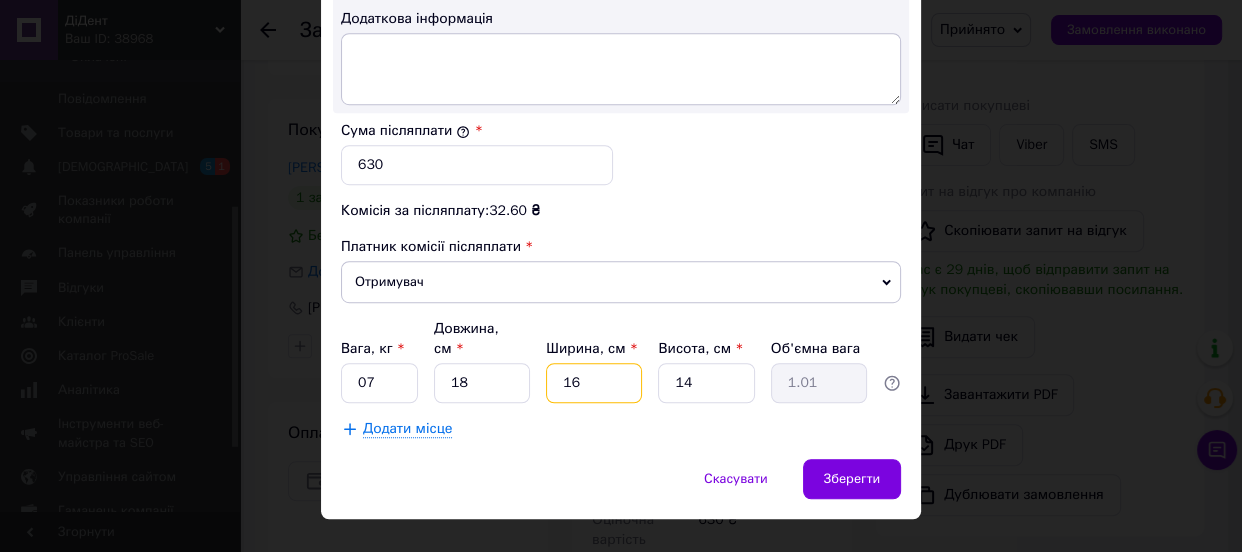 type on "16" 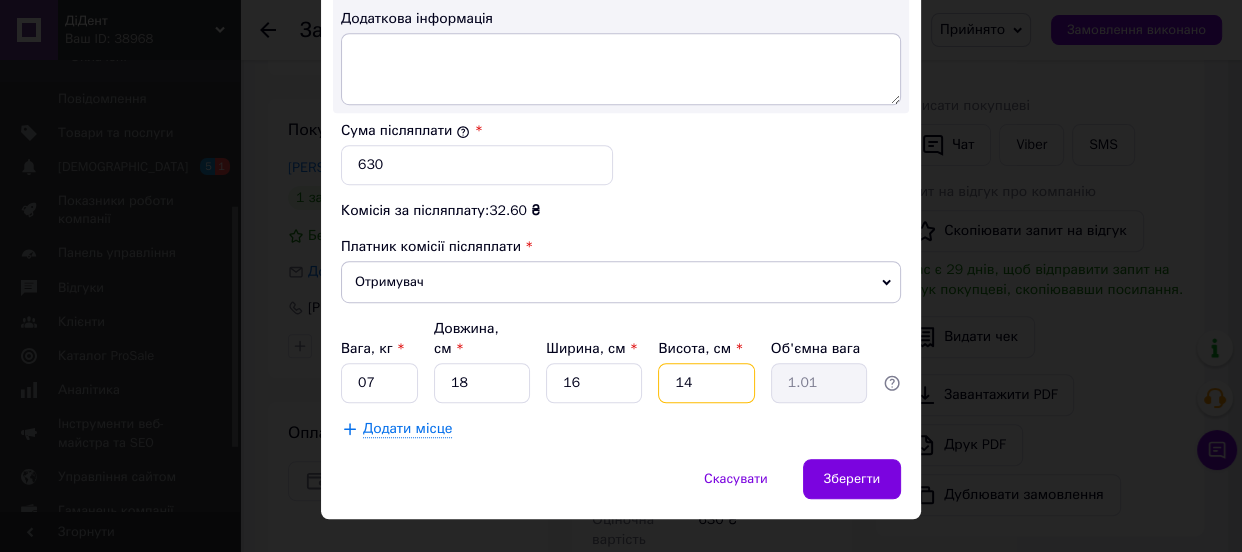 type on "7" 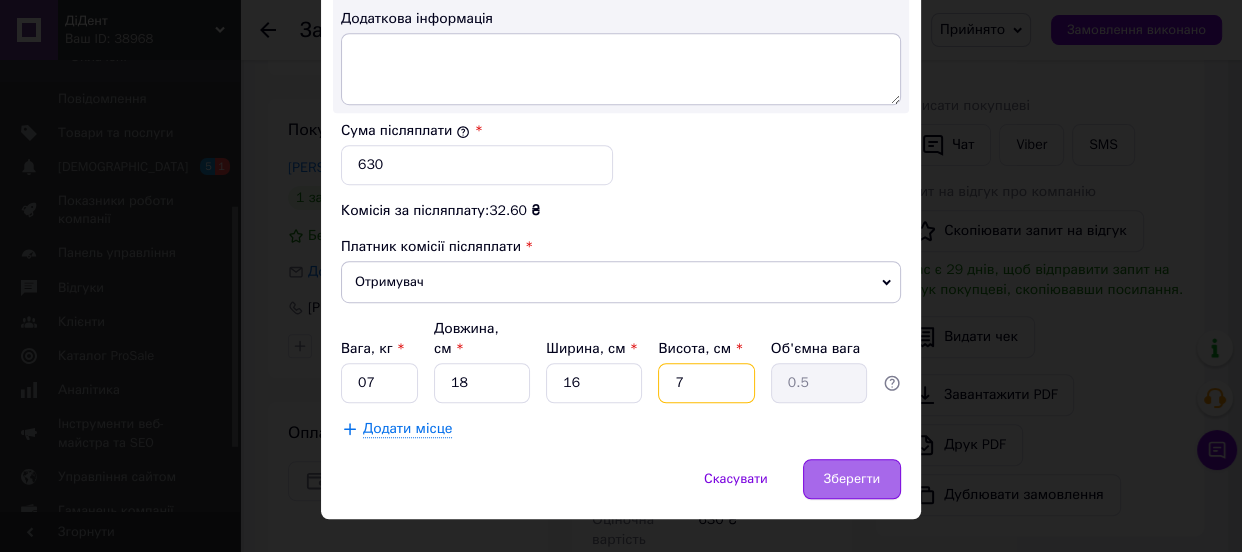 type on "7" 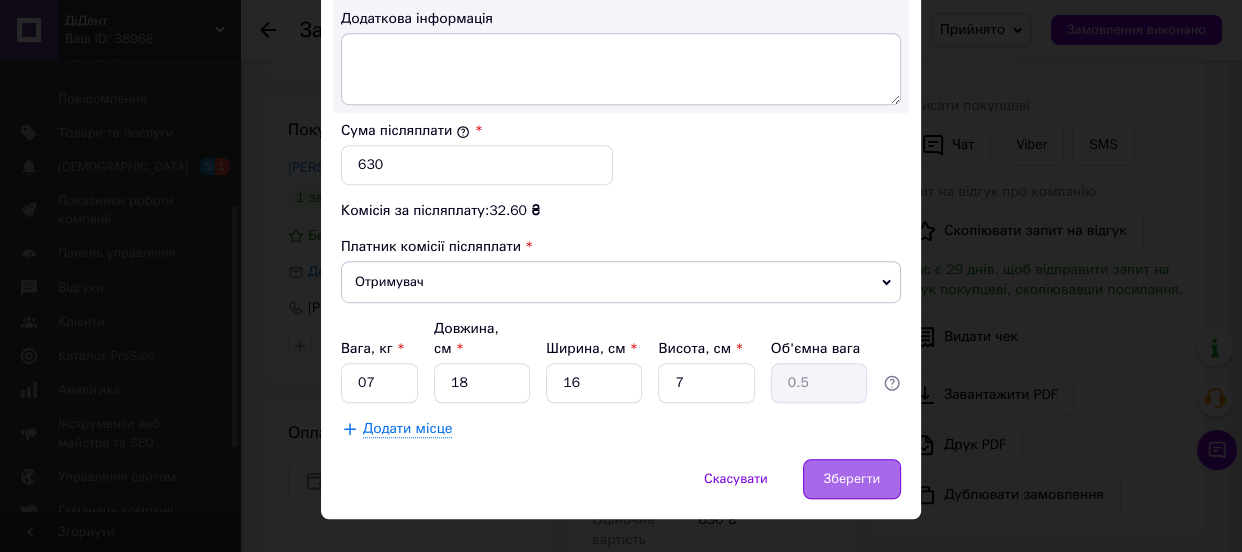 click on "Зберегти" at bounding box center [852, 479] 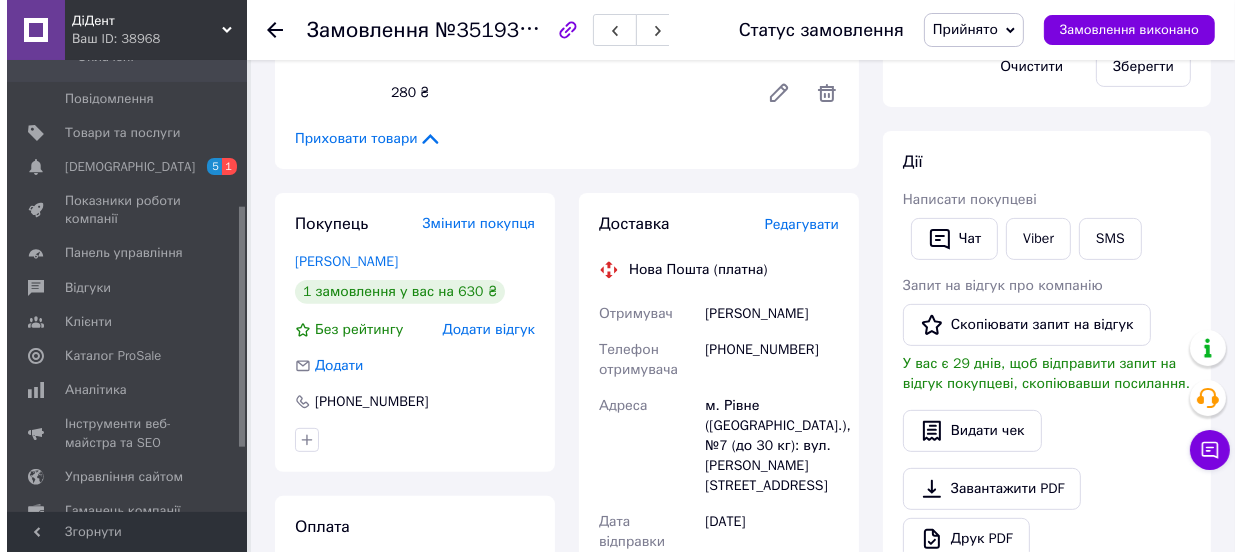 scroll, scrollTop: 470, scrollLeft: 0, axis: vertical 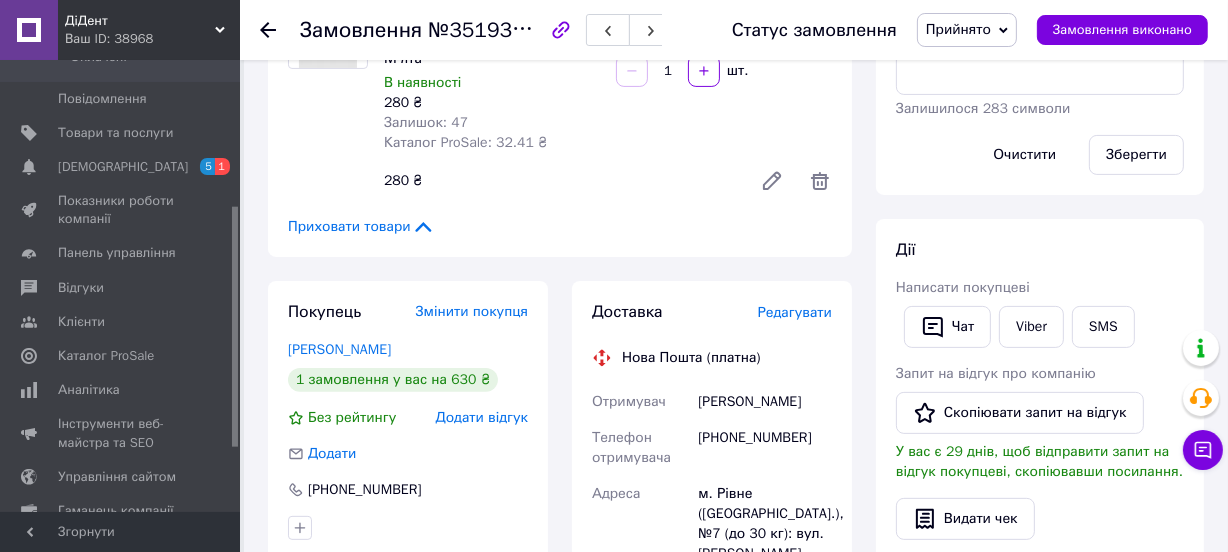 click on "Редагувати" at bounding box center [795, 312] 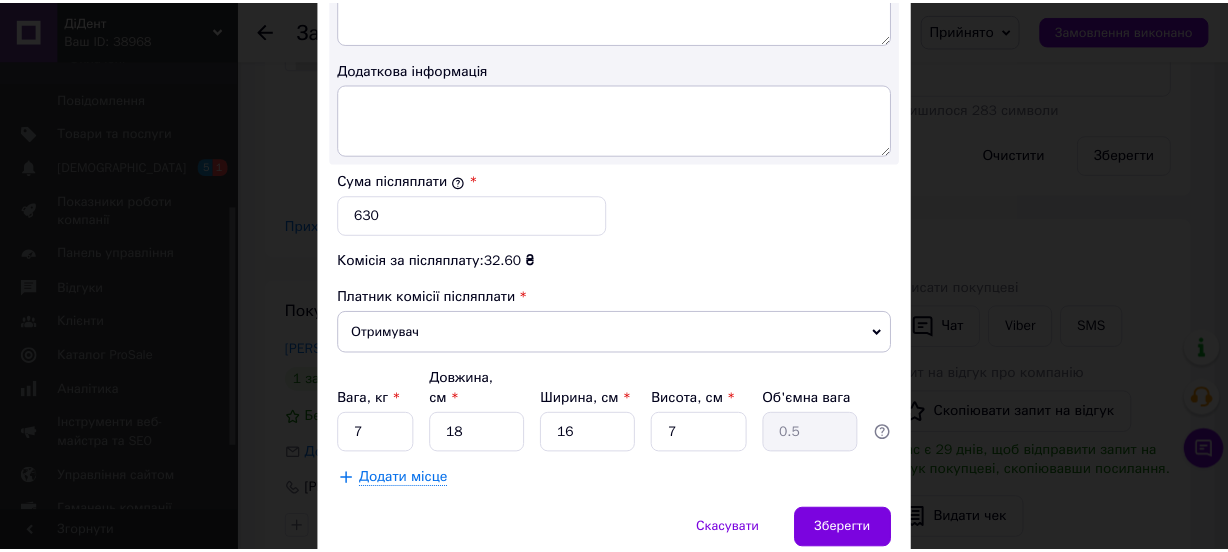 scroll, scrollTop: 1194, scrollLeft: 0, axis: vertical 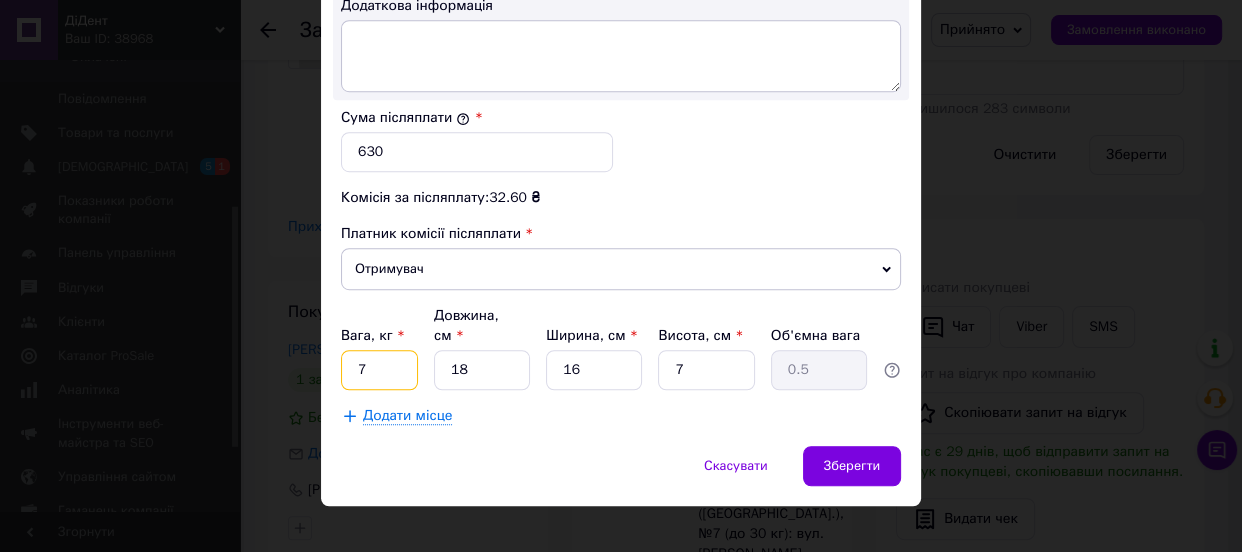 click on "7" at bounding box center (379, 370) 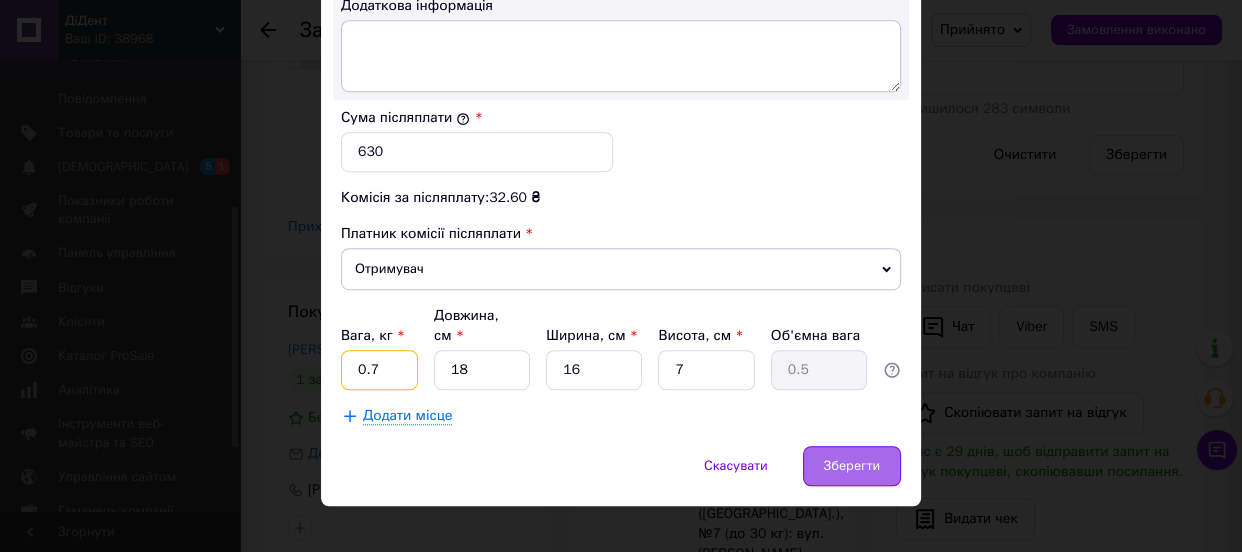 type on "0.7" 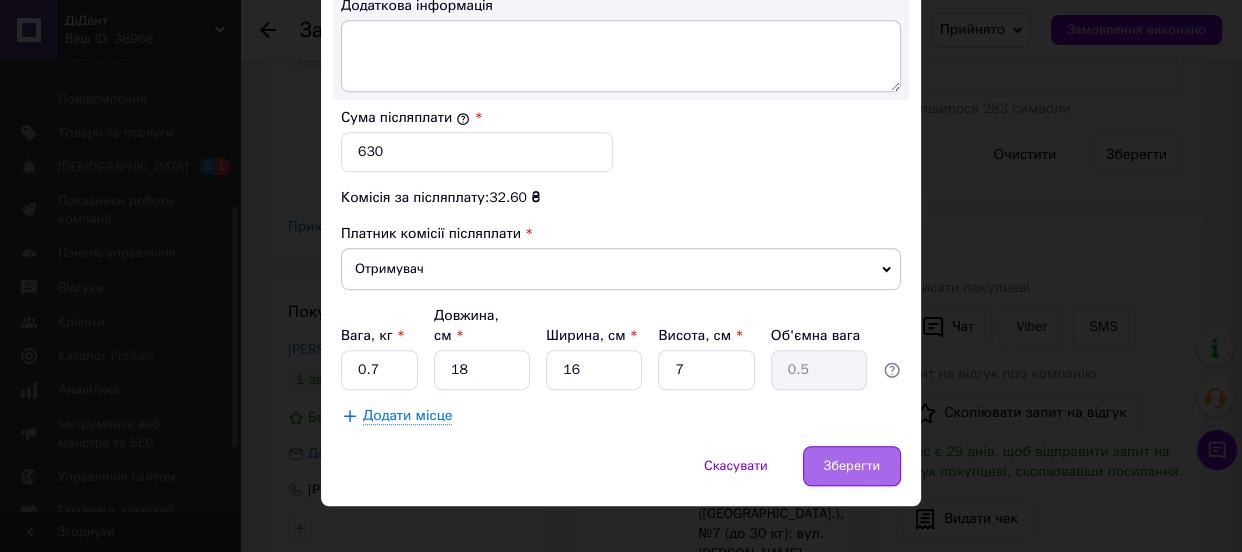 click on "Зберегти" at bounding box center [852, 466] 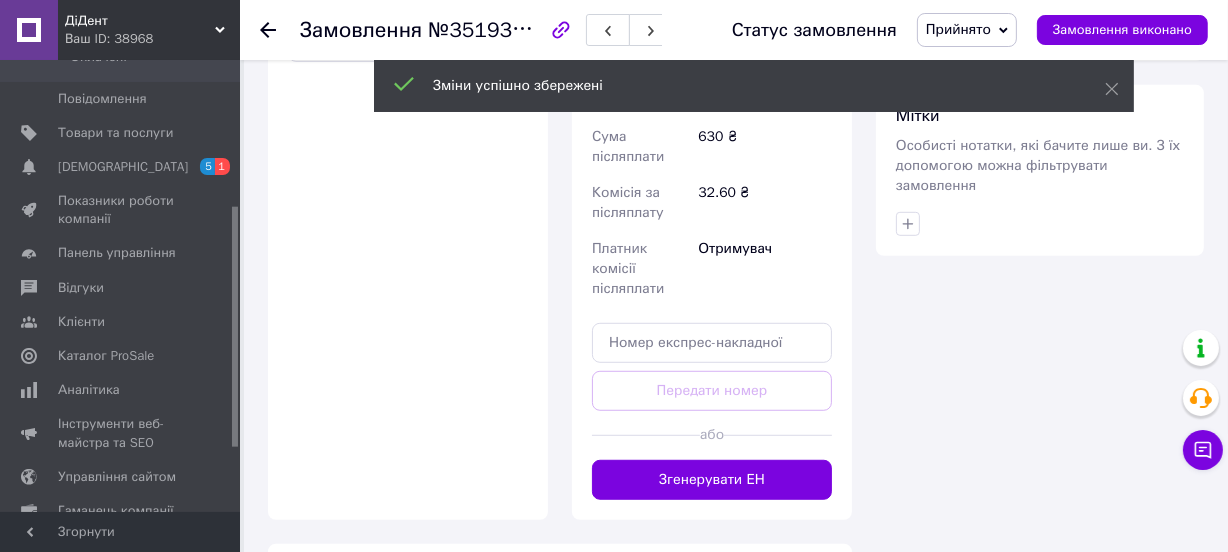 scroll, scrollTop: 1107, scrollLeft: 0, axis: vertical 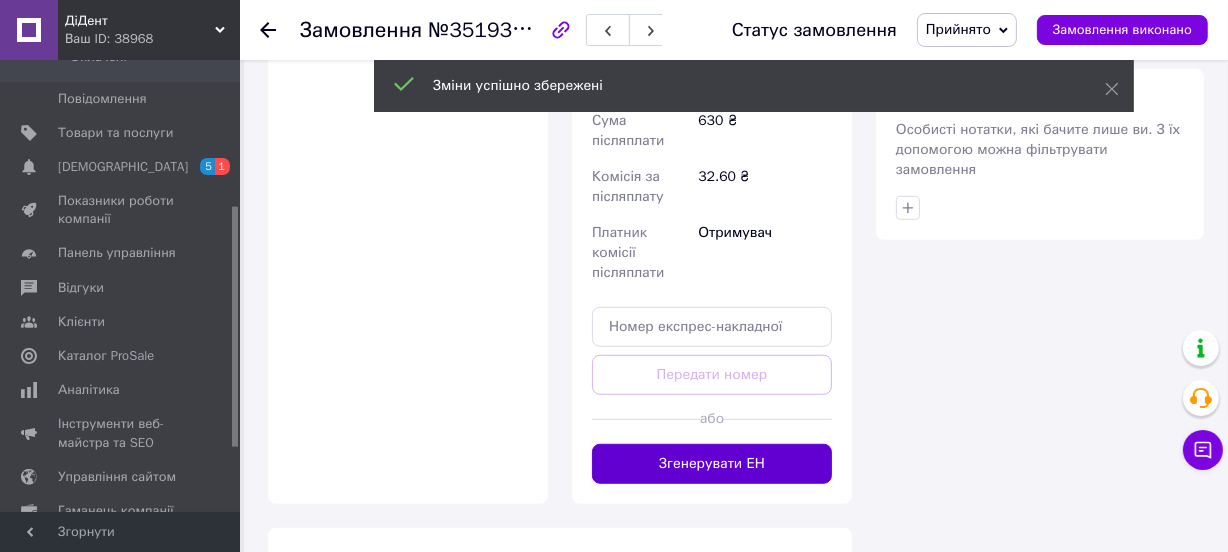 click on "Згенерувати ЕН" at bounding box center (712, 464) 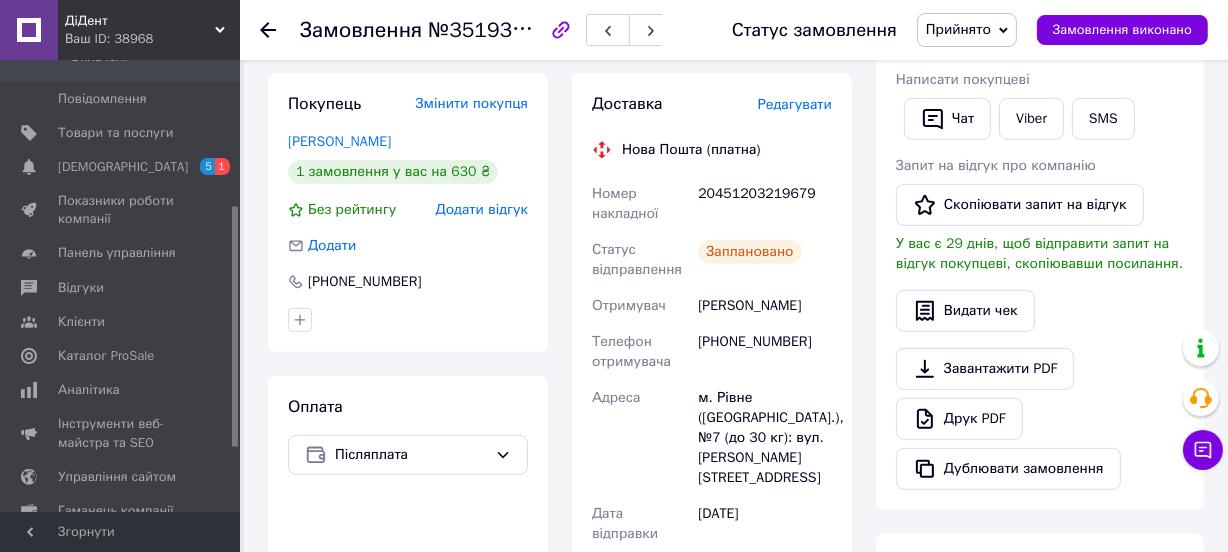 scroll, scrollTop: 652, scrollLeft: 0, axis: vertical 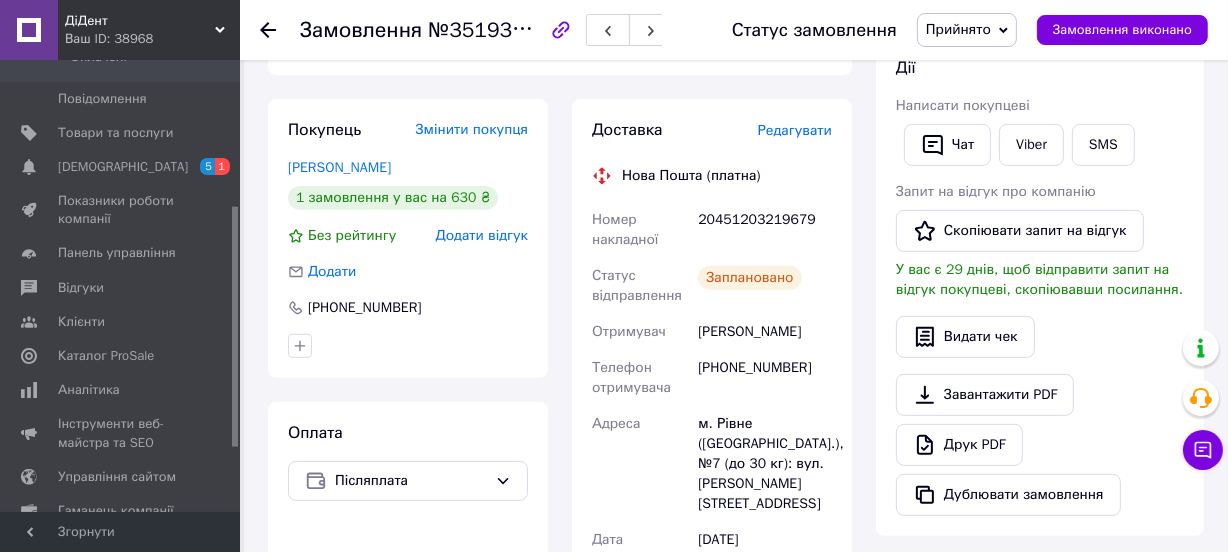 click at bounding box center (268, 30) 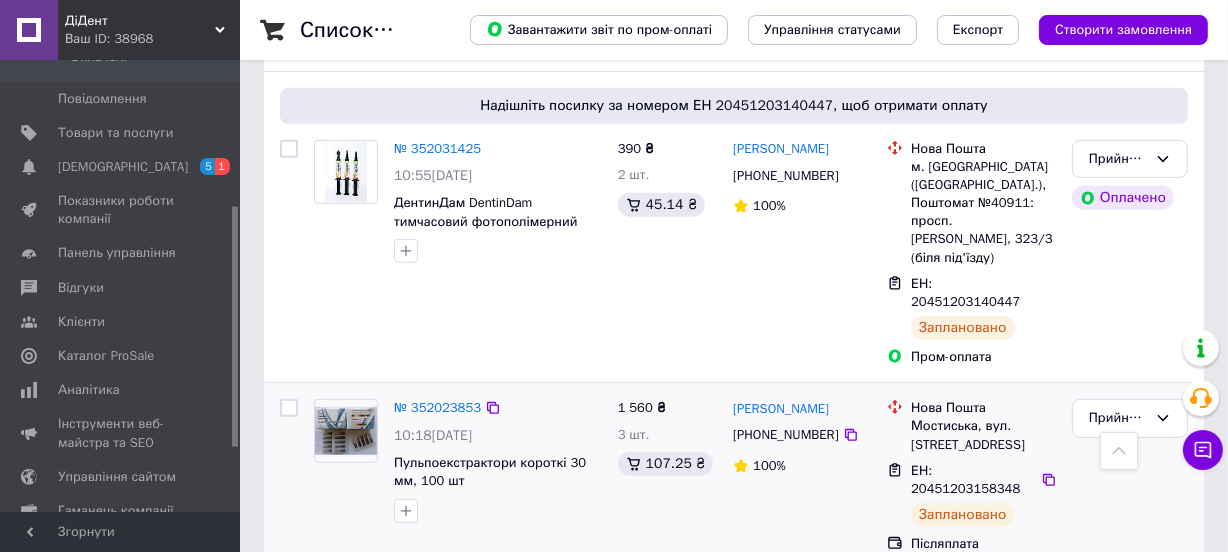 scroll, scrollTop: 909, scrollLeft: 0, axis: vertical 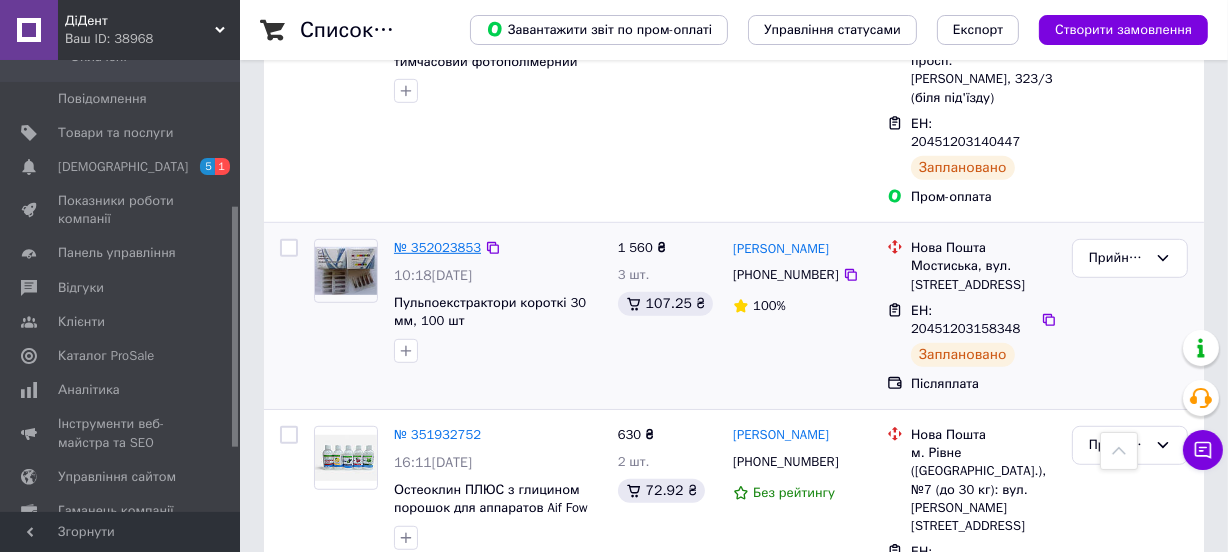 click on "№ 352023853" at bounding box center (437, 247) 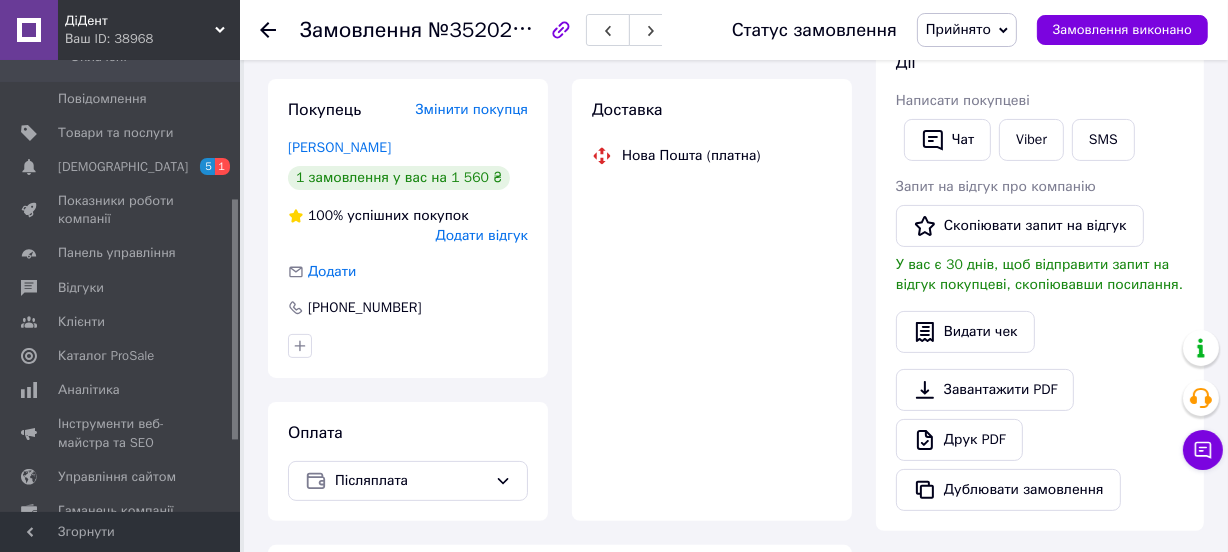scroll, scrollTop: 963, scrollLeft: 0, axis: vertical 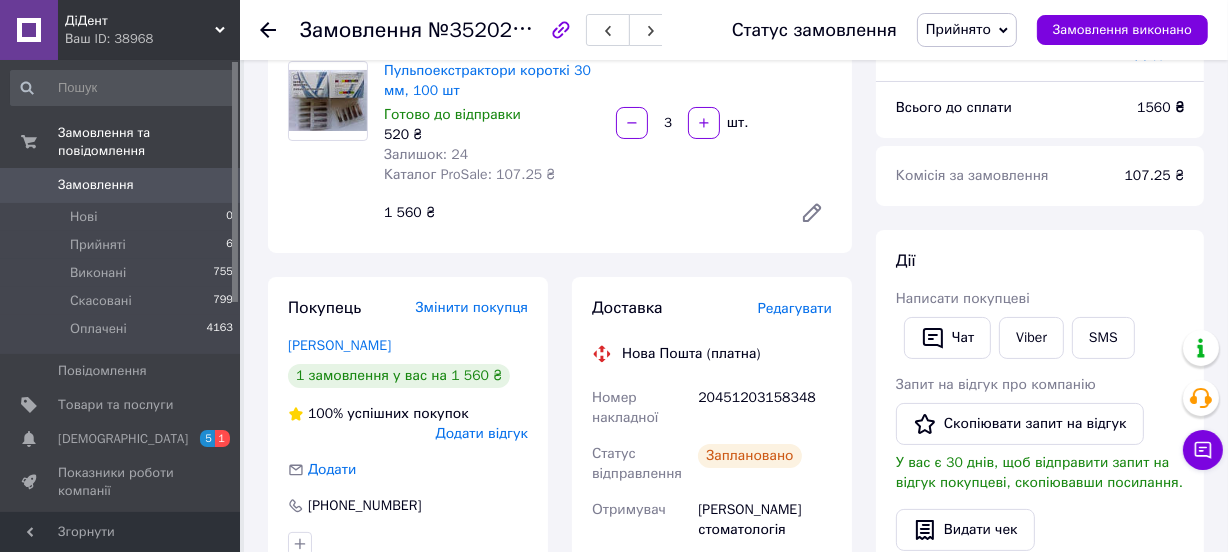 click at bounding box center [280, 30] 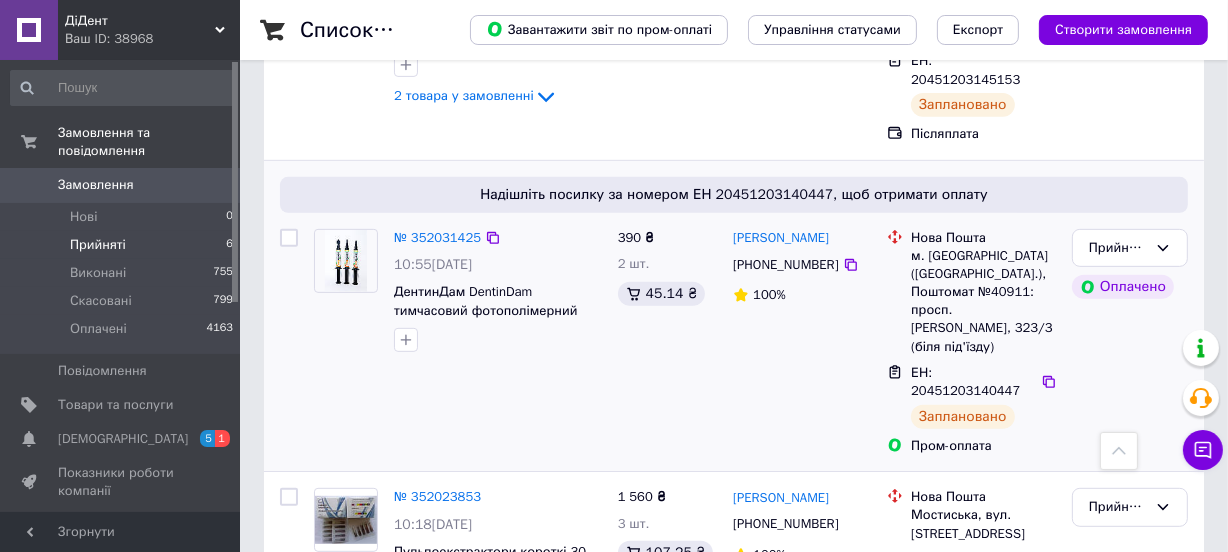 scroll, scrollTop: 727, scrollLeft: 0, axis: vertical 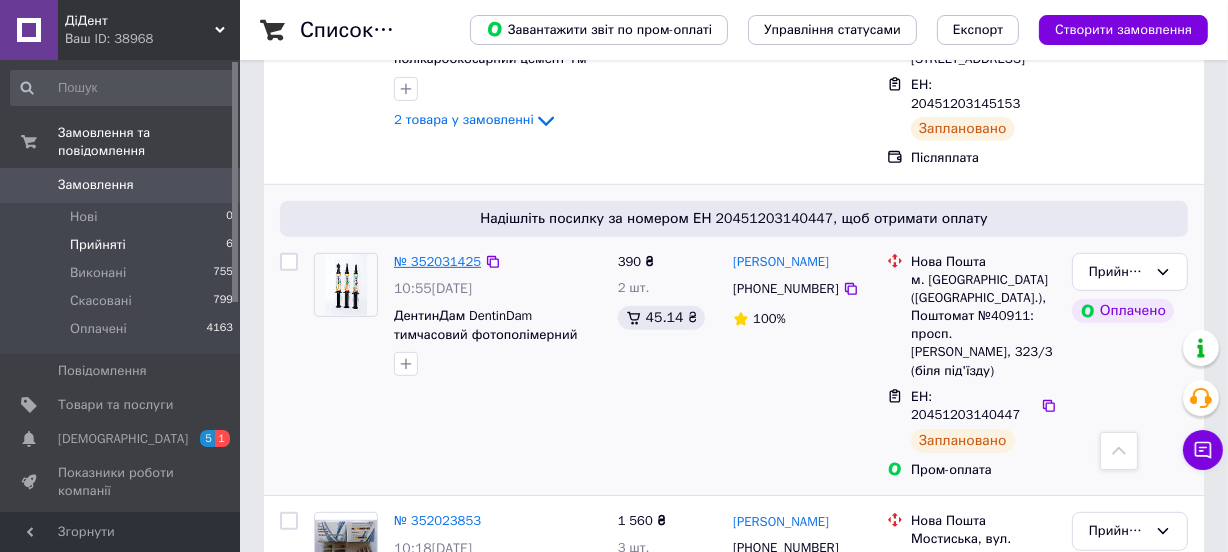 click on "№ 352031425" at bounding box center [437, 261] 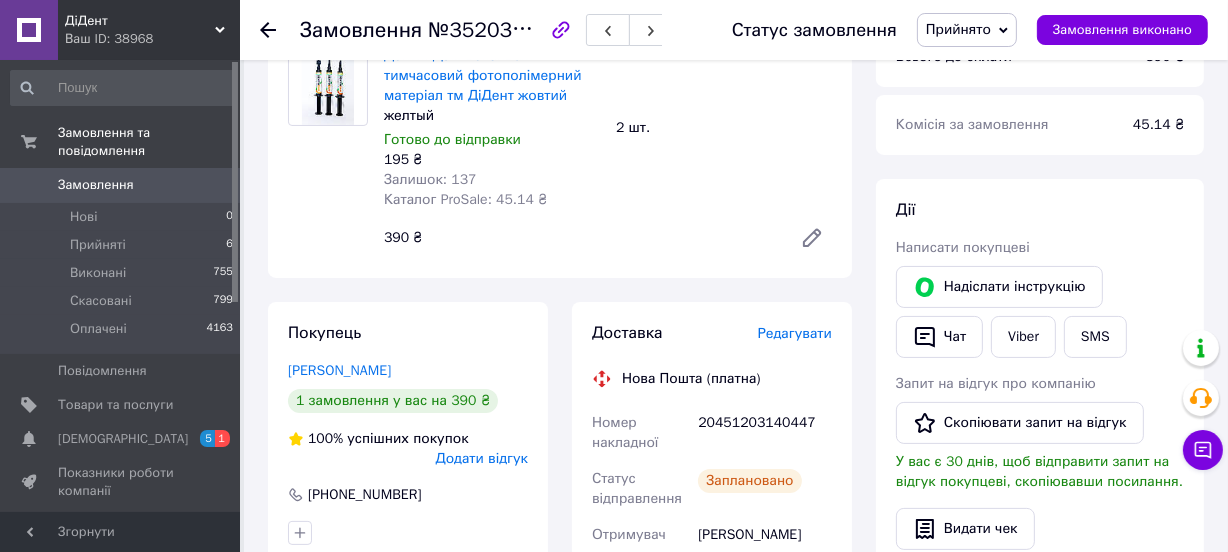 scroll, scrollTop: 181, scrollLeft: 0, axis: vertical 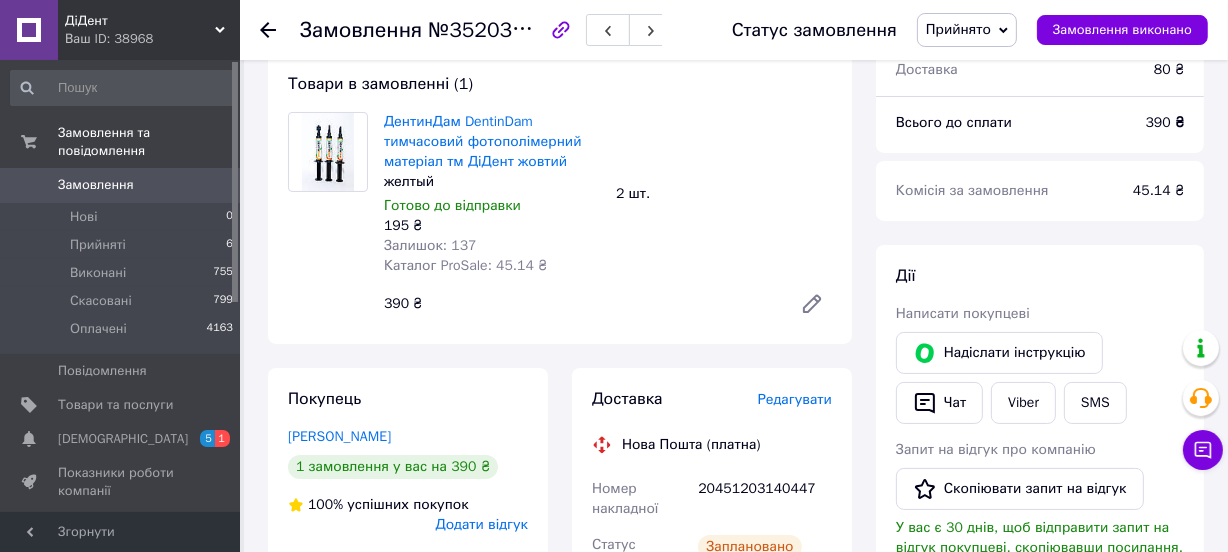 click 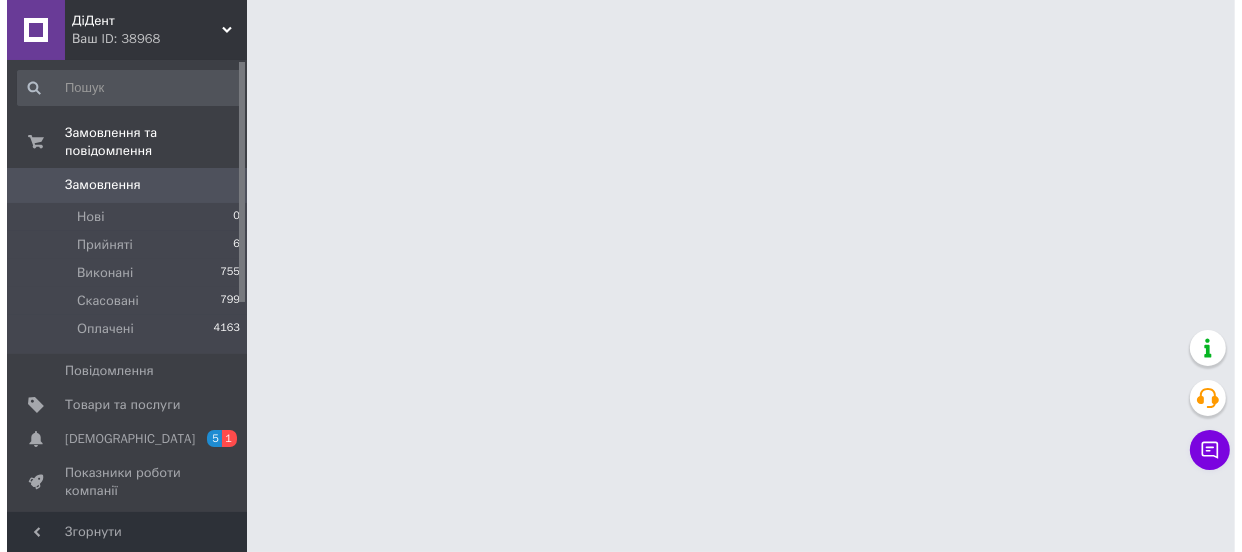scroll, scrollTop: 0, scrollLeft: 0, axis: both 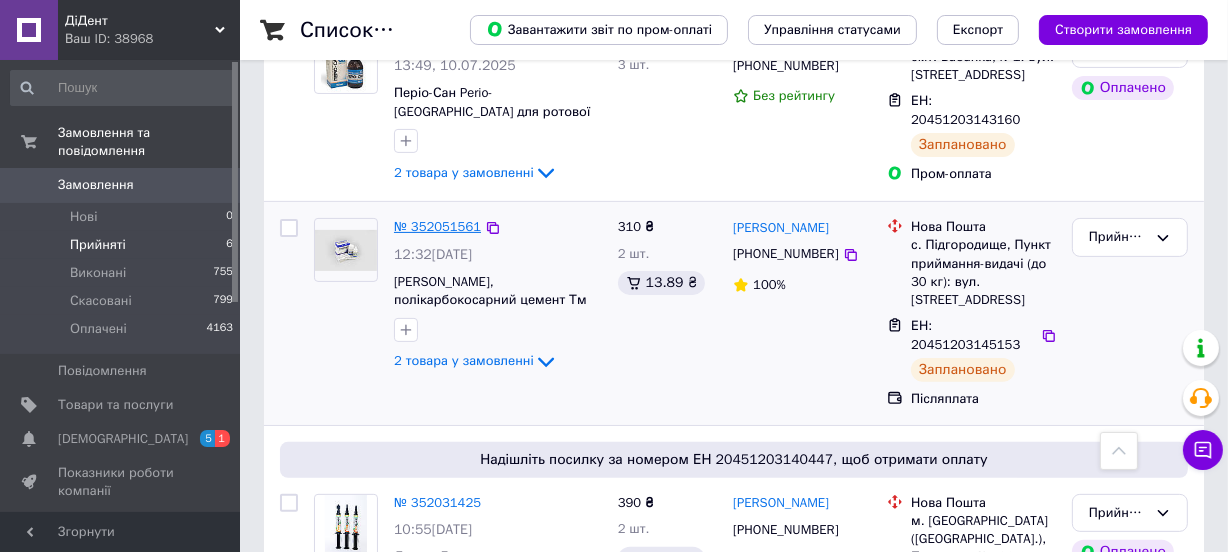 click on "№ 352051561" at bounding box center [437, 226] 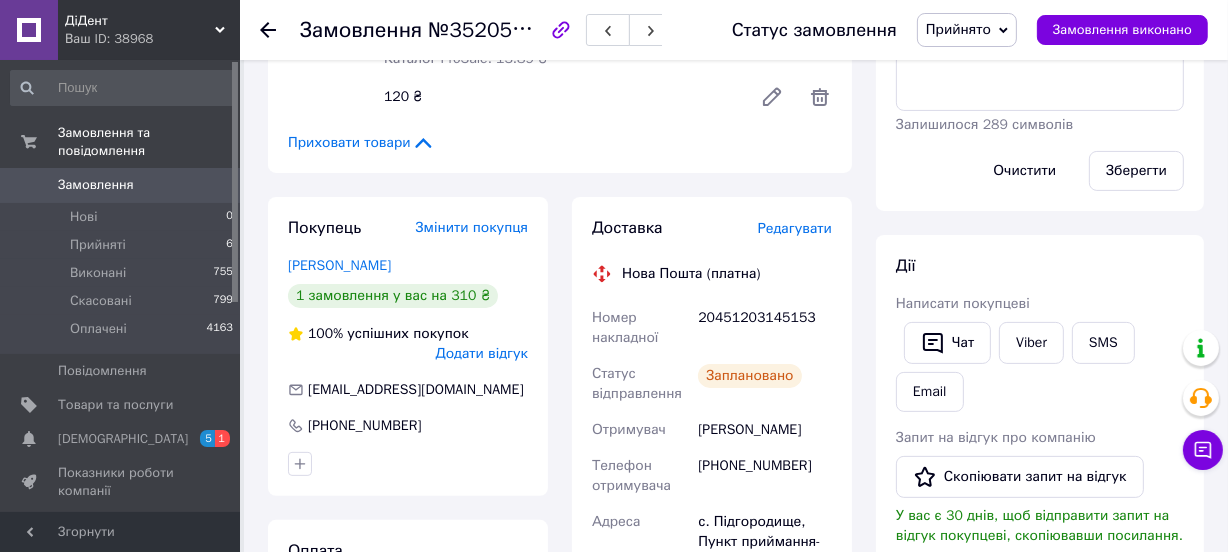 scroll, scrollTop: 363, scrollLeft: 0, axis: vertical 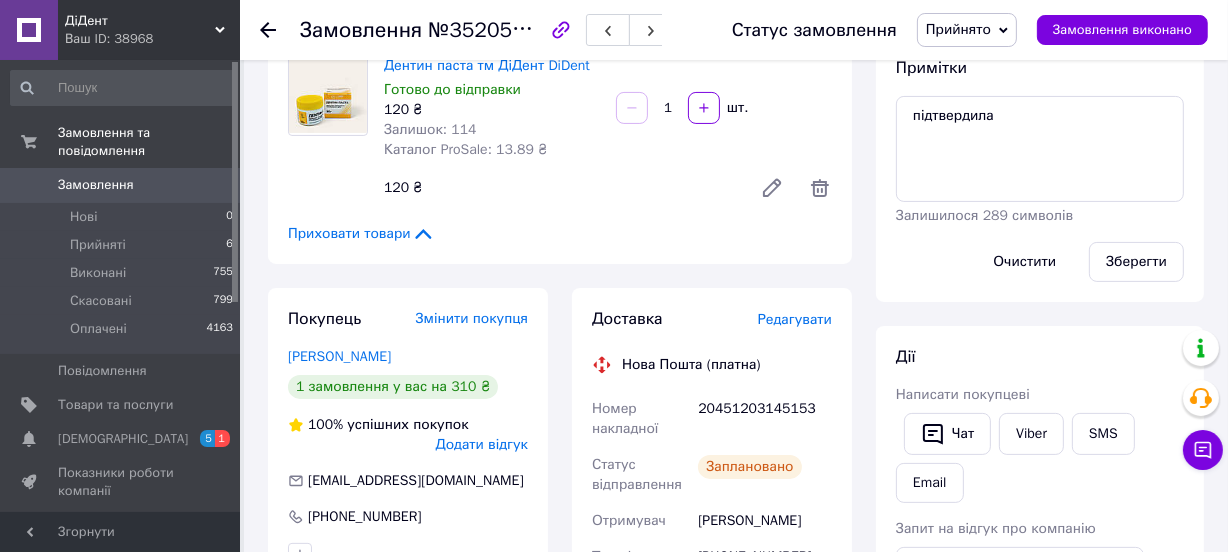 click 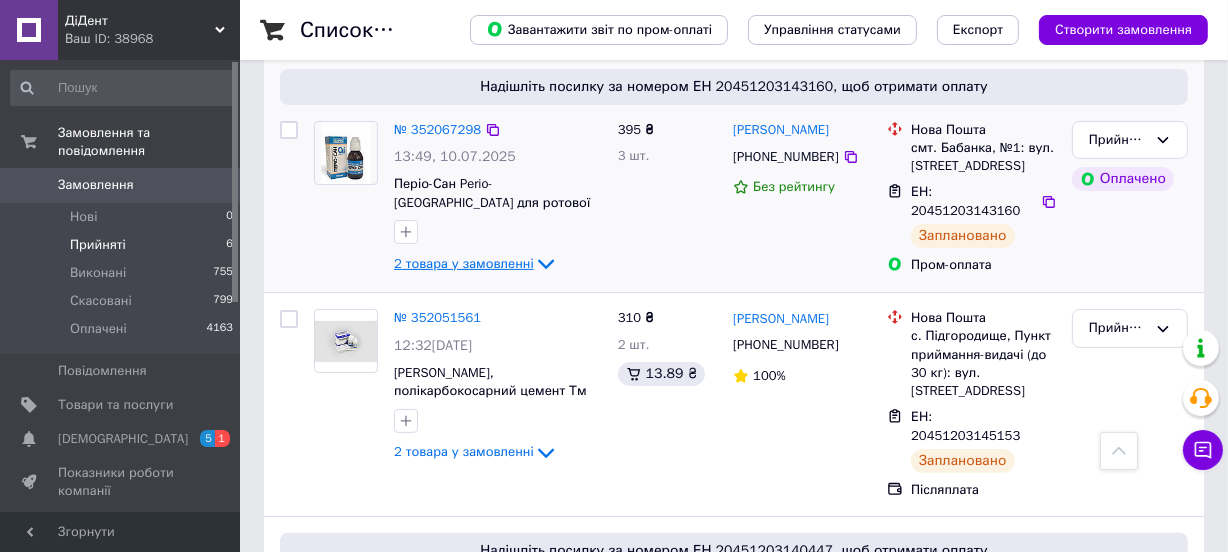 scroll, scrollTop: 363, scrollLeft: 0, axis: vertical 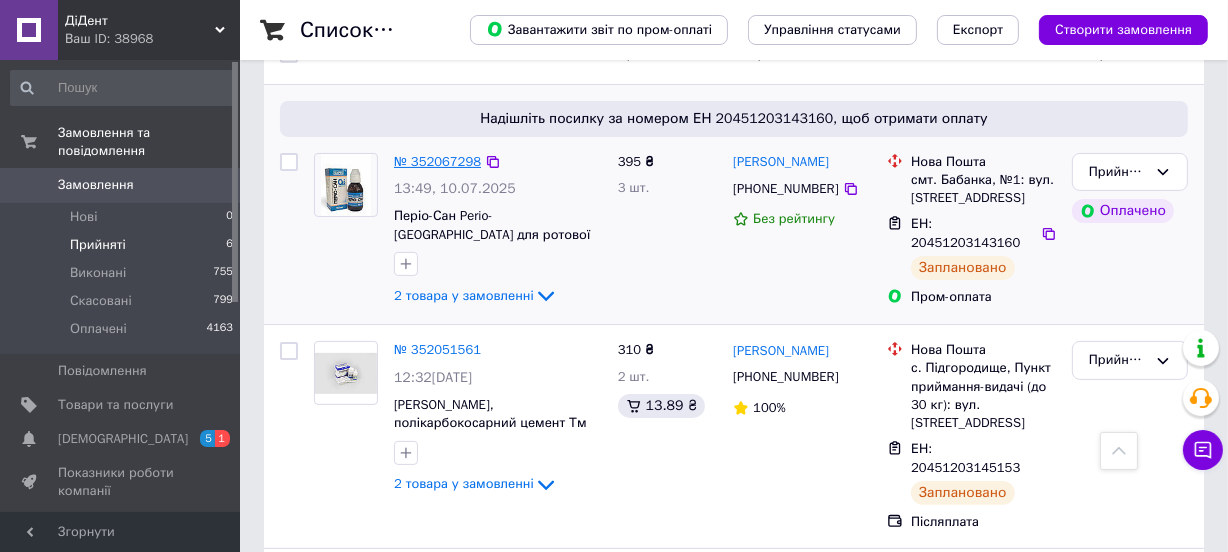 click on "№ 352067298" at bounding box center [437, 161] 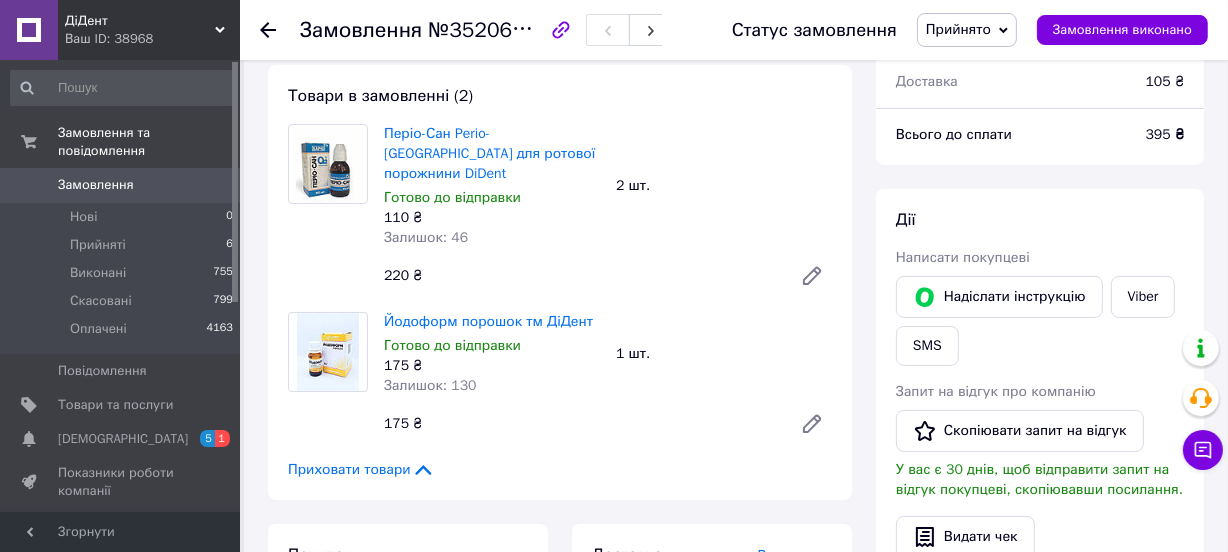 scroll, scrollTop: 363, scrollLeft: 0, axis: vertical 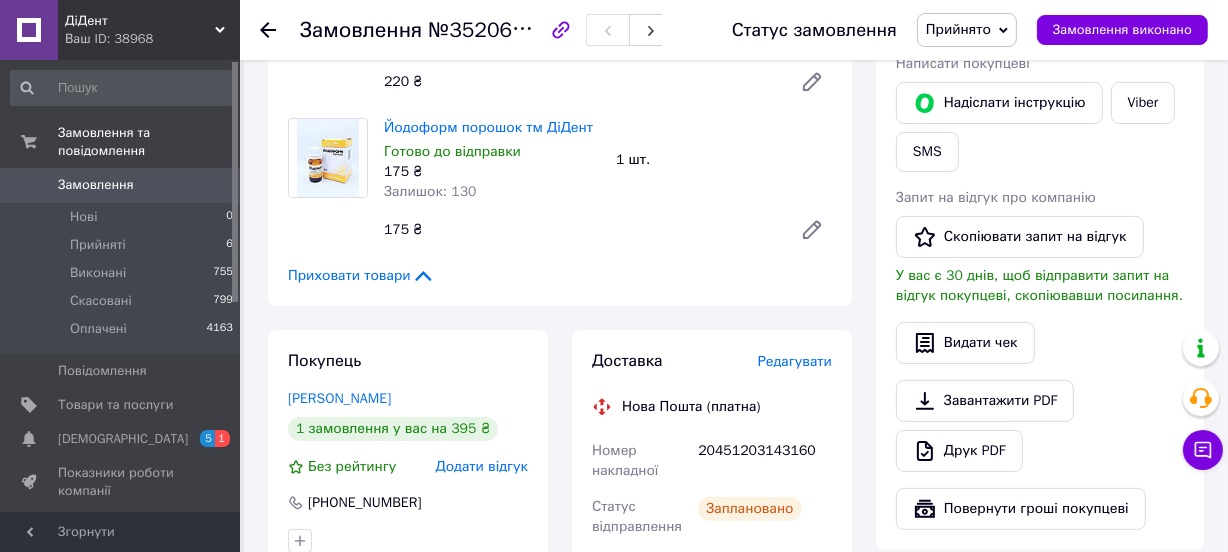 click at bounding box center (268, 30) 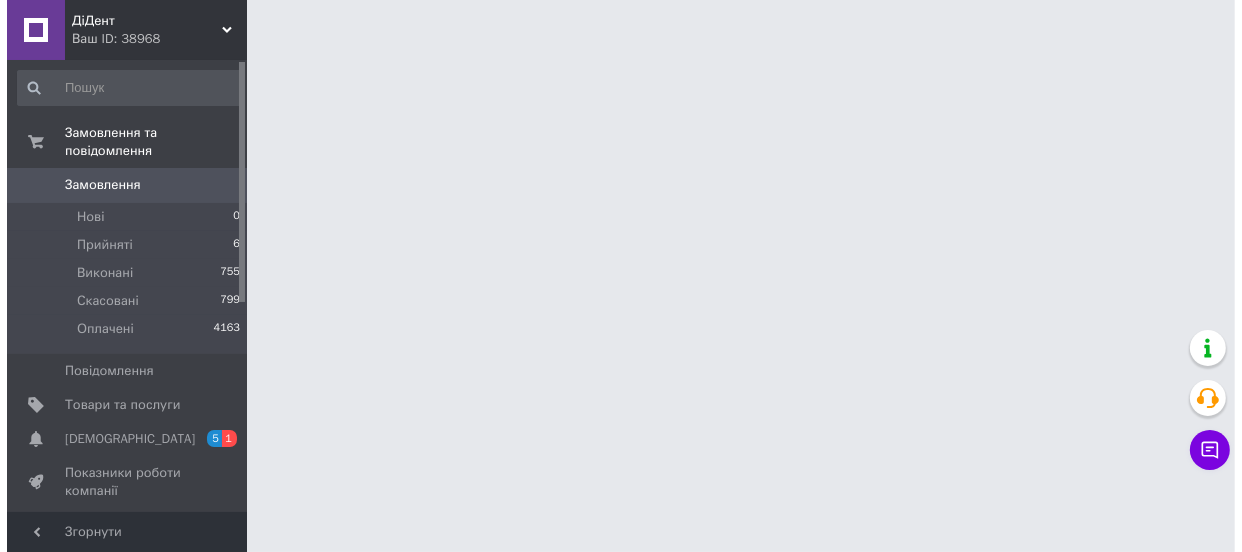 scroll, scrollTop: 0, scrollLeft: 0, axis: both 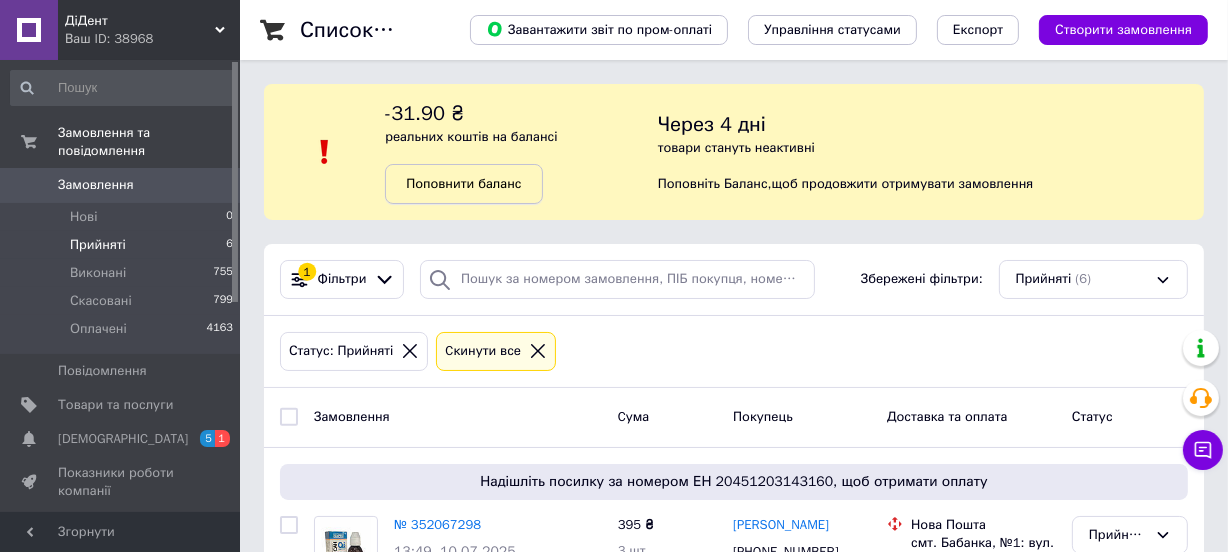 click on "Поповнити баланс" at bounding box center [463, 183] 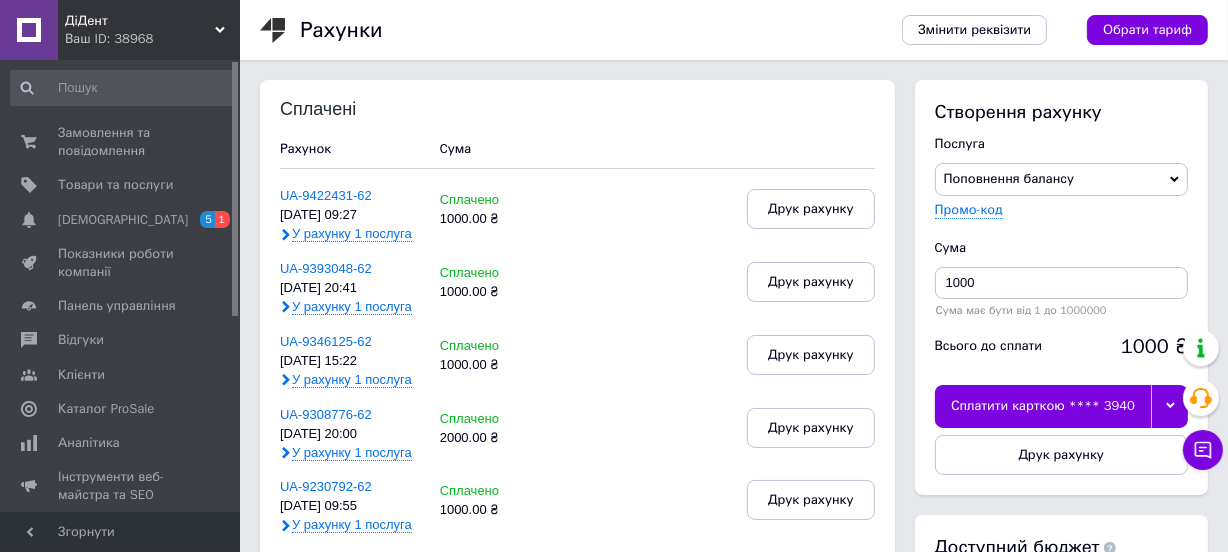 click on "Сплатити карткою  **** 3940" at bounding box center [1043, 406] 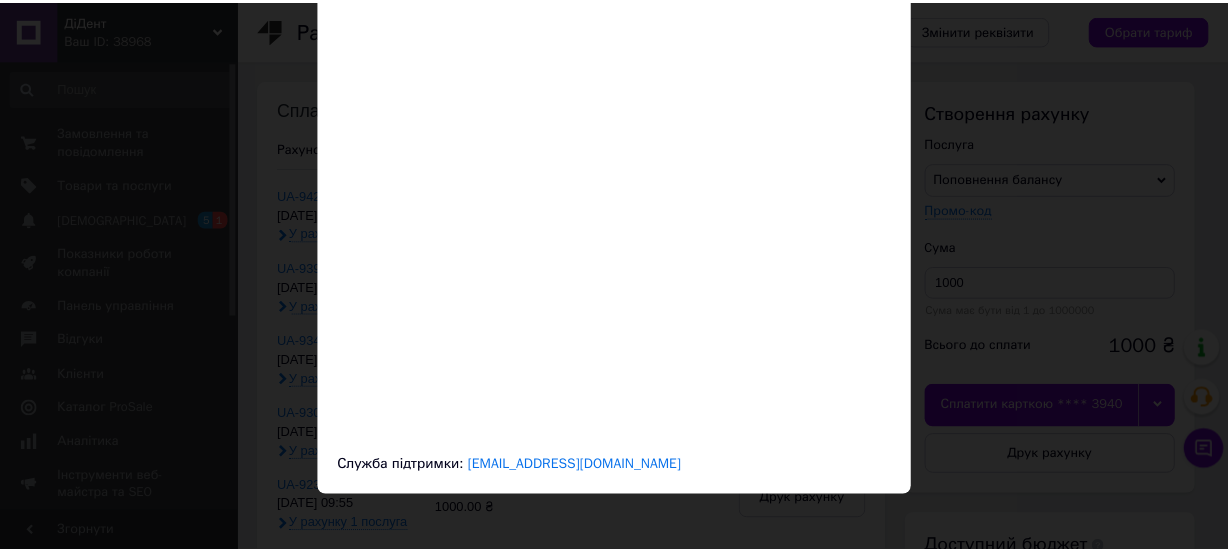 scroll, scrollTop: 90, scrollLeft: 0, axis: vertical 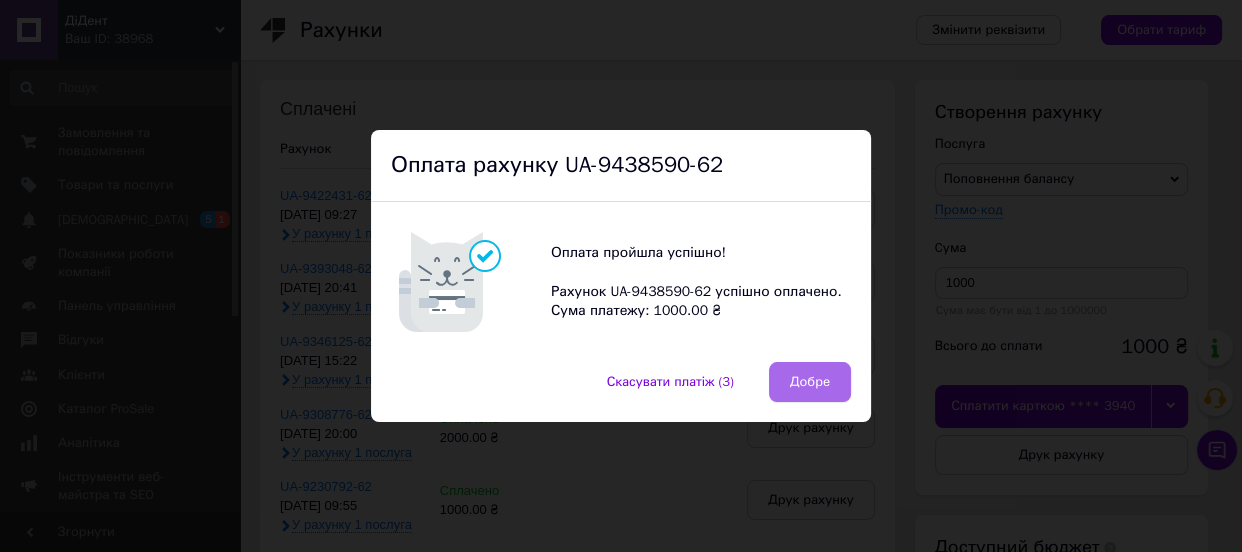 click on "Добре" at bounding box center [810, 382] 